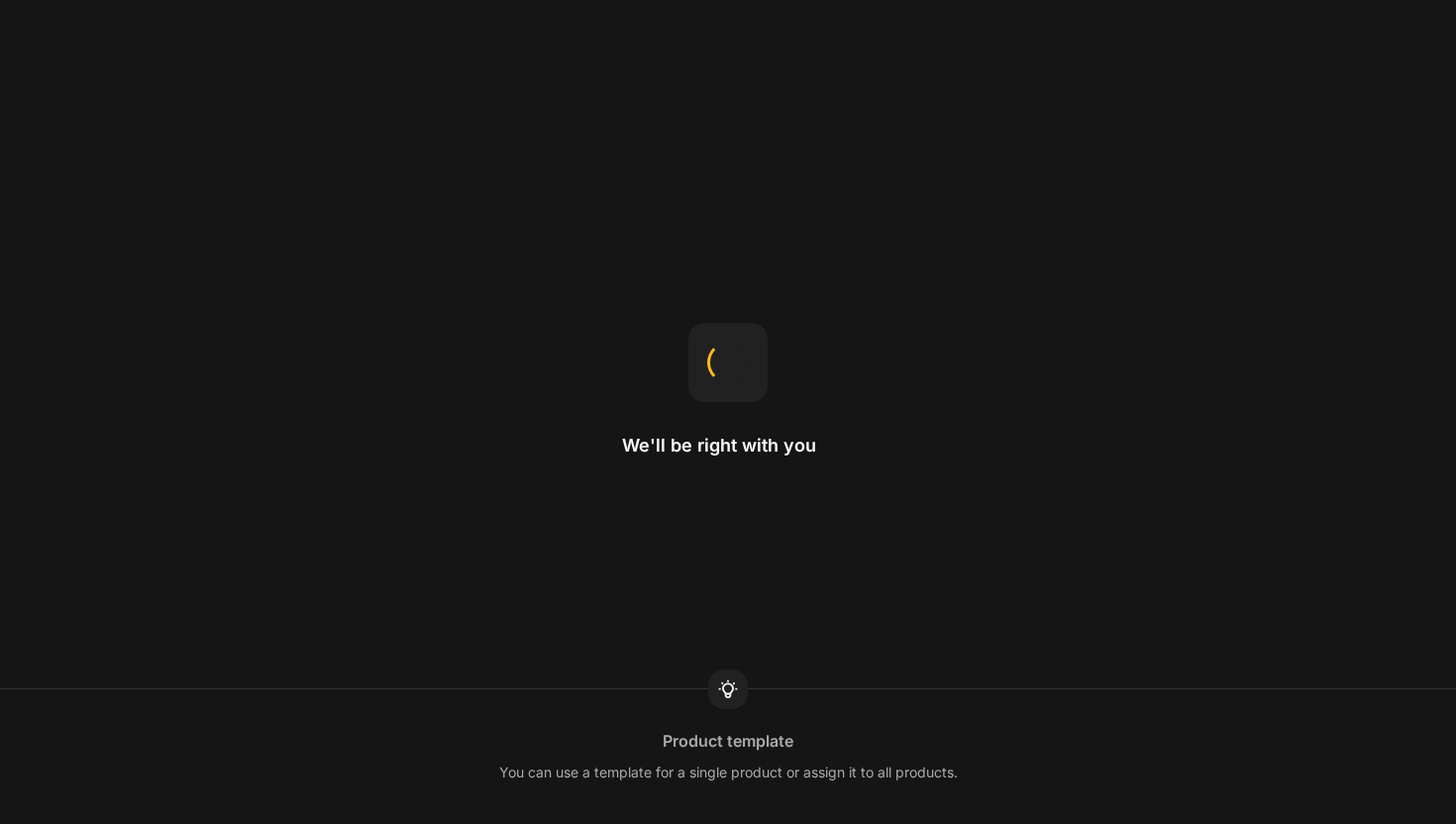 scroll, scrollTop: 0, scrollLeft: 0, axis: both 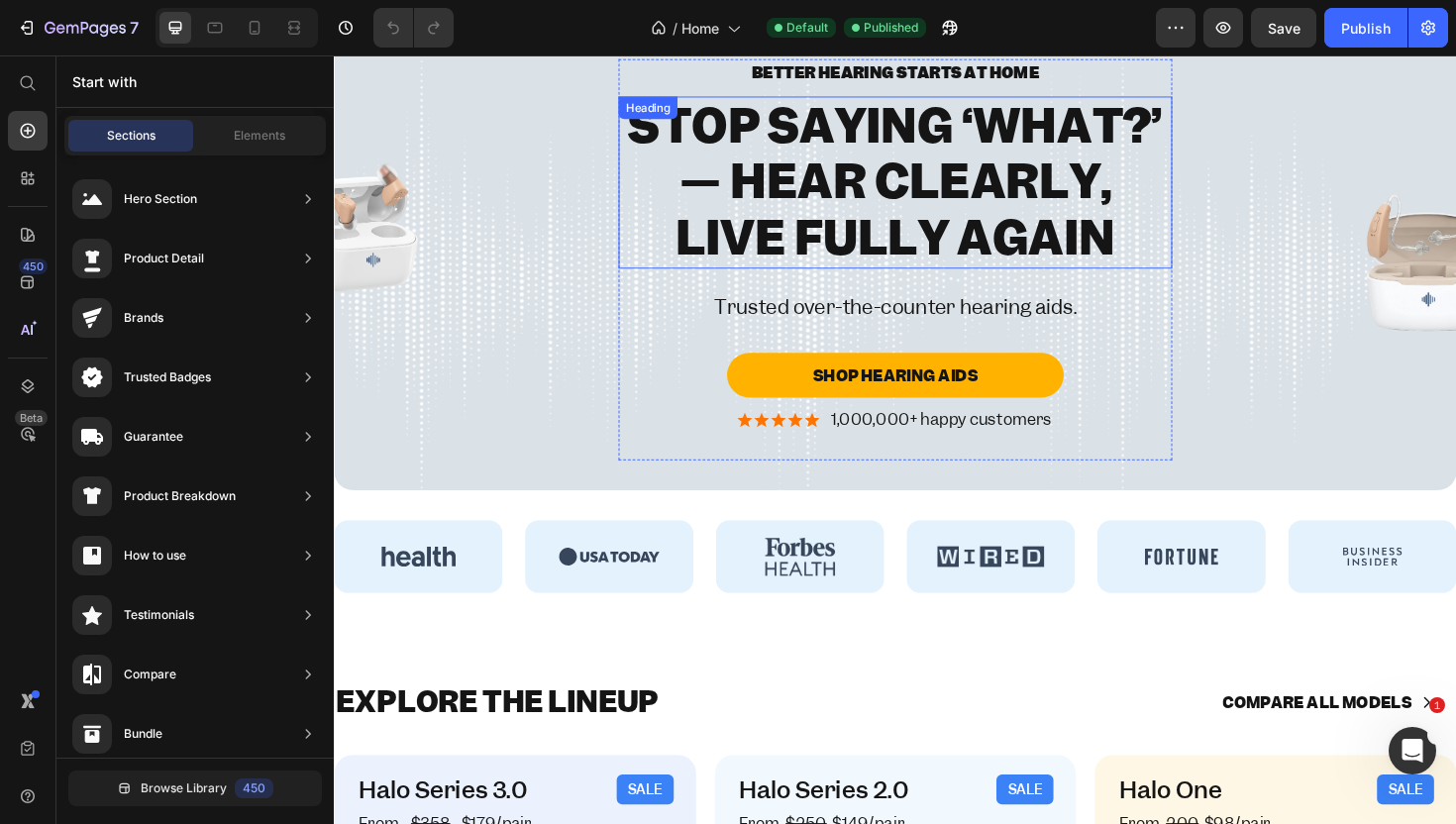 click on "STOP SAYING ‘WHAT?’ — HEAR CLEARLY, LIVE FULLY AGAIN" at bounding box center [928, 190] 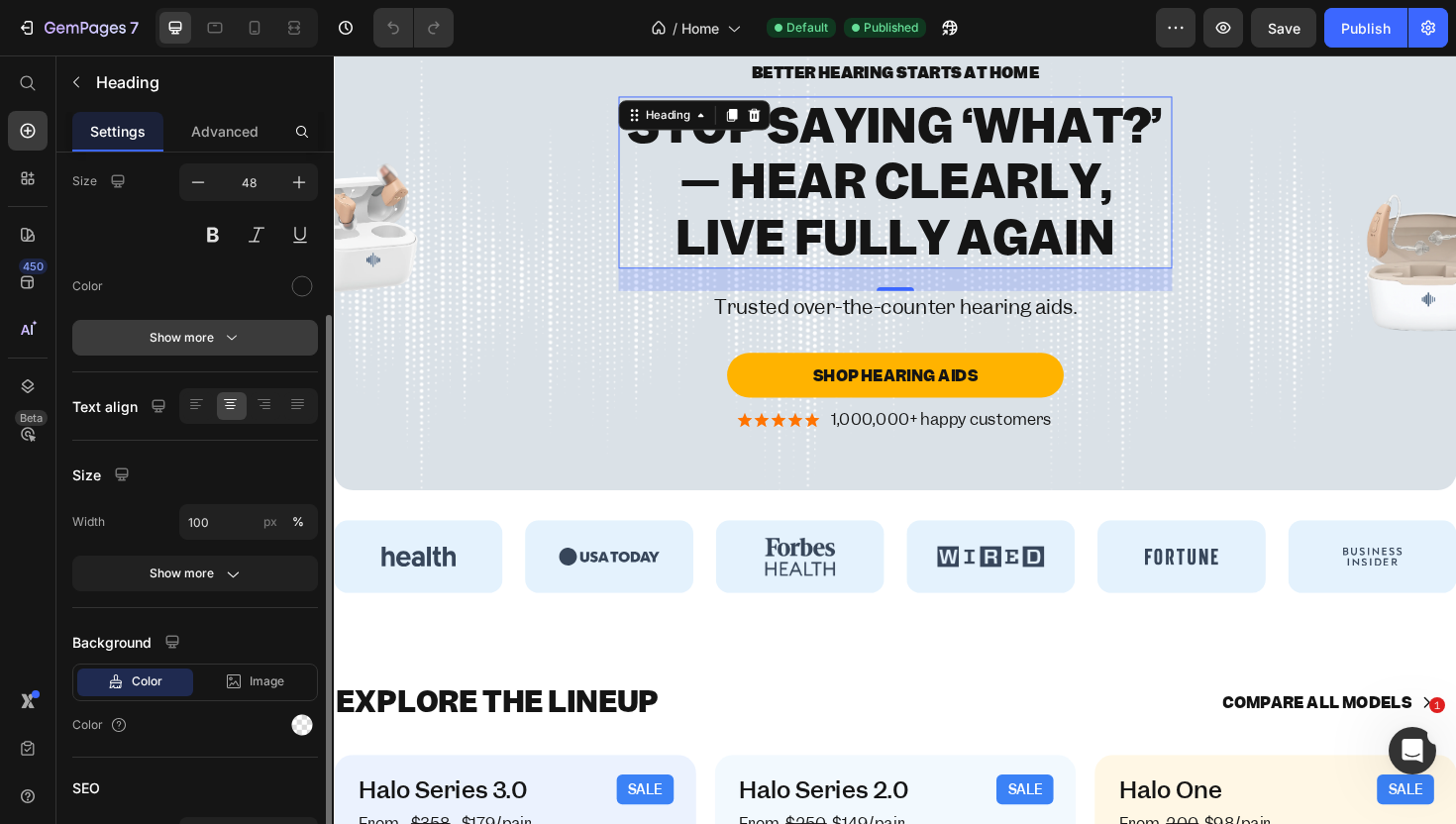 scroll, scrollTop: 195, scrollLeft: 0, axis: vertical 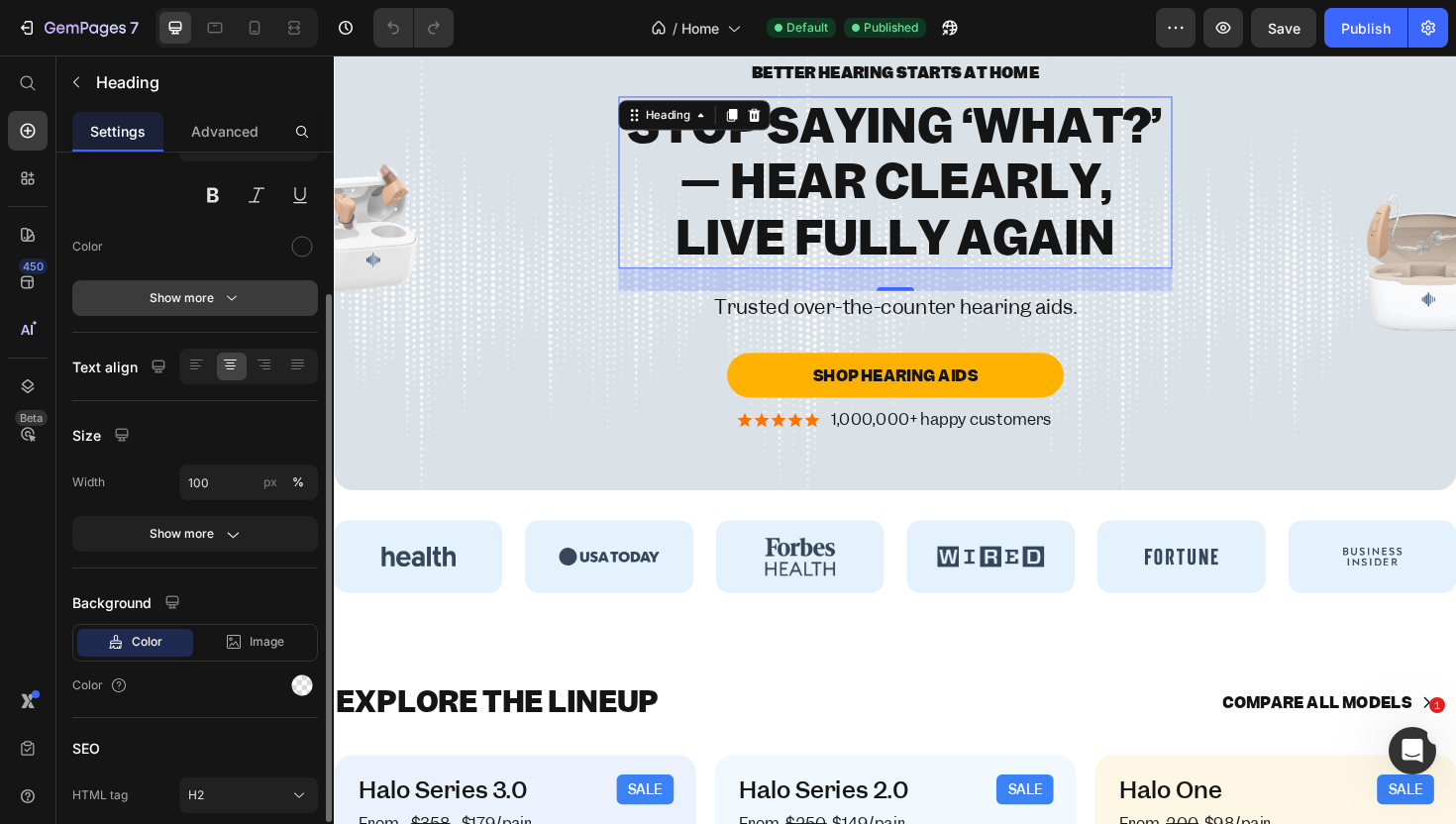click on "Show more" at bounding box center [195, 298] 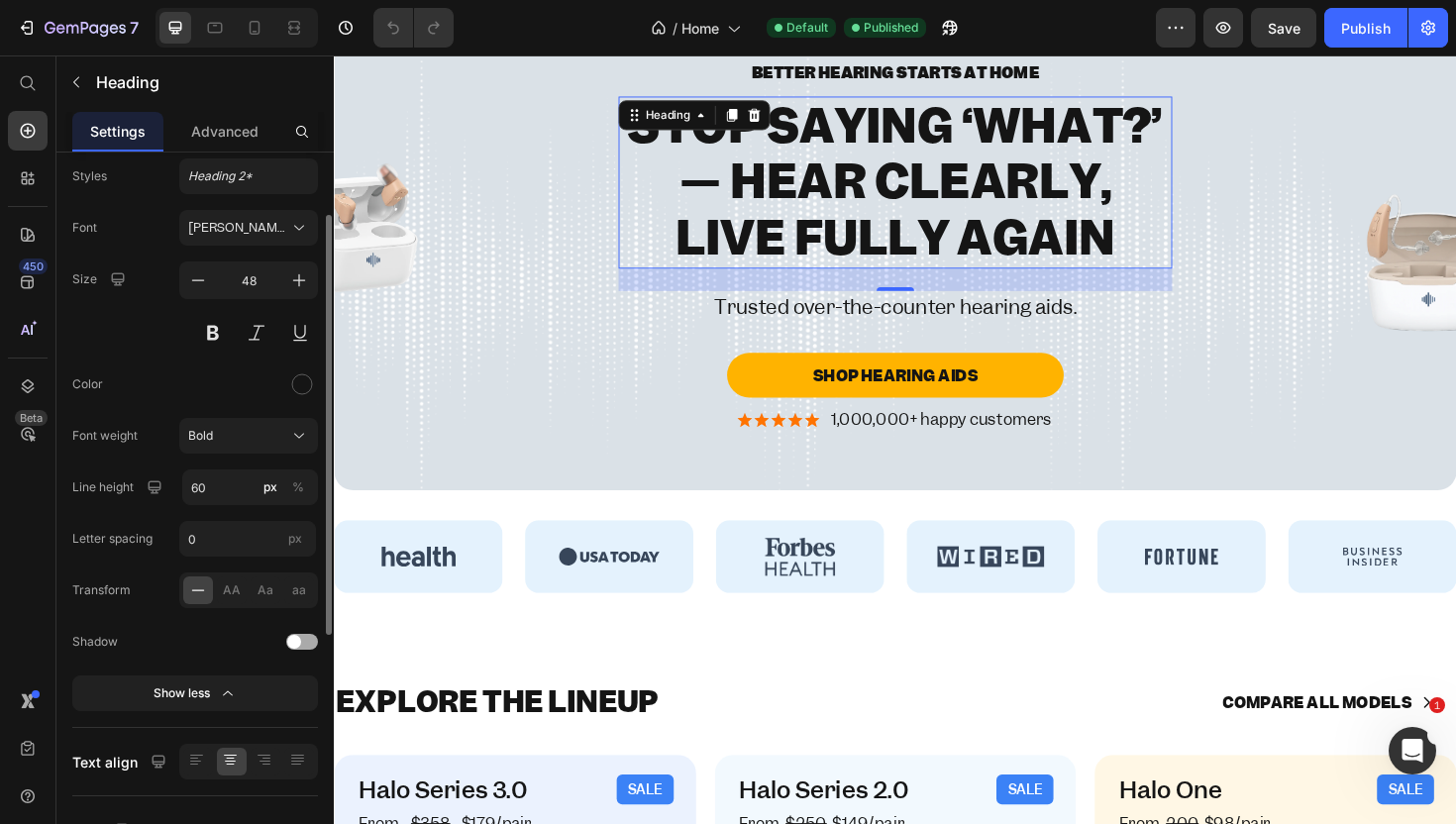scroll, scrollTop: 0, scrollLeft: 0, axis: both 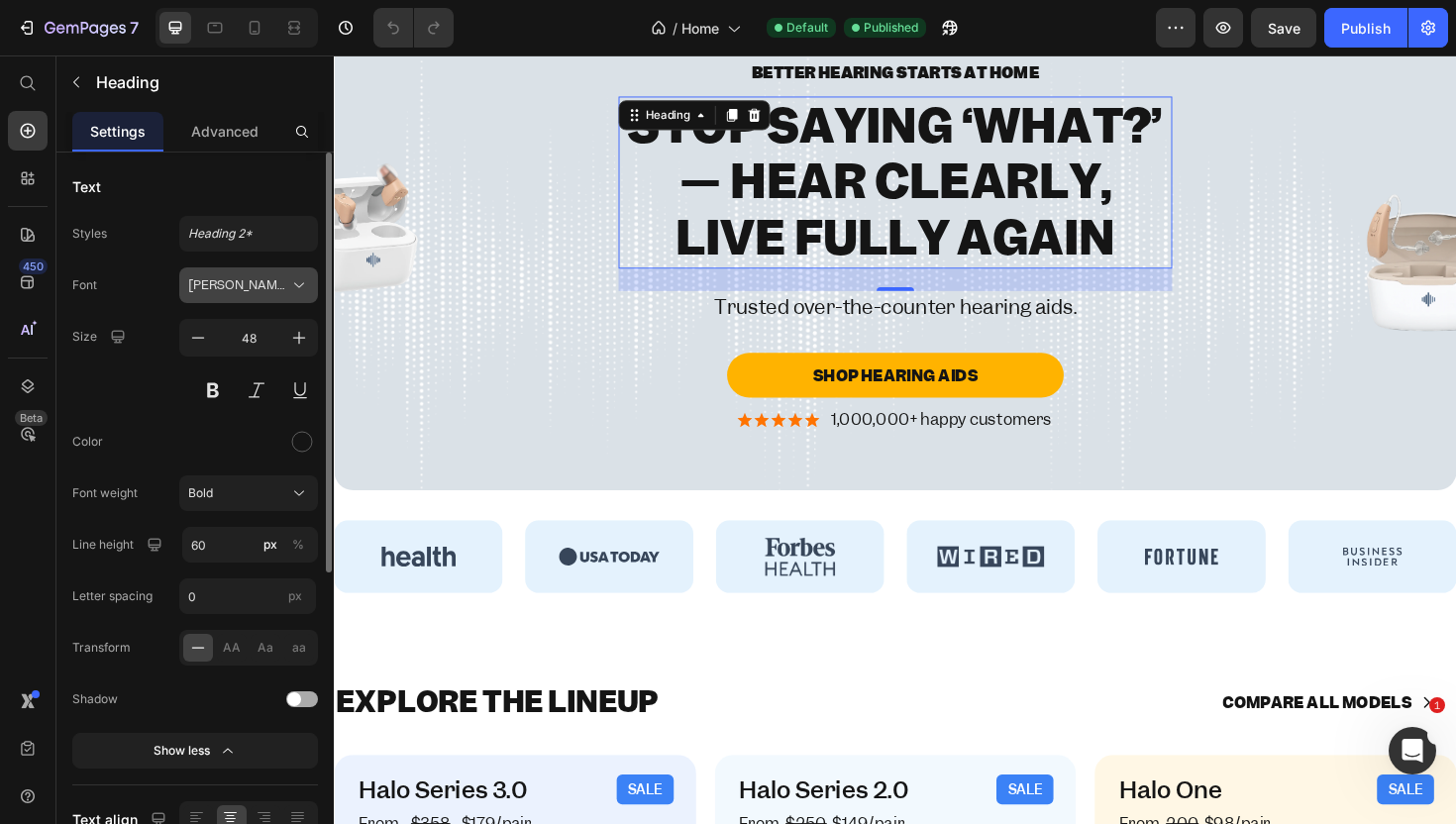 click on "[PERSON_NAME]" at bounding box center (239, 285) 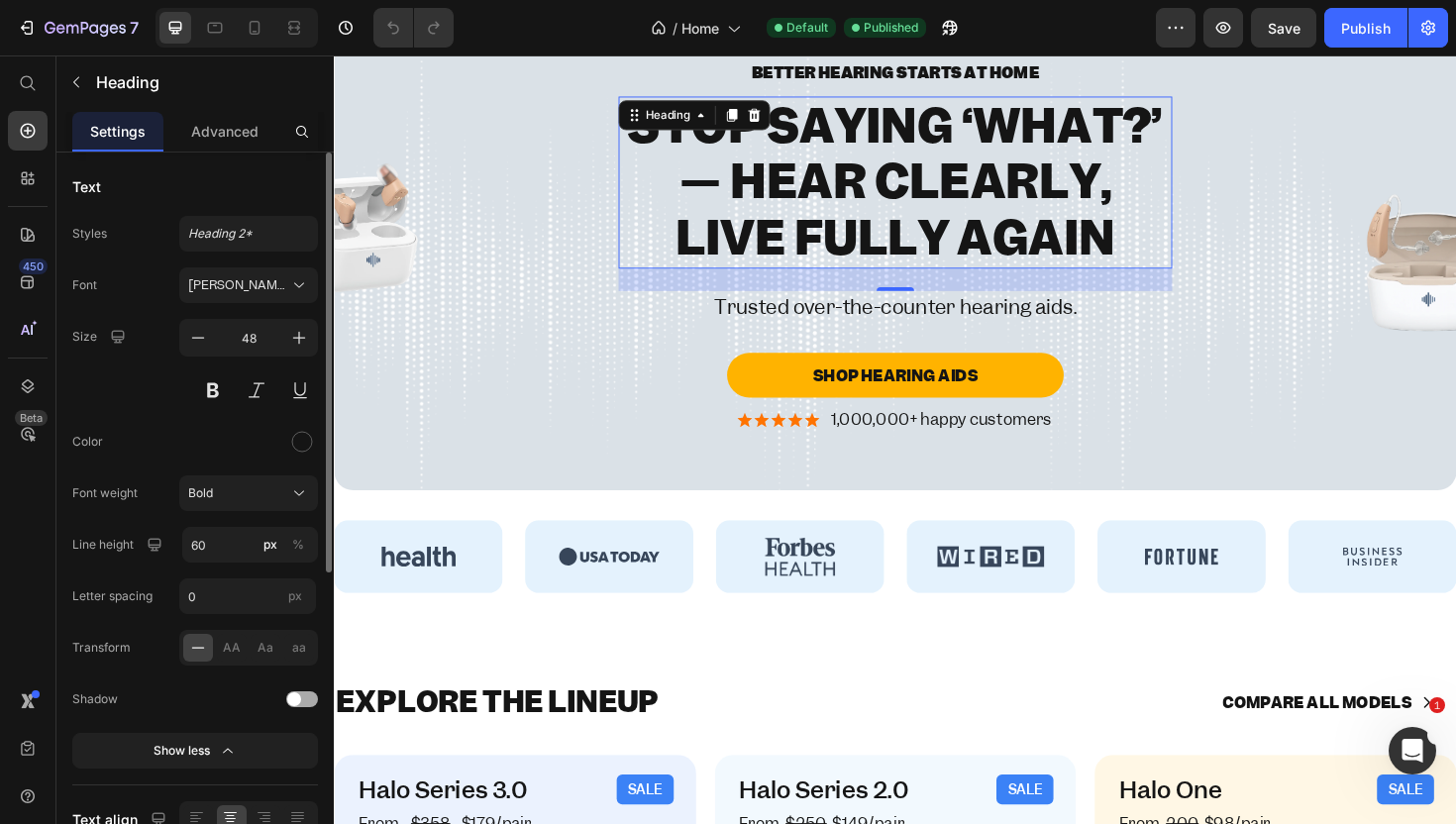 click on "Font [PERSON_NAME]" at bounding box center (195, 285) 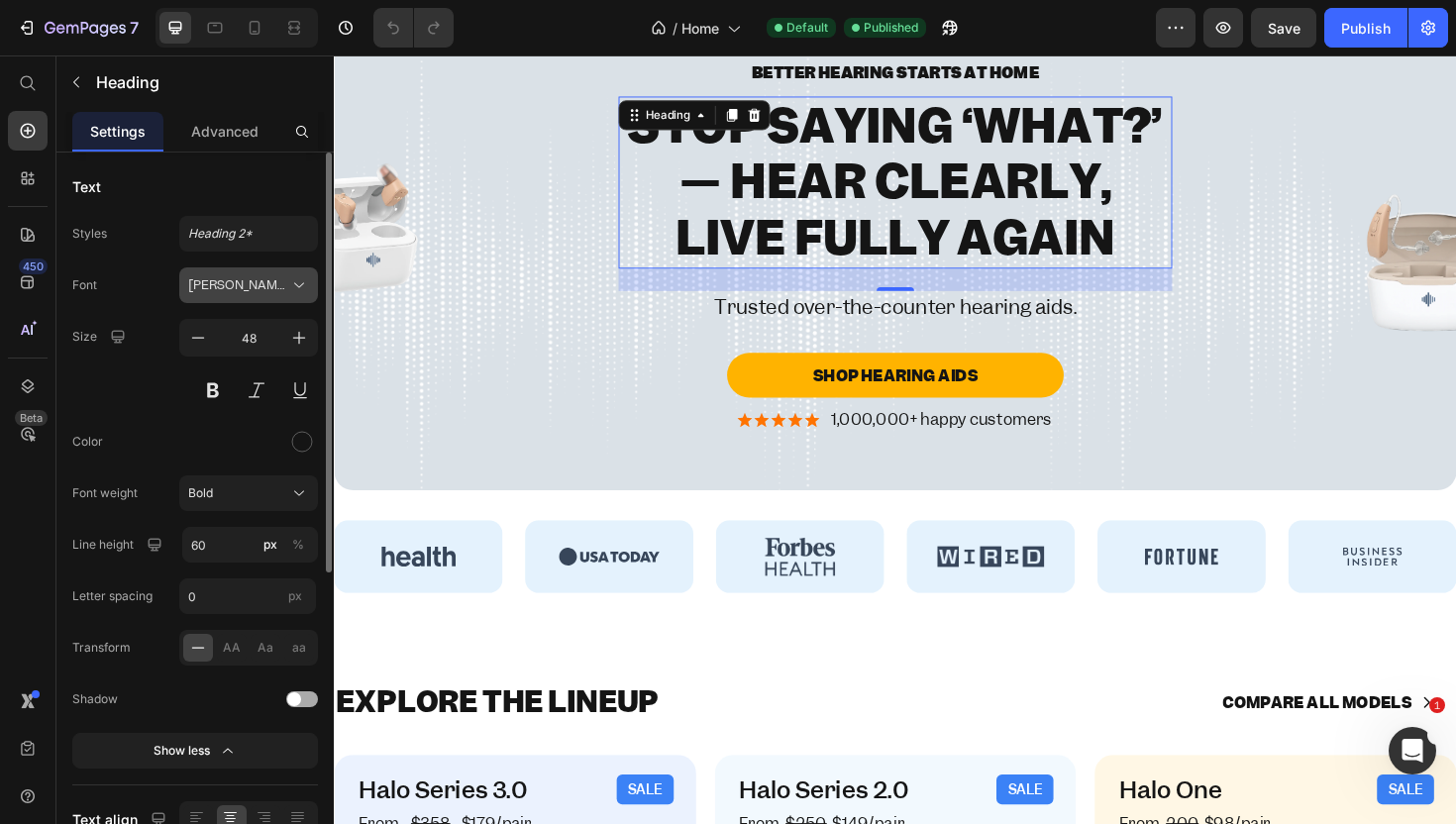 click on "[PERSON_NAME]" at bounding box center (239, 285) 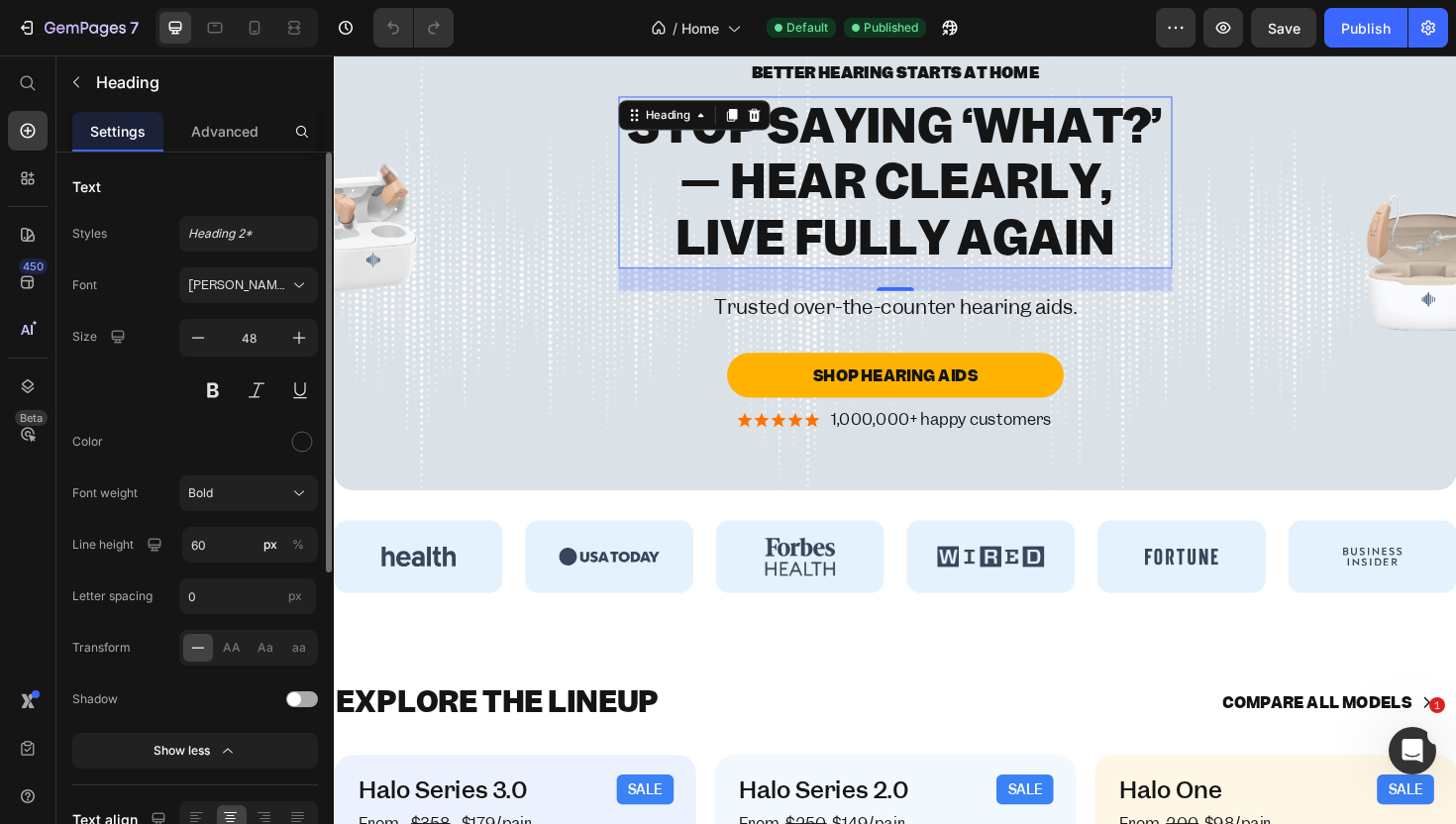 click on "Font [PERSON_NAME]" at bounding box center (195, 285) 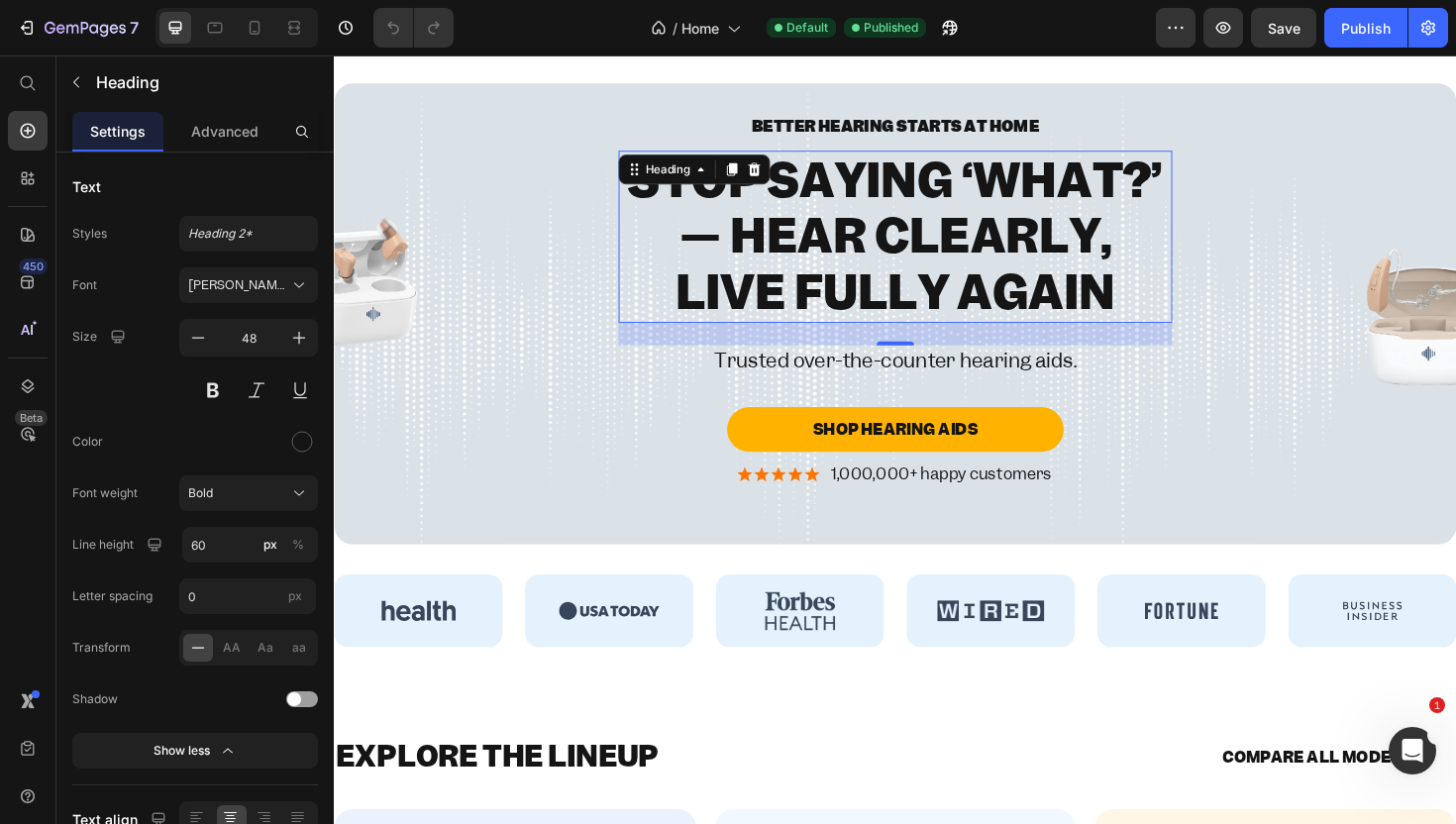 scroll, scrollTop: 0, scrollLeft: 0, axis: both 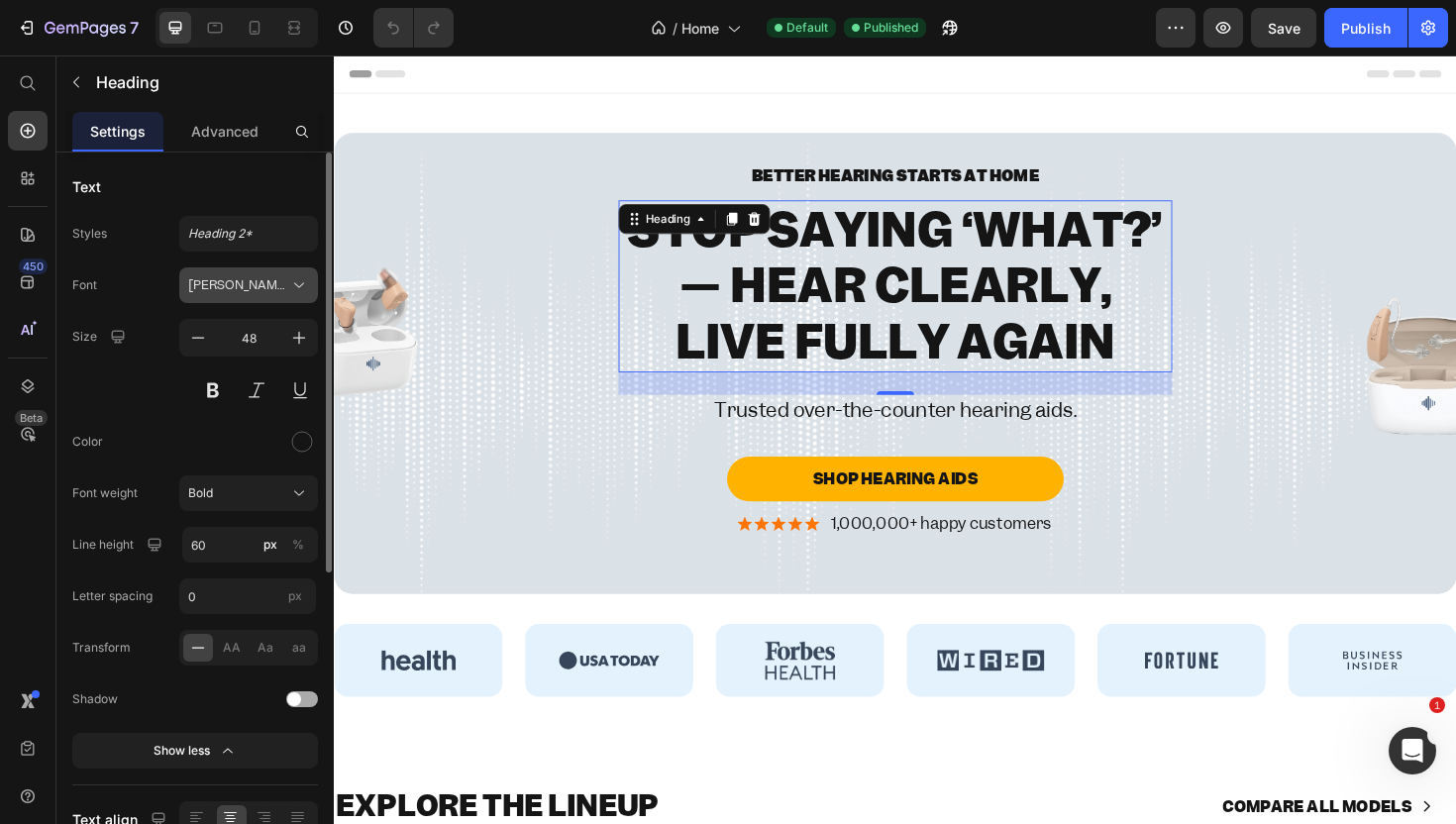 click on "[PERSON_NAME]" at bounding box center [249, 285] 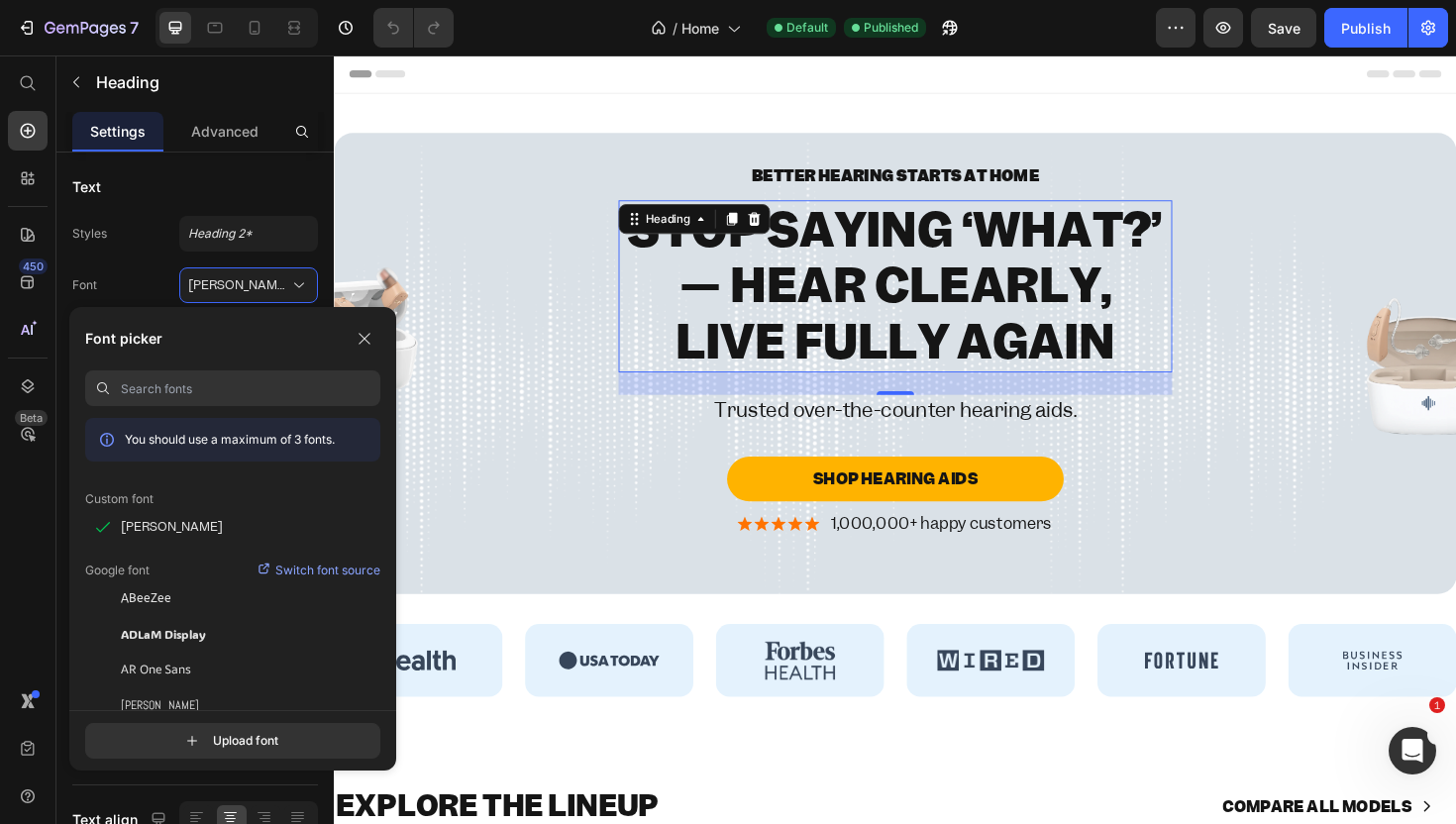 click on "Switch font source" at bounding box center [328, 570] 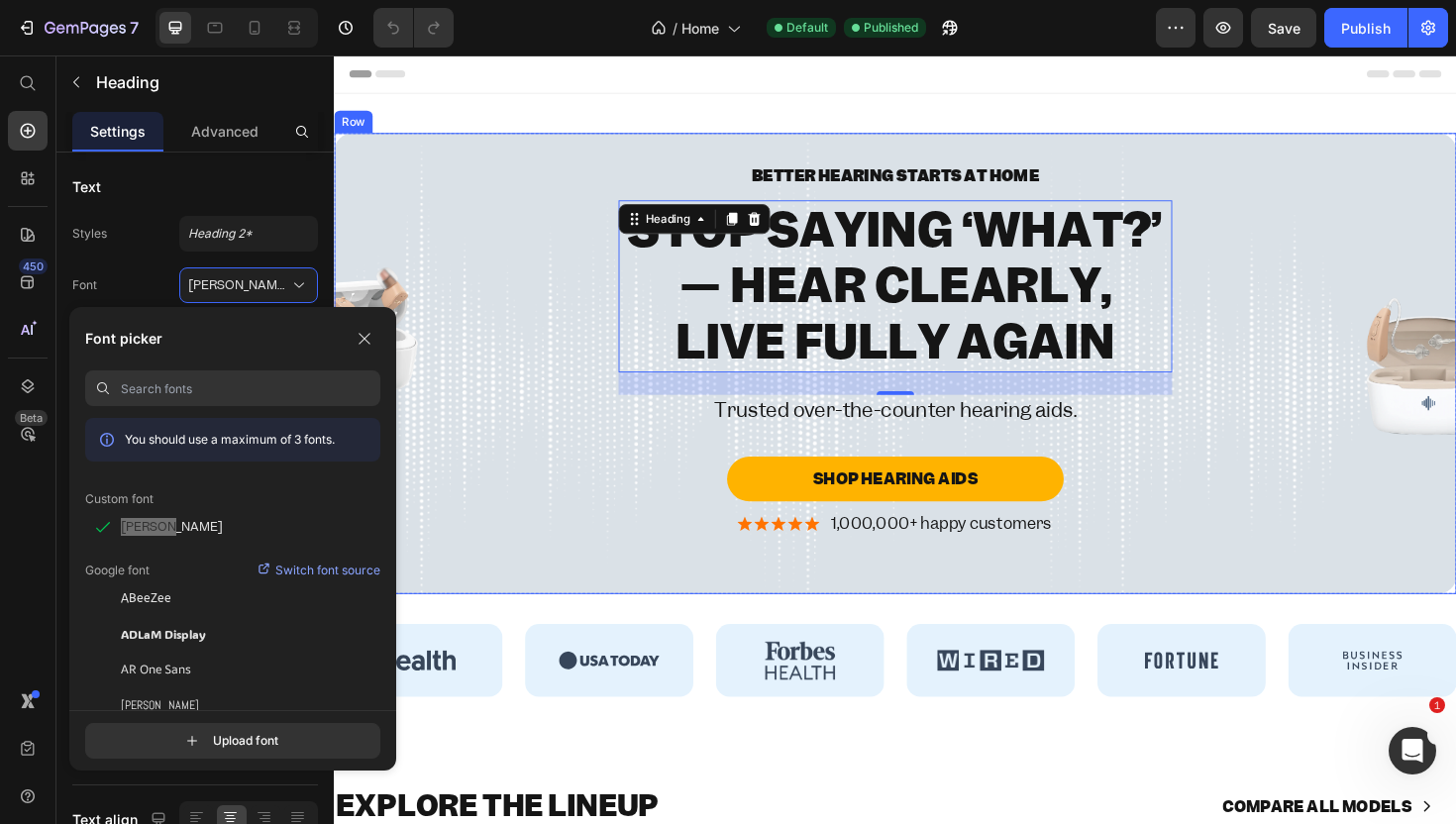 click on "Image" at bounding box center [480, 381] 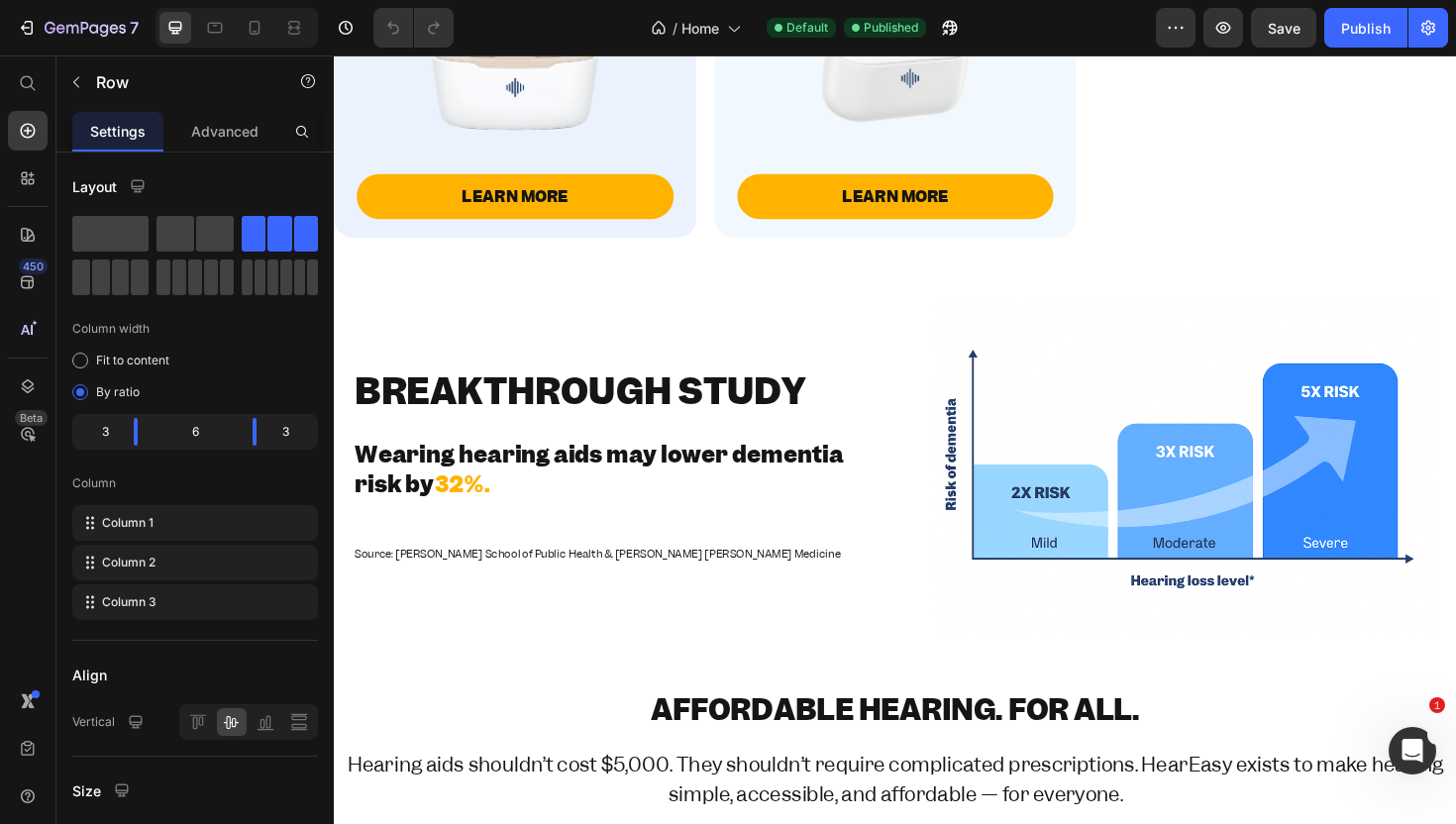 scroll, scrollTop: 1198, scrollLeft: 0, axis: vertical 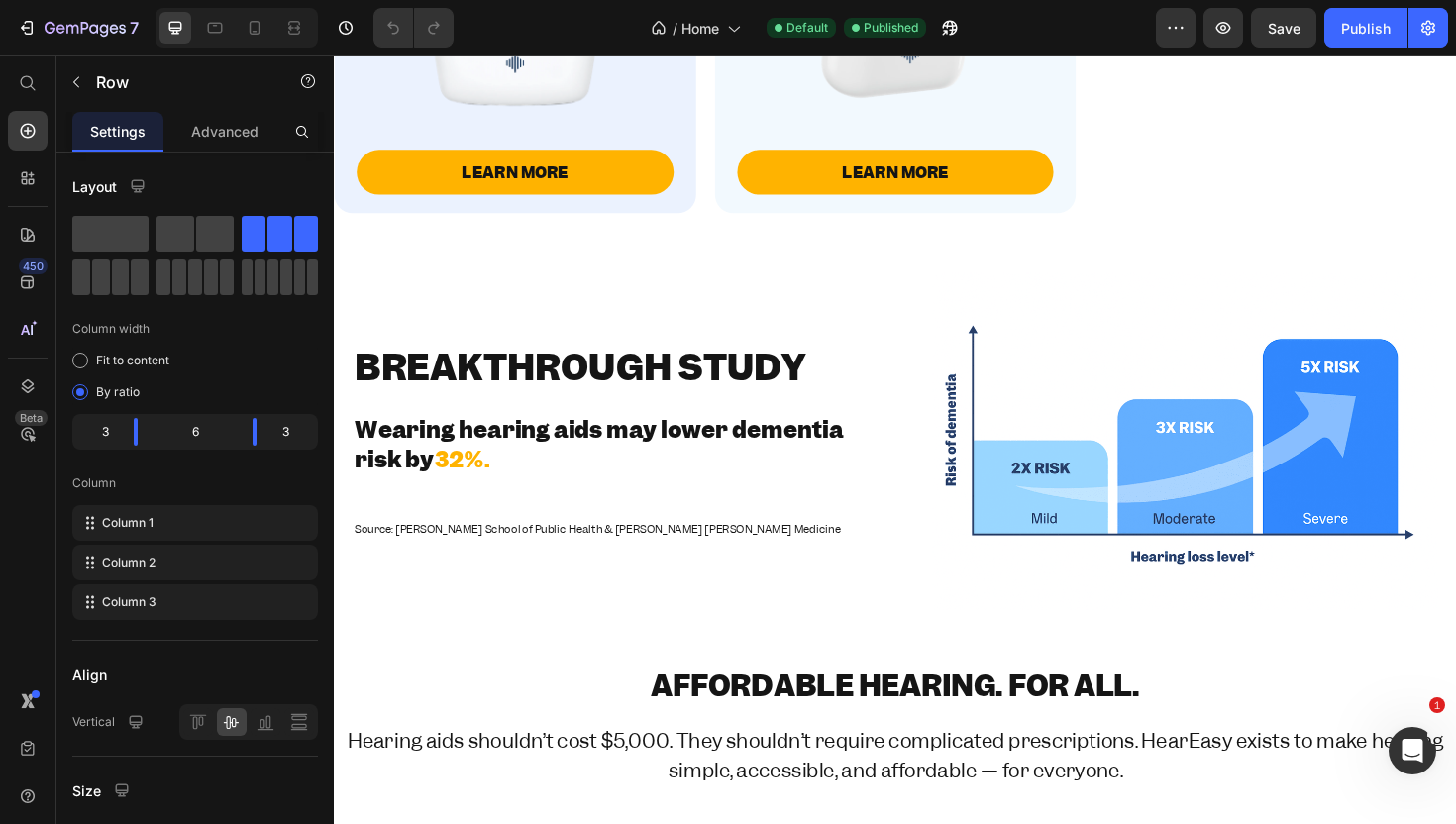 click 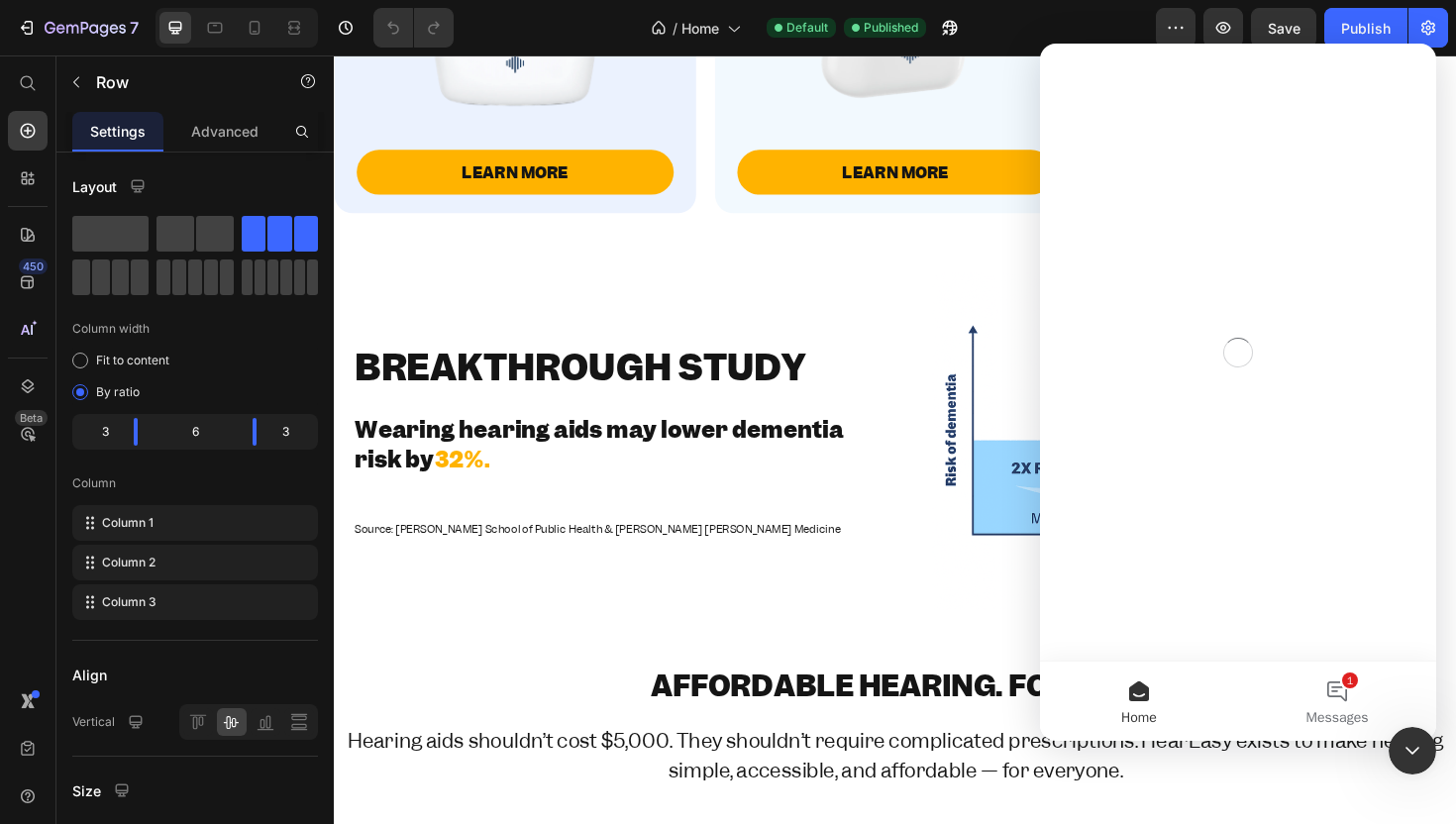 scroll, scrollTop: 0, scrollLeft: 0, axis: both 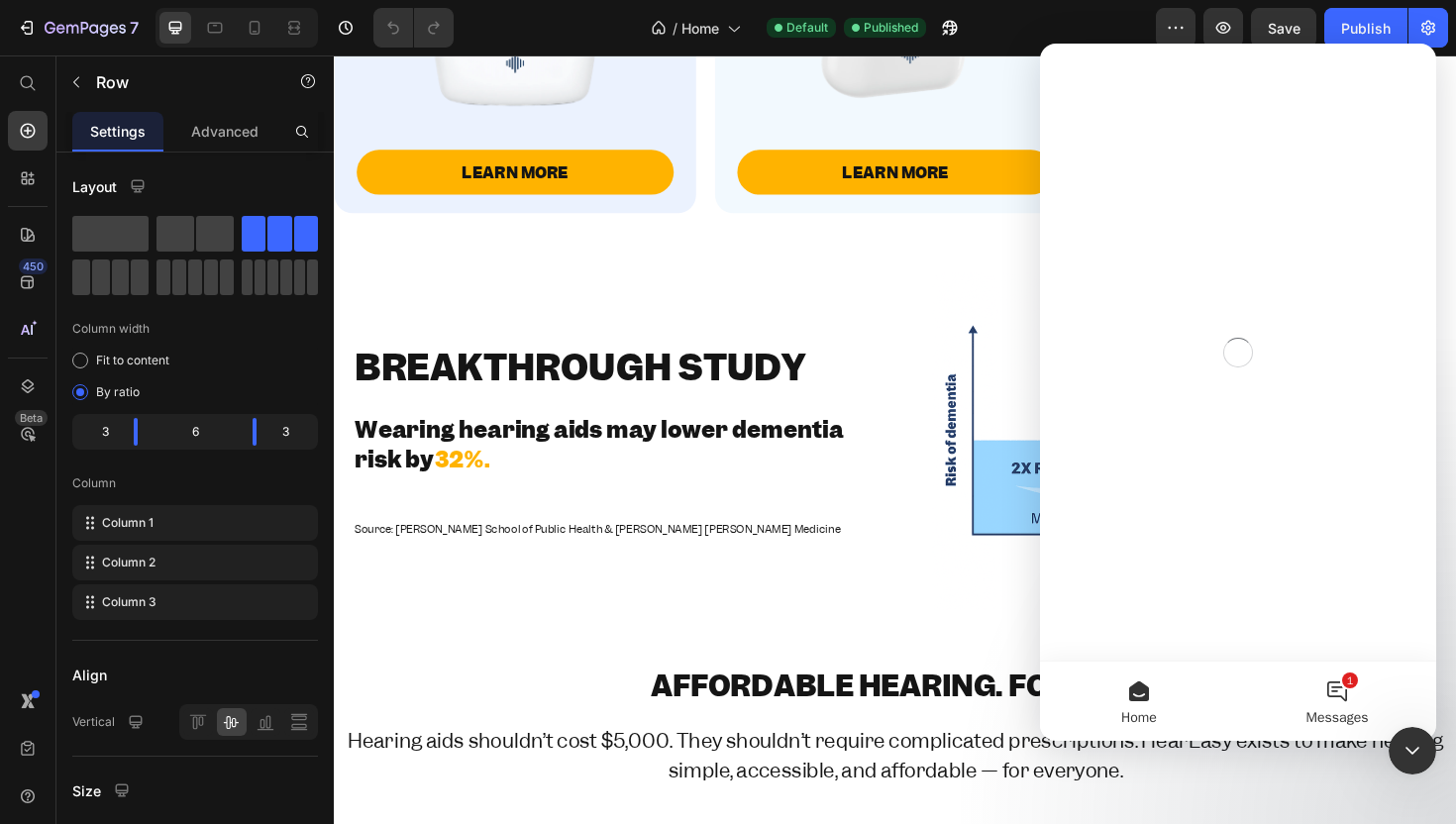 click on "1 Messages" at bounding box center (1337, 701) 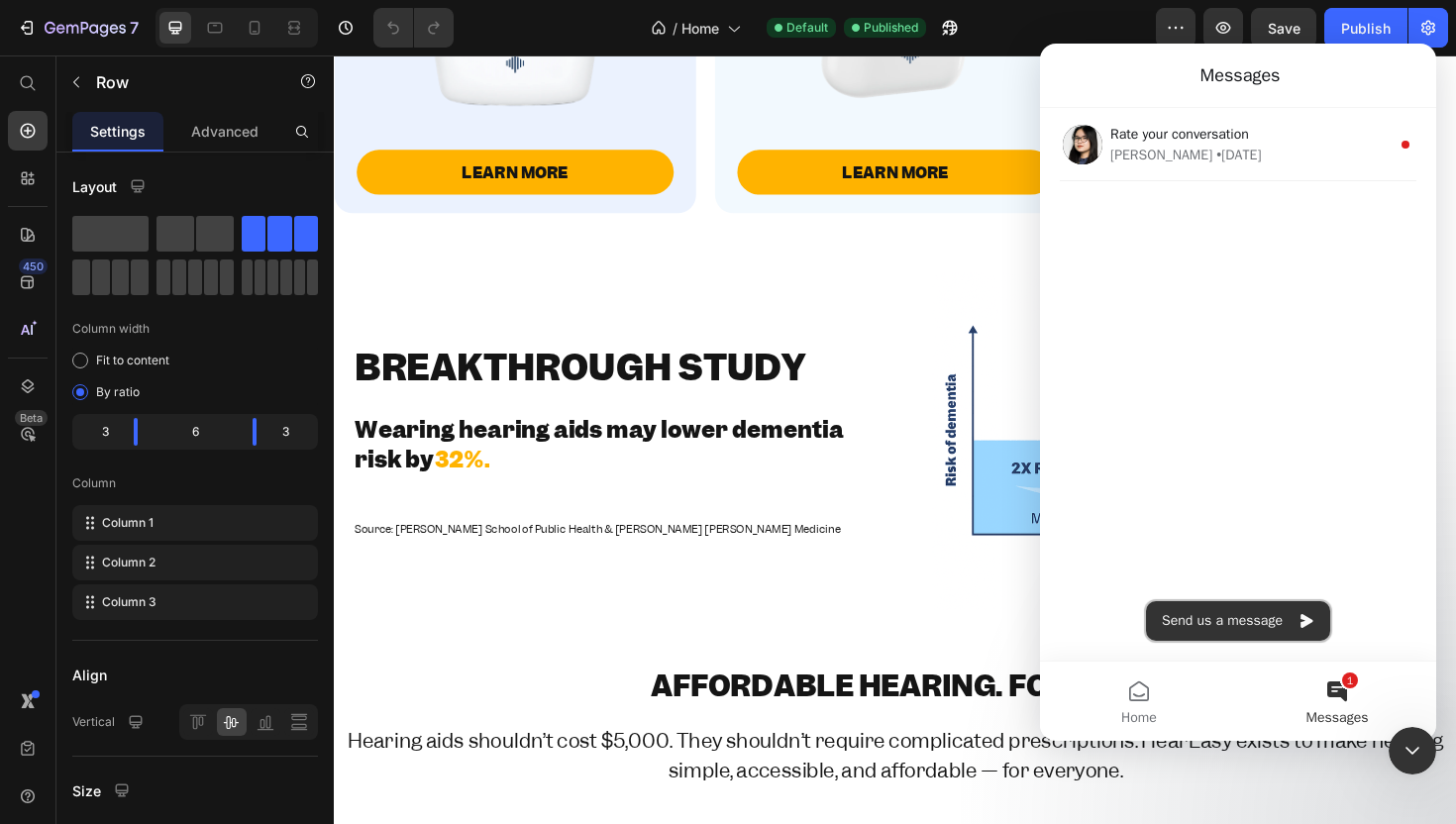 click on "Send us a message" at bounding box center (1238, 621) 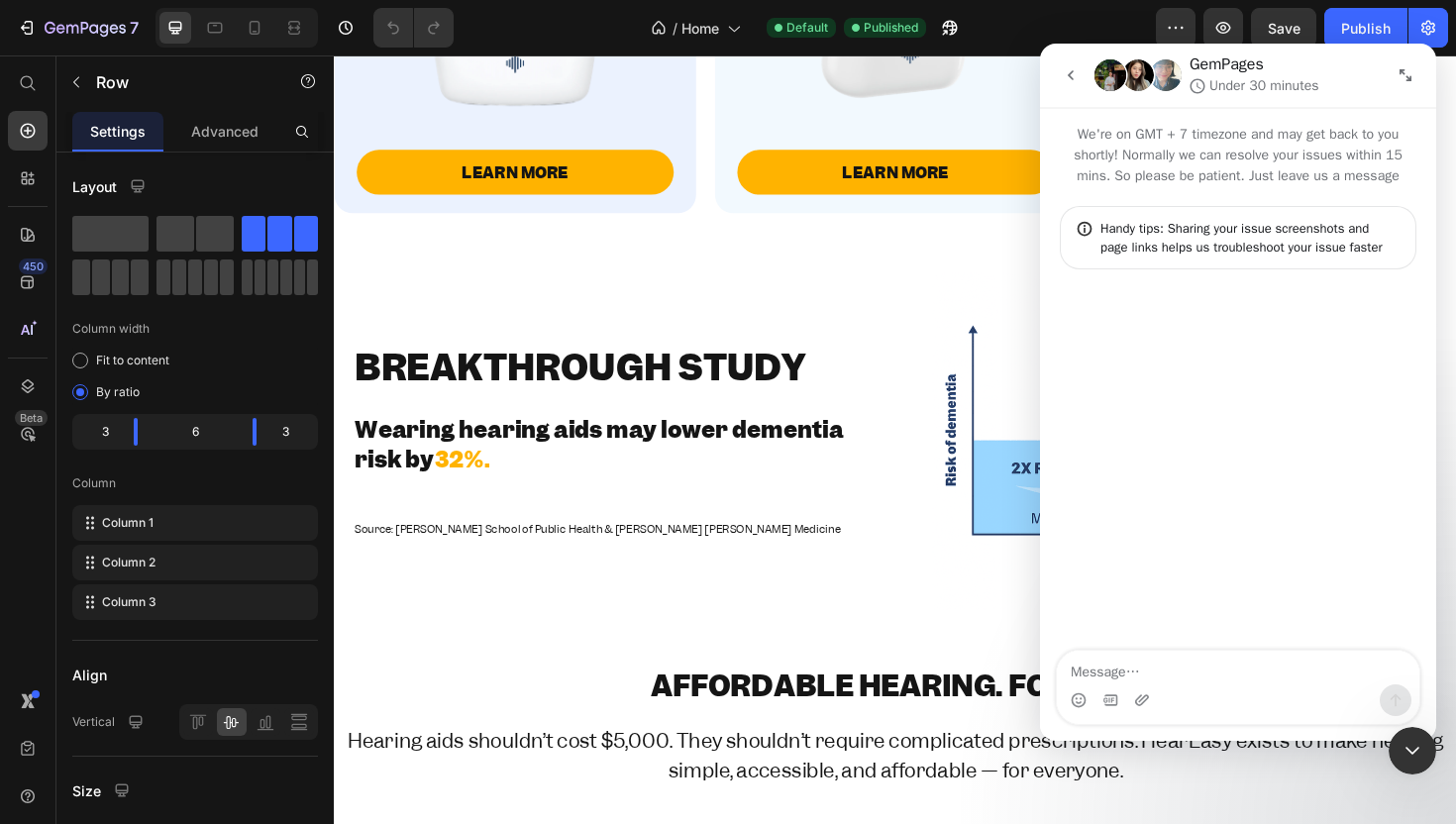 click at bounding box center (1238, 668) 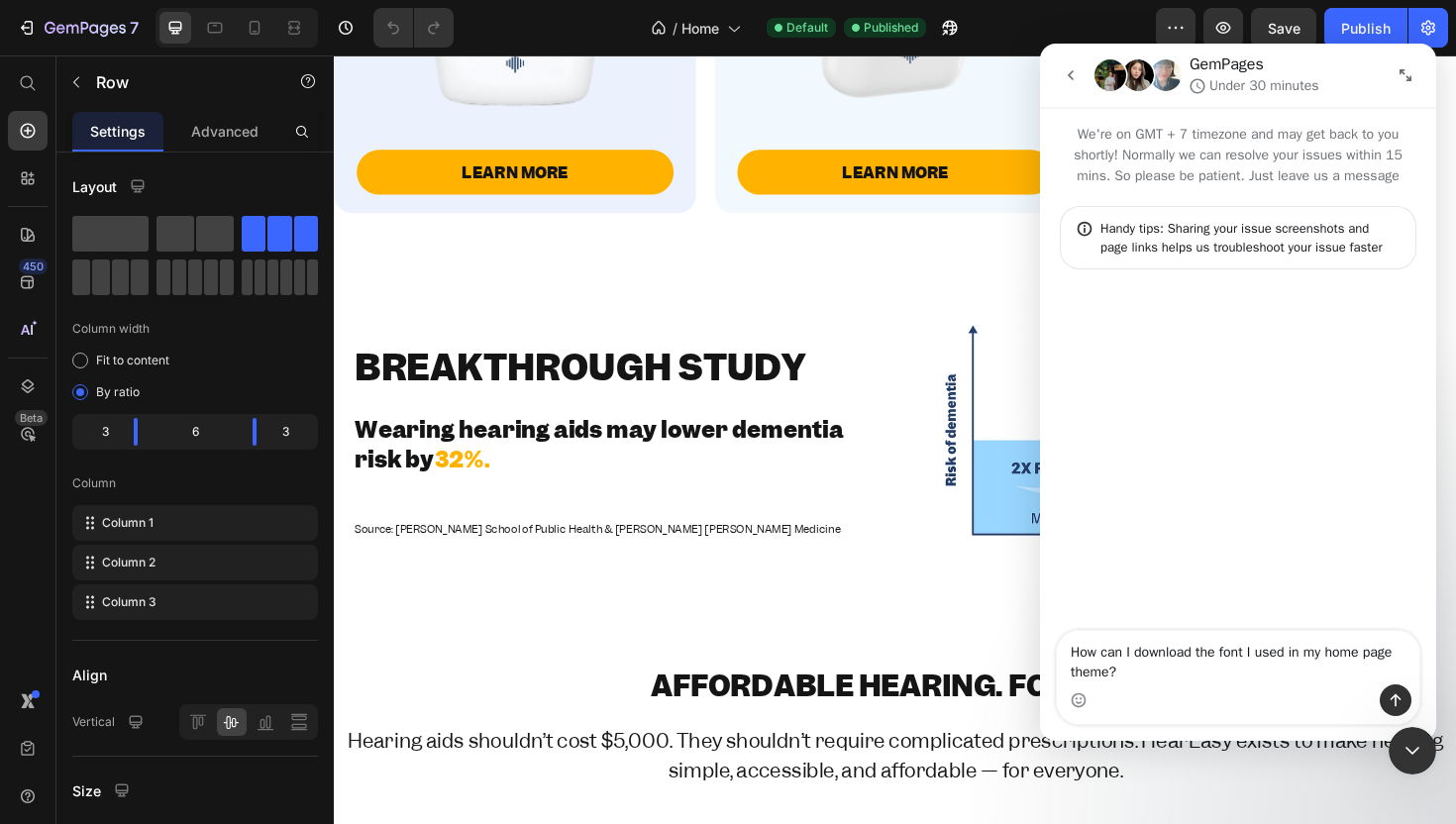 type on "How can I download the font I used in my home page theme?" 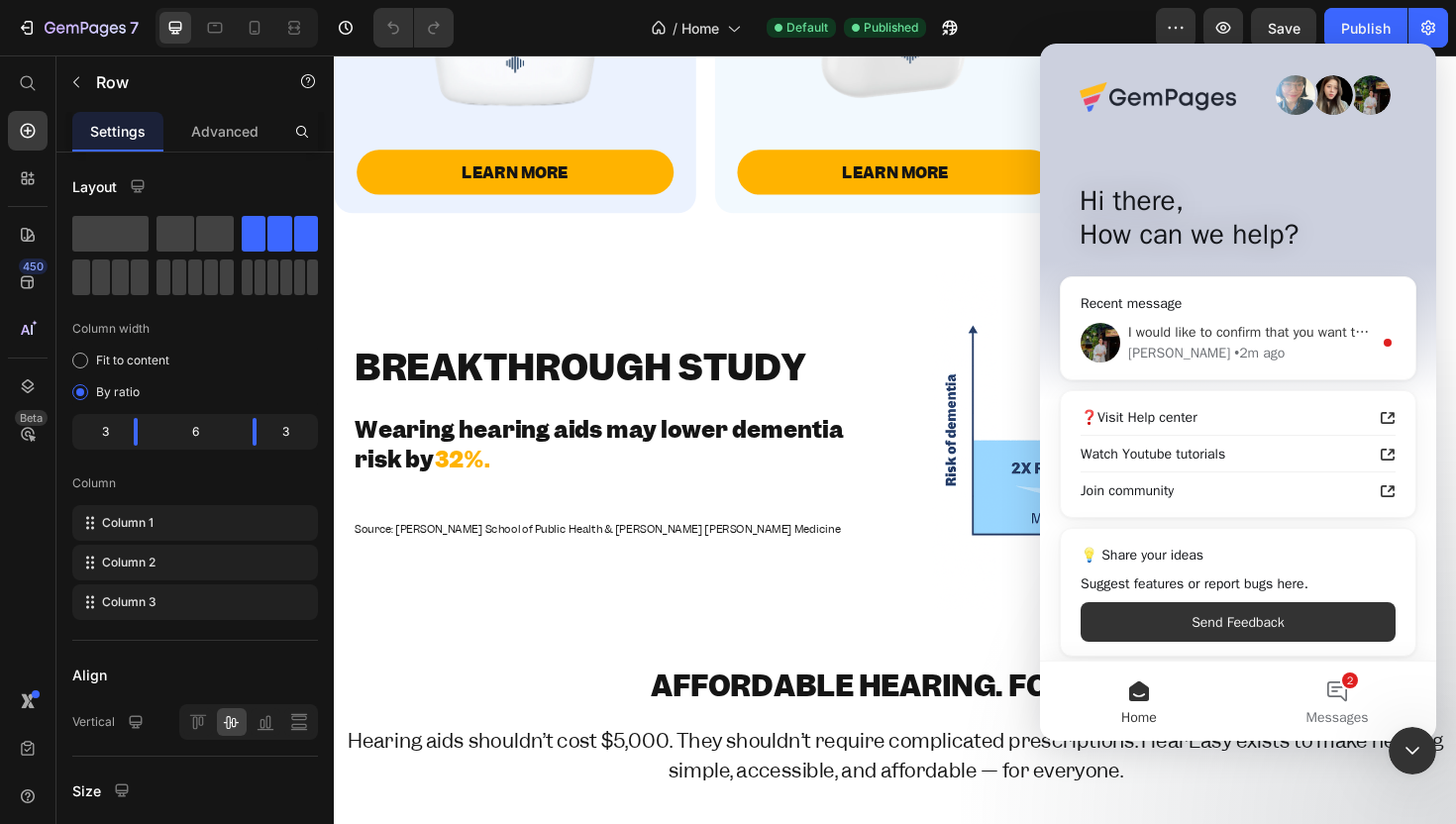 click on "•  2m ago" at bounding box center (1259, 353) 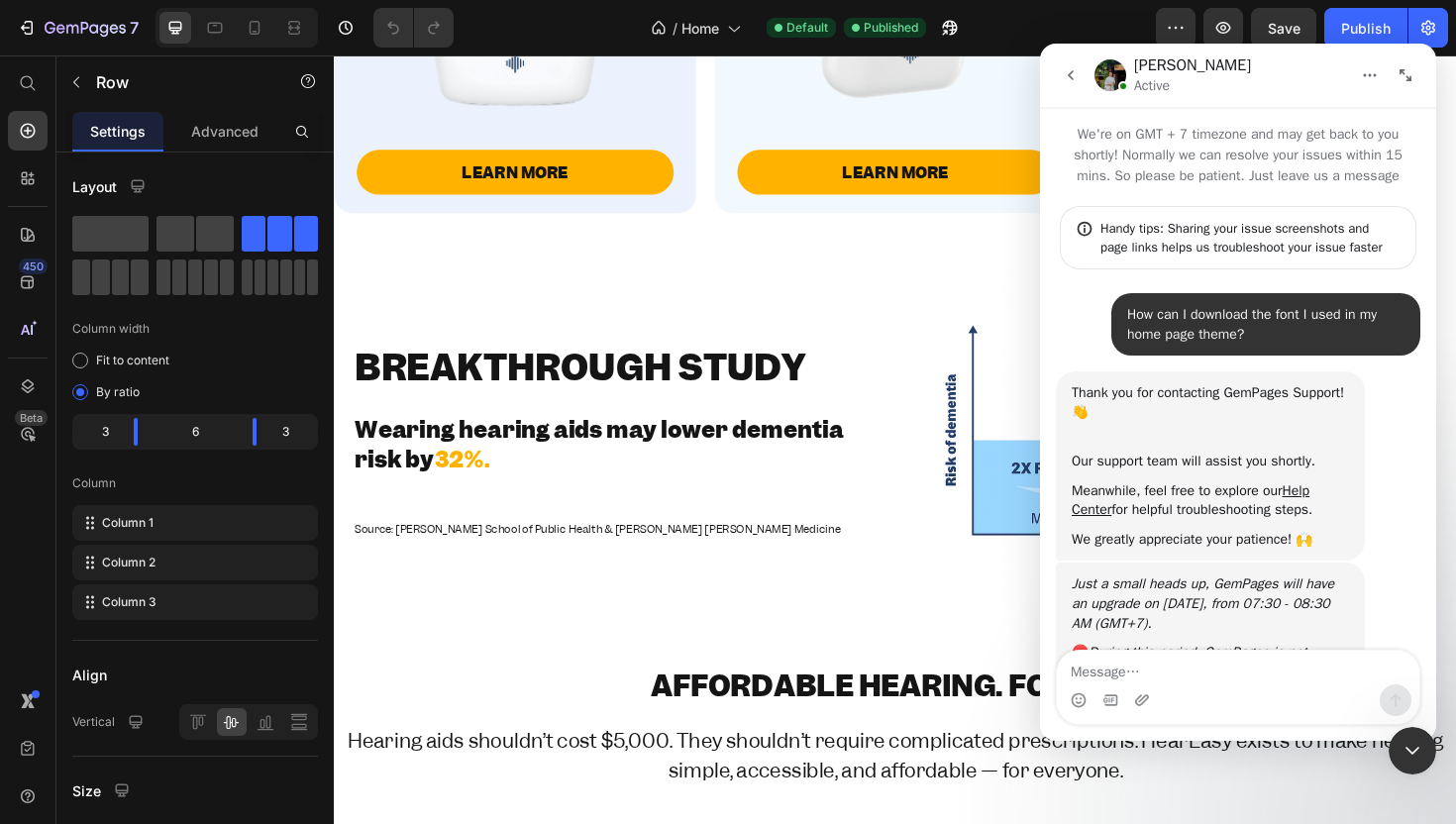 scroll, scrollTop: 3, scrollLeft: 0, axis: vertical 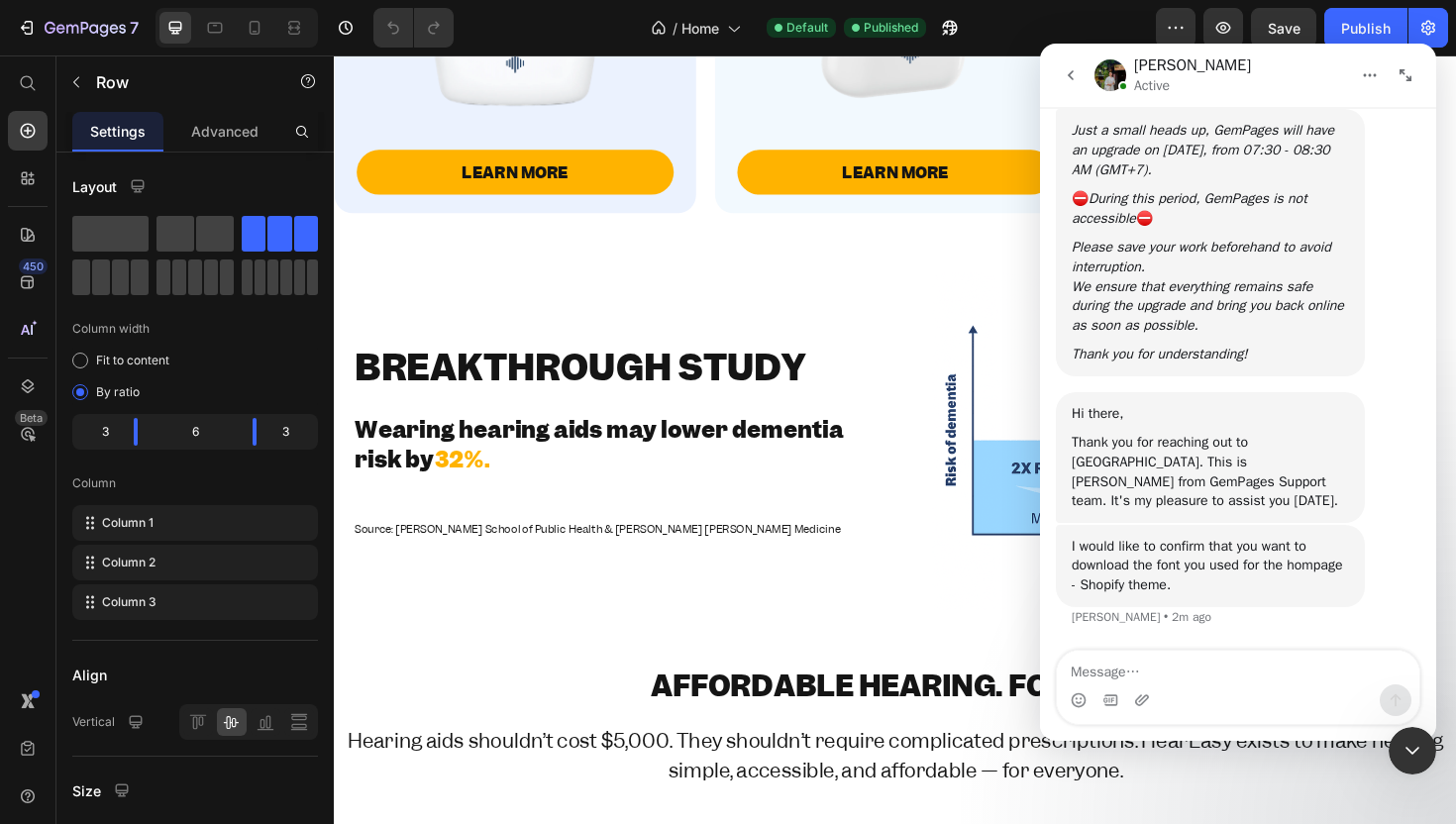 click at bounding box center (1238, 668) 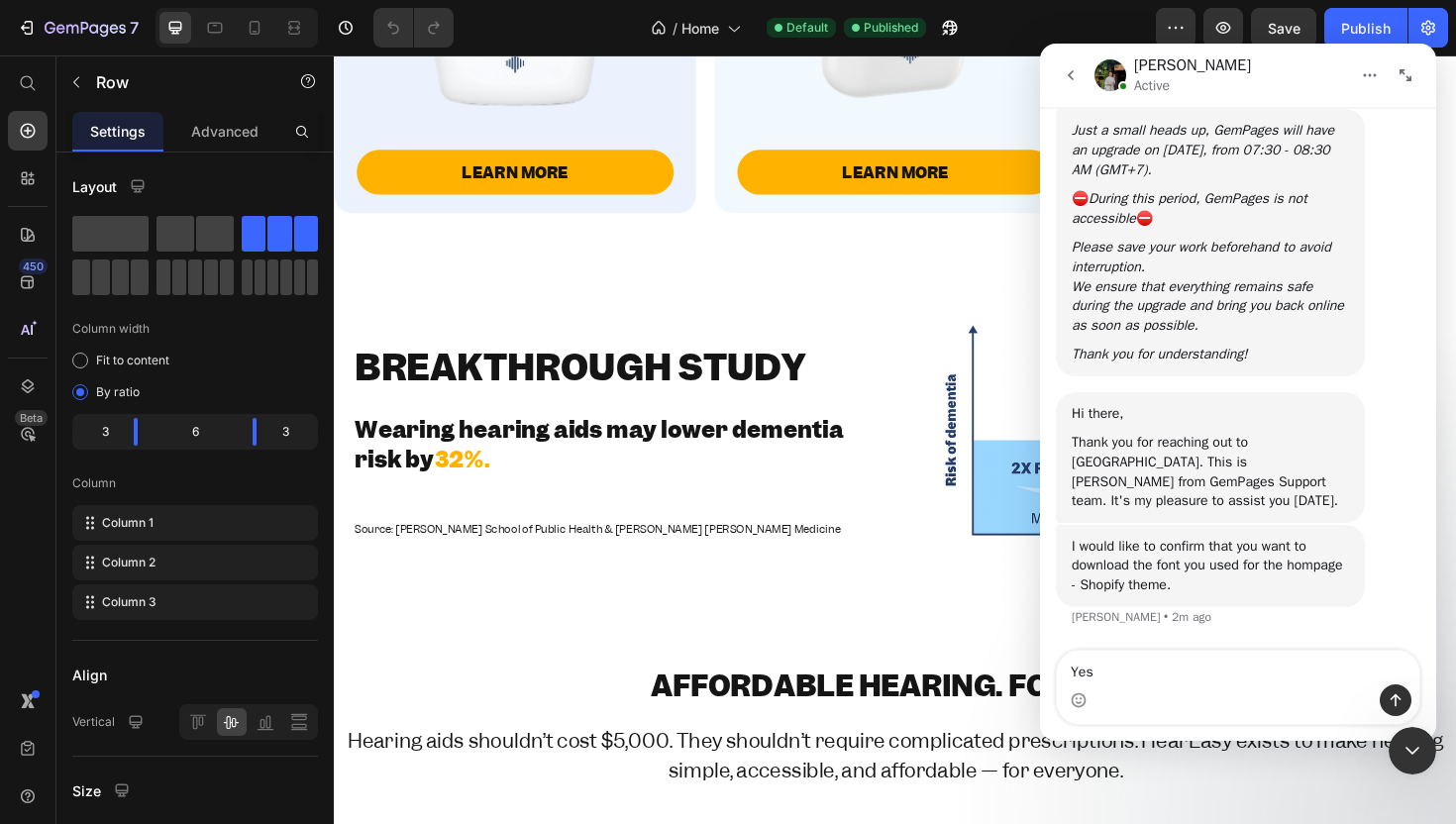 type on "Yes" 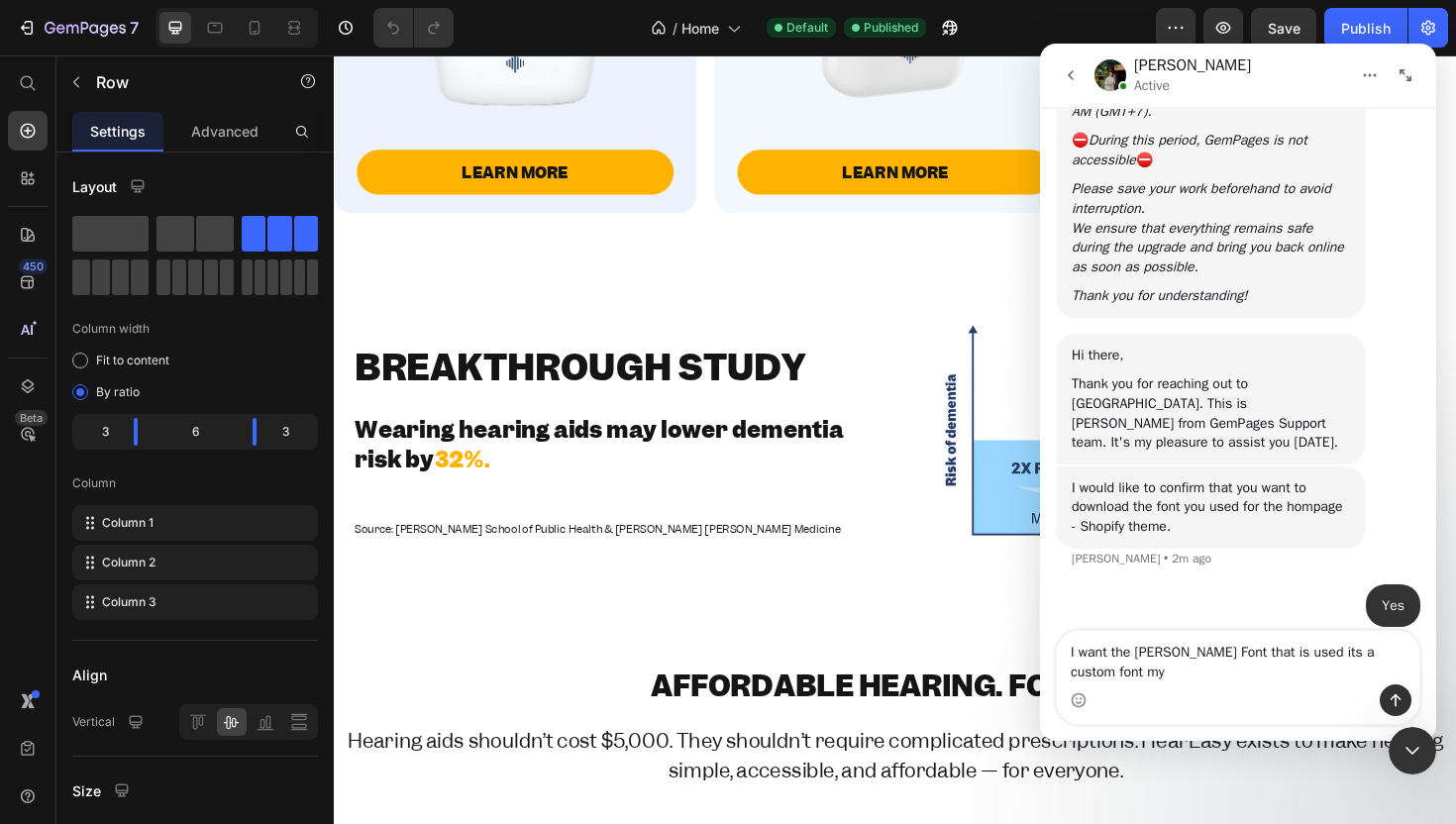 scroll, scrollTop: 529, scrollLeft: 0, axis: vertical 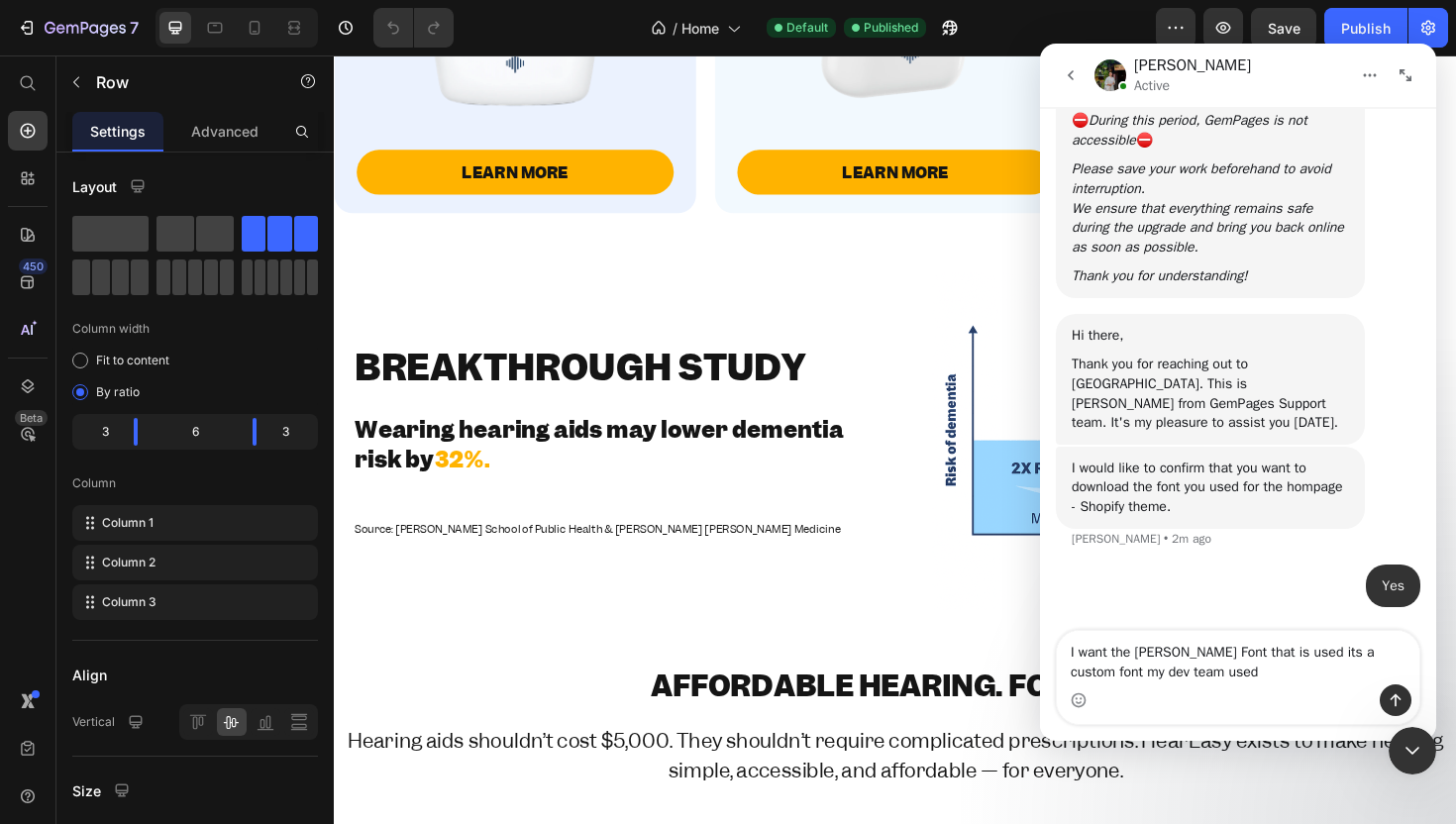 type on "I want the [PERSON_NAME] Font that is used its a custom font my dev team used" 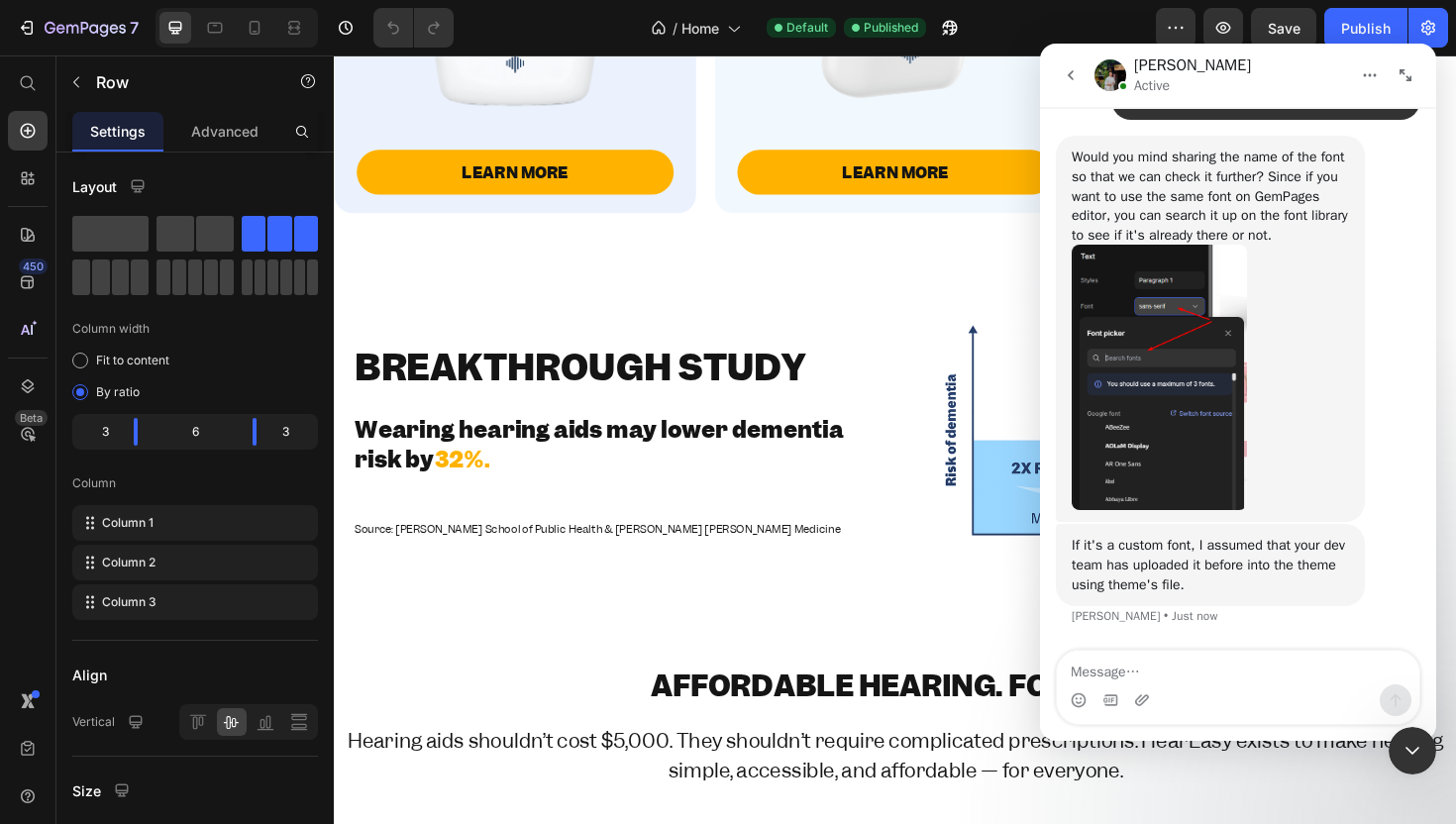scroll, scrollTop: 1080, scrollLeft: 0, axis: vertical 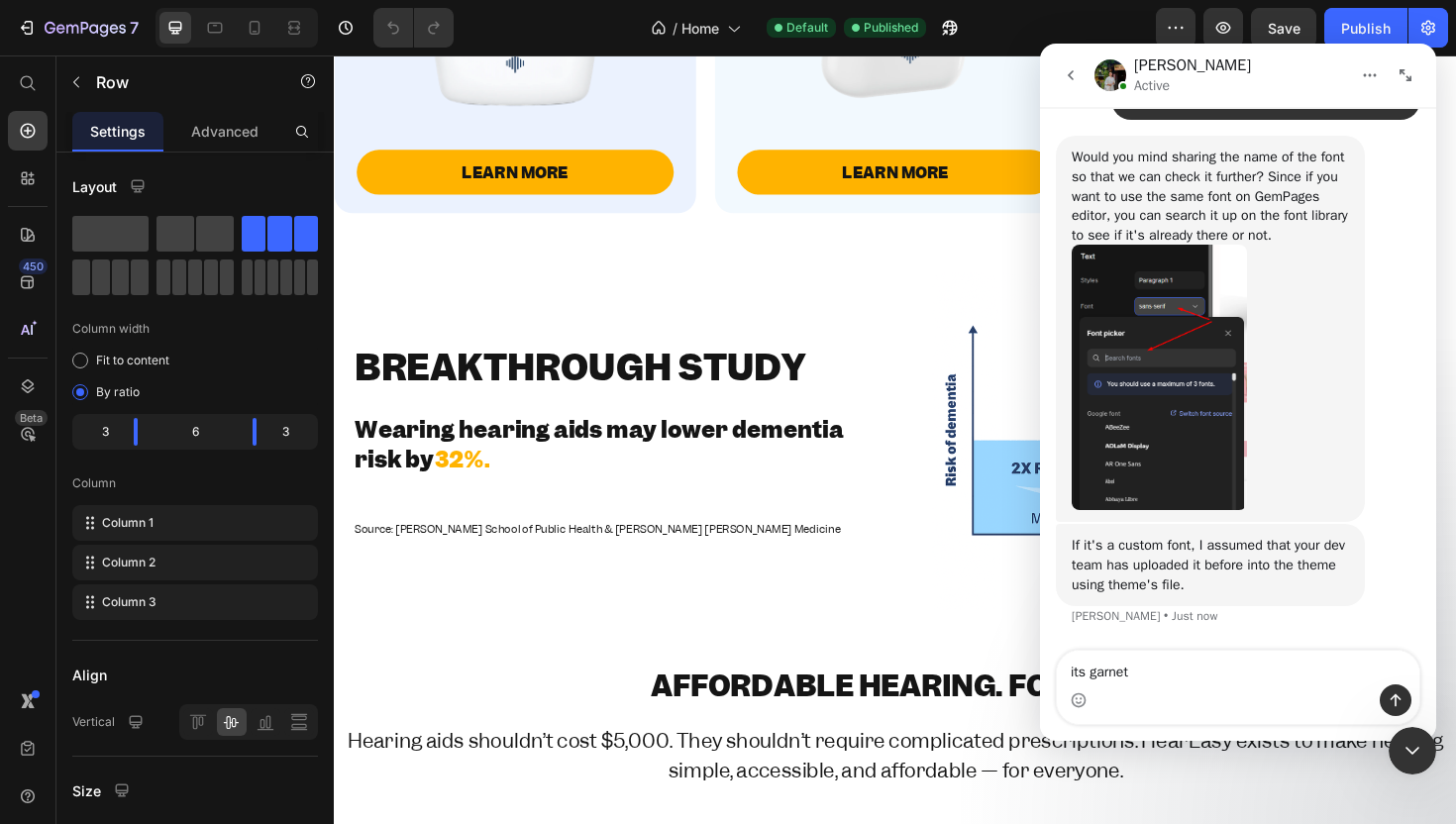 type on "its [PERSON_NAME]" 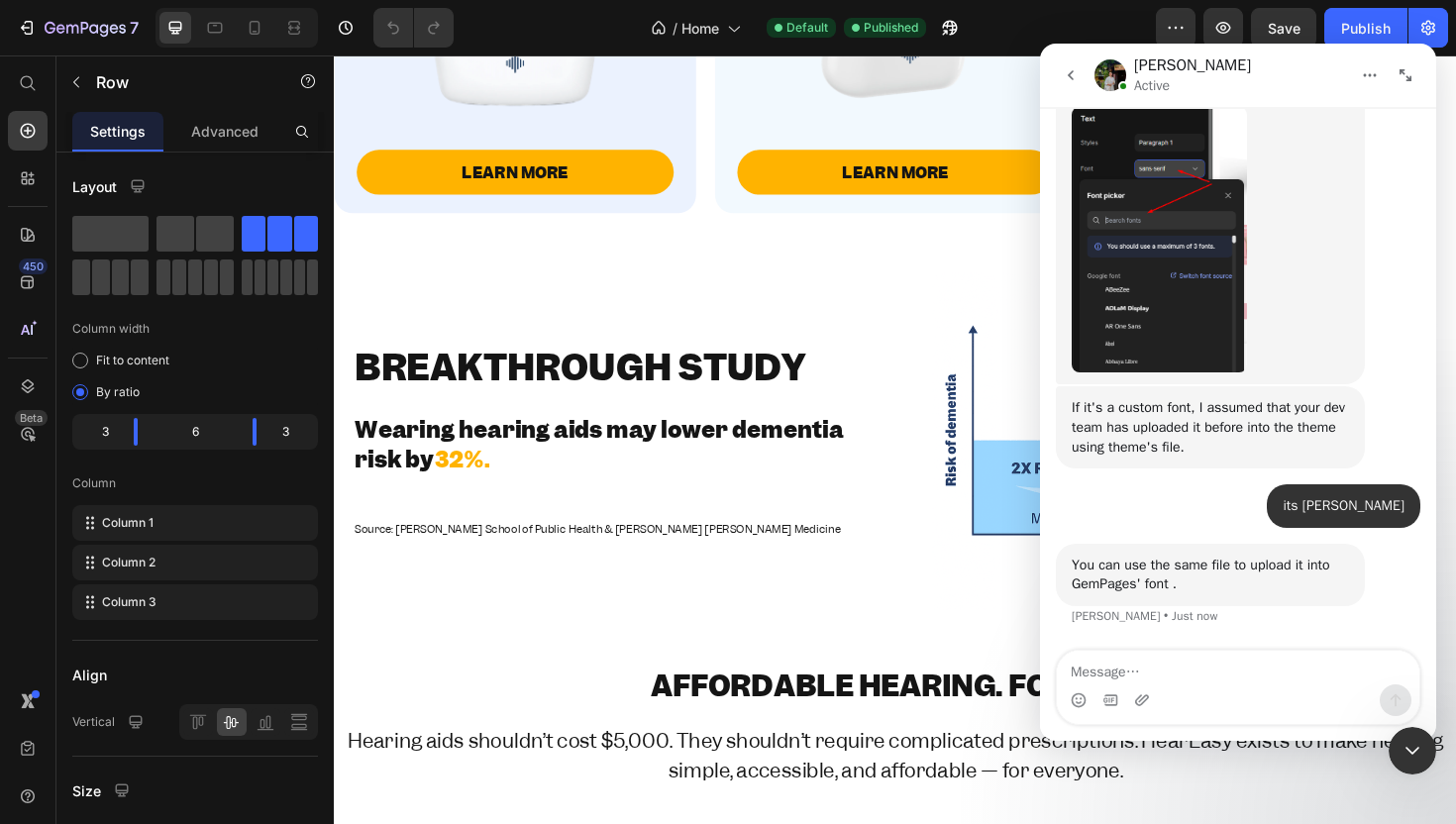 scroll, scrollTop: 1217, scrollLeft: 0, axis: vertical 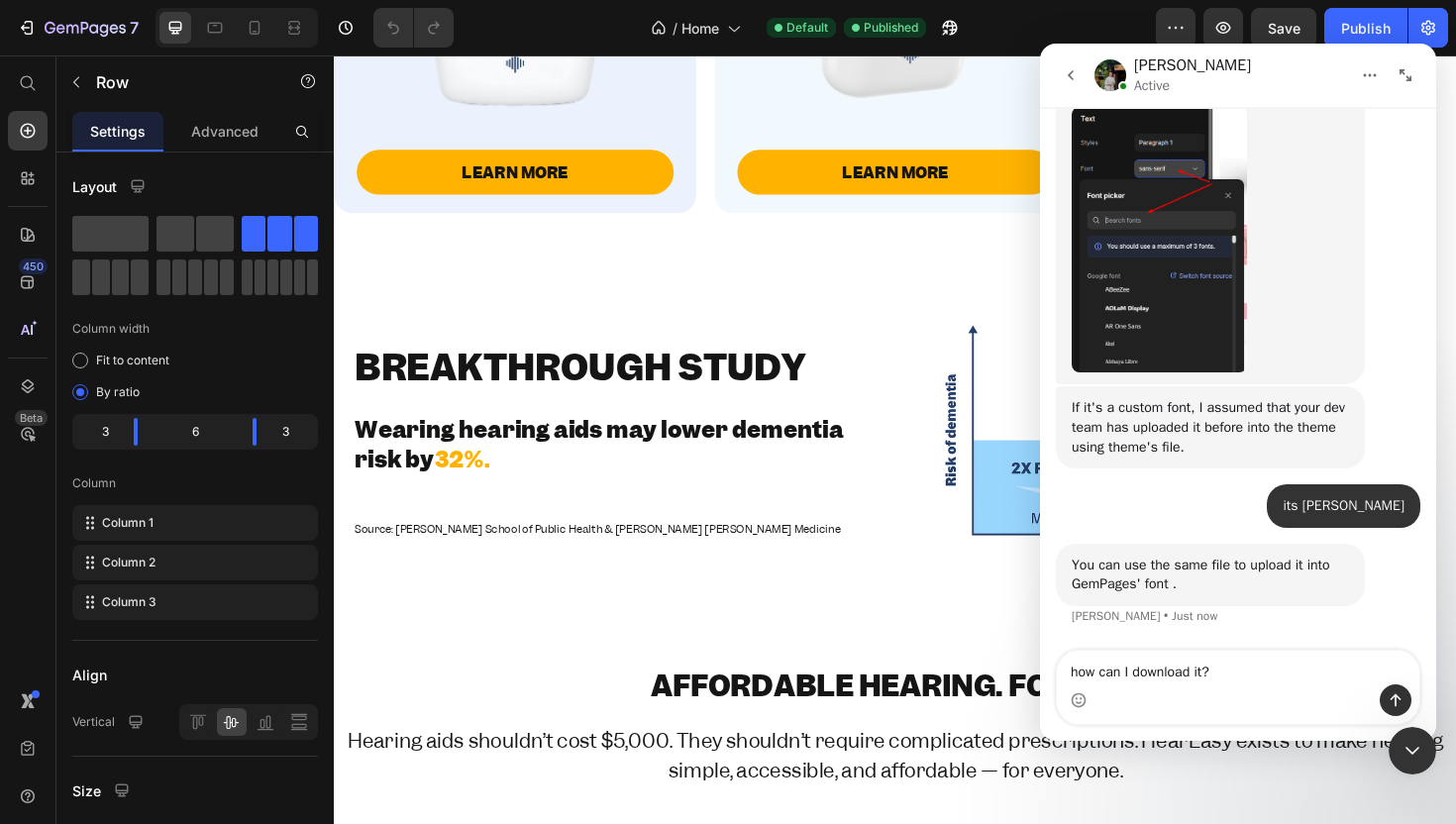 type on "how can I download it?" 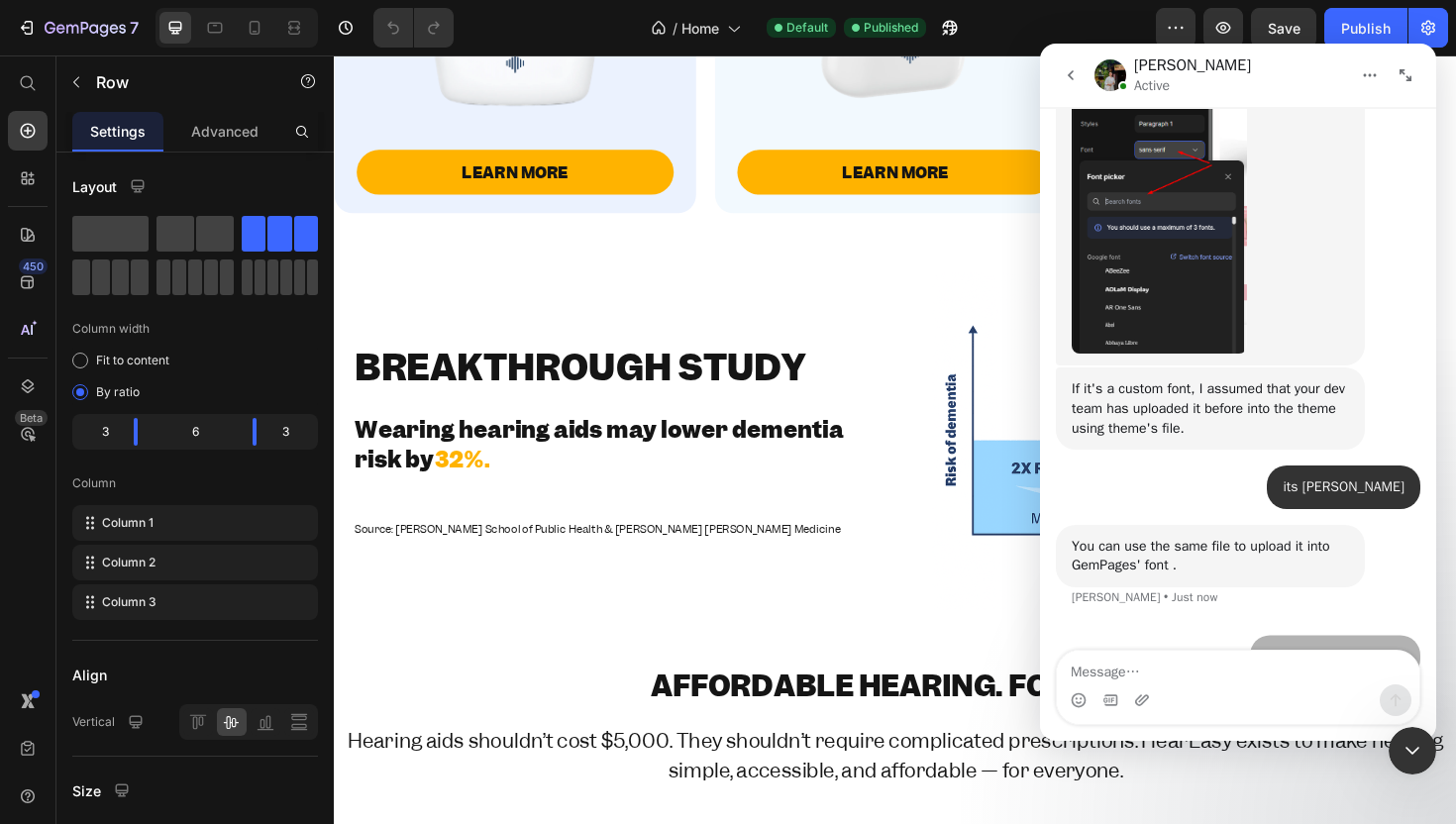 scroll, scrollTop: 1276, scrollLeft: 0, axis: vertical 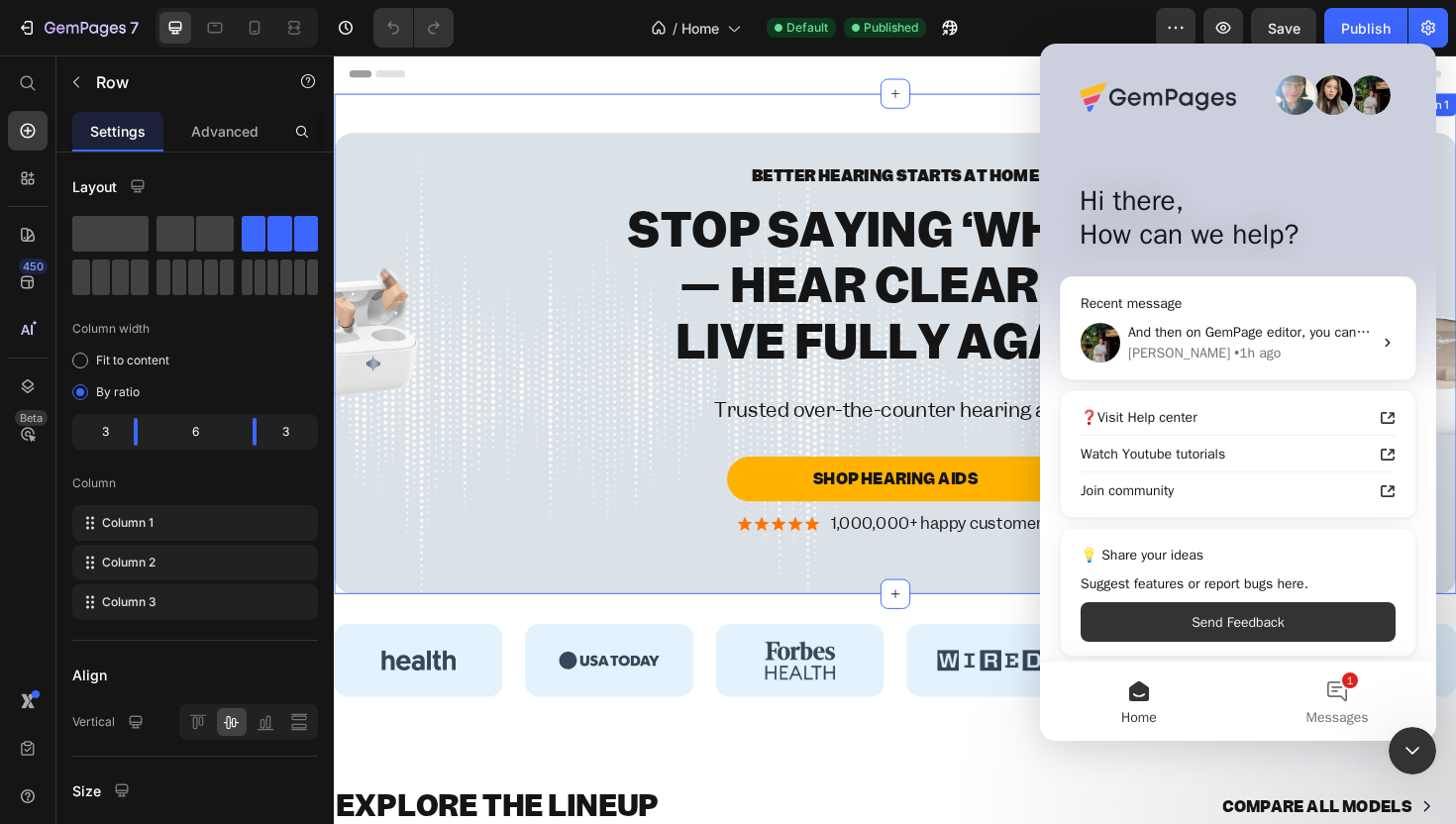 click on "Image Better hearing starts at home Text Block STOP SAYING ‘WHAT?’ — HEAR CLEARLY, LIVE FULLY AGAIN Heading Trusted over-the-counter hearing aids. Text Block Shop Hearing Aids Button Image 1,000,000+ happy customers Text Block Row Row Image Image Image Row Row Row Section 1" at bounding box center (928, 360) 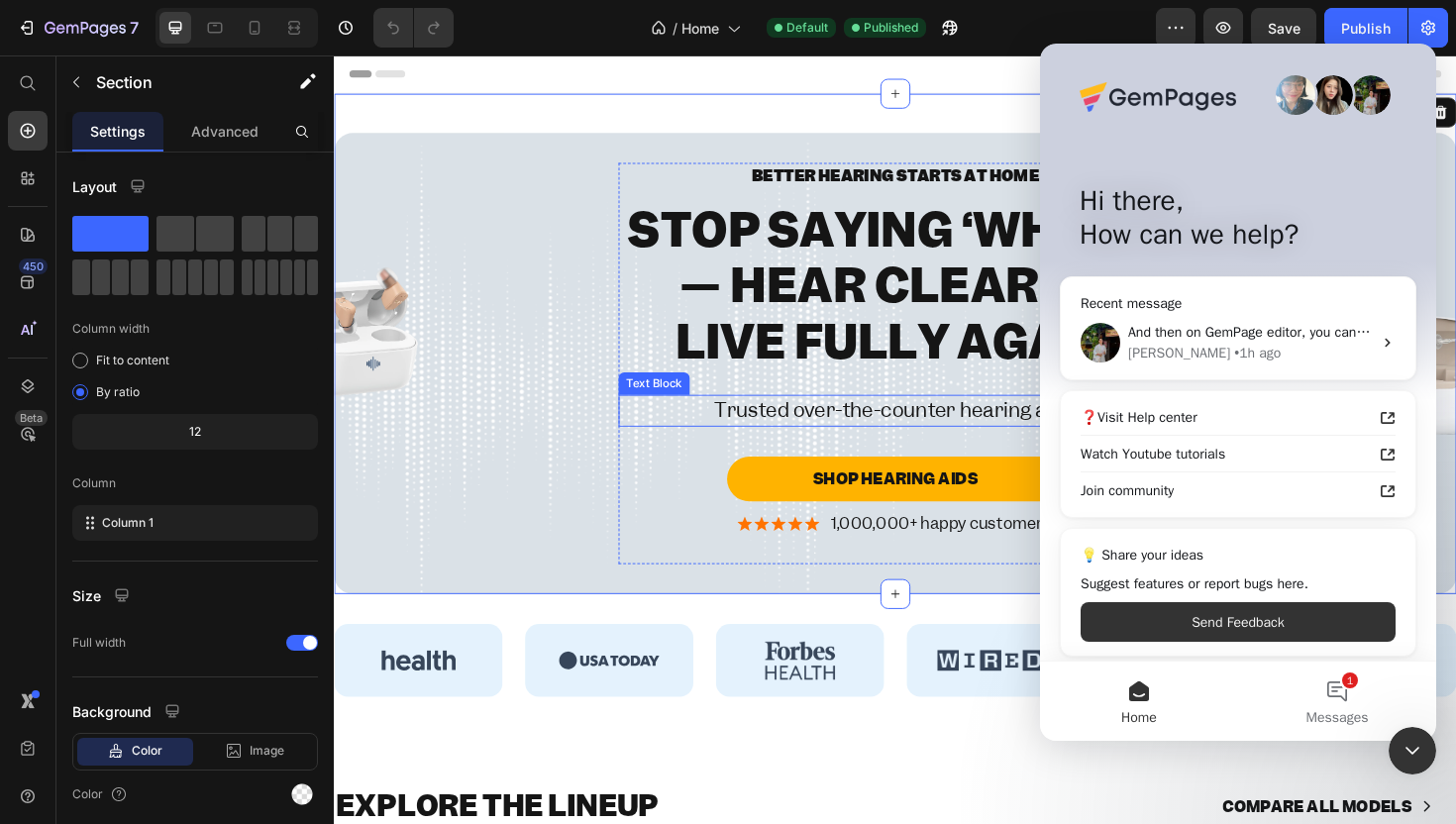 click on "Trusted over-the-counter hearing aids." at bounding box center (928, 432) 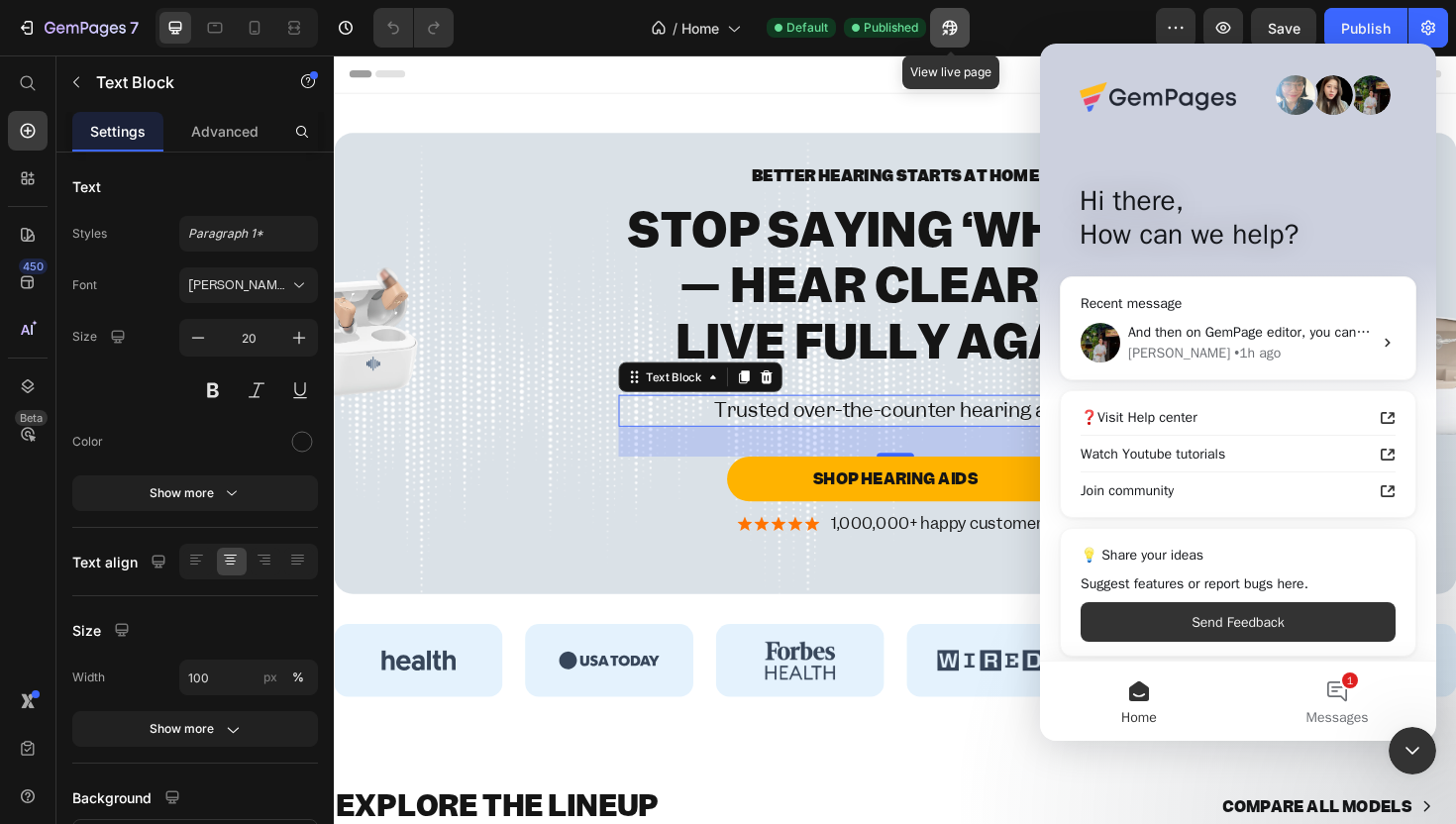 click 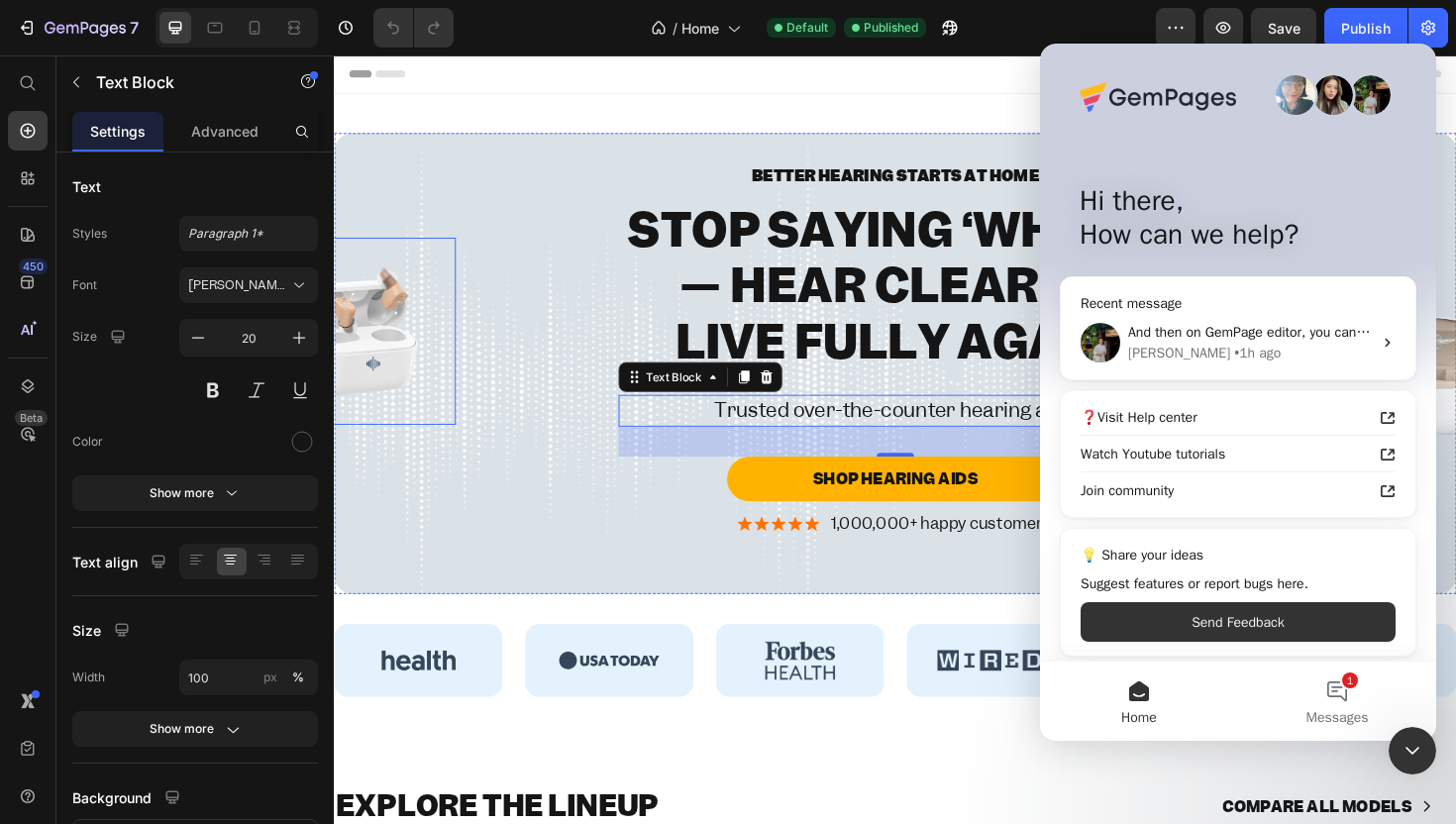 click at bounding box center (364, 348) 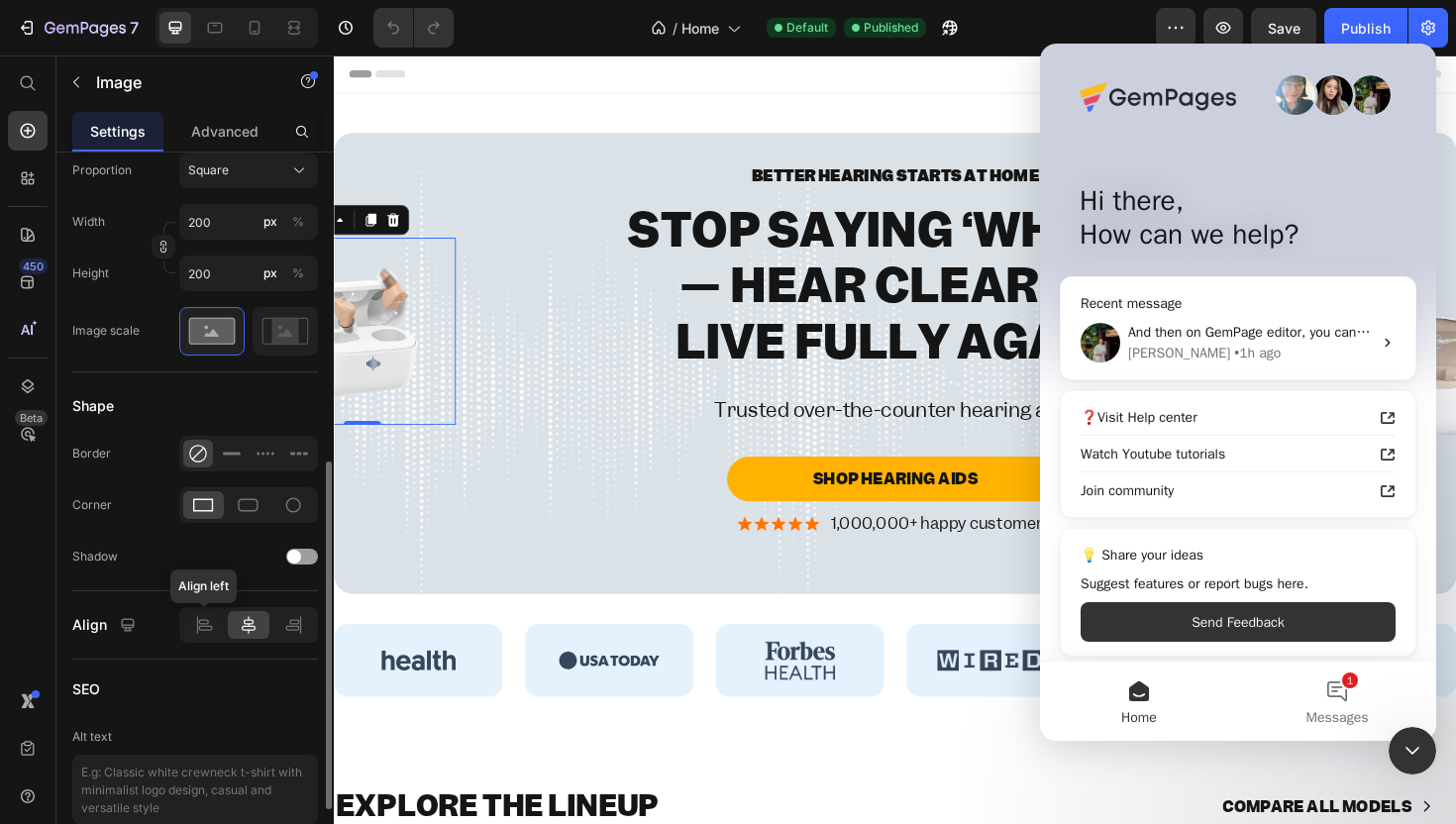 scroll, scrollTop: 660, scrollLeft: 0, axis: vertical 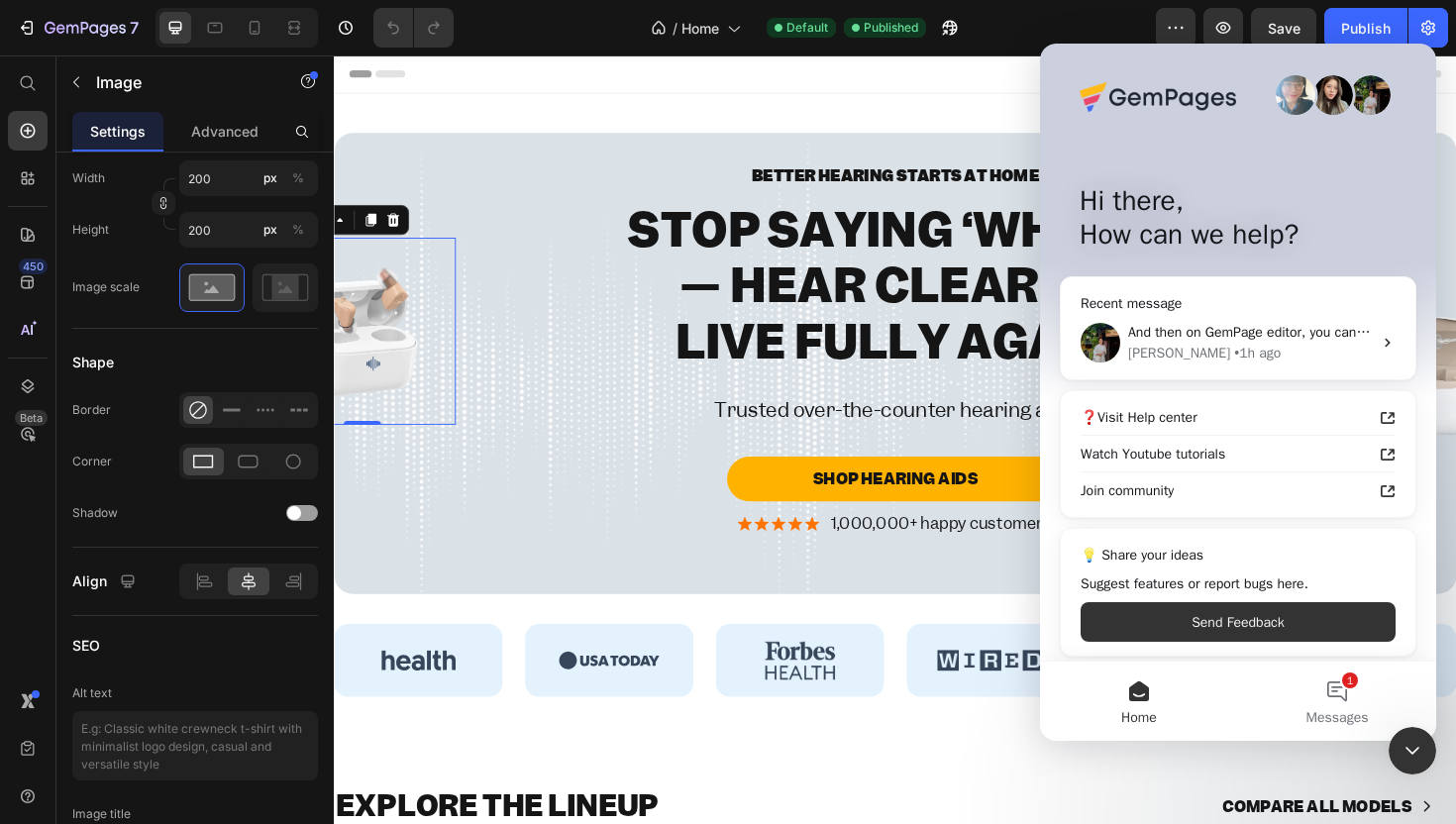 click at bounding box center [1412, 751] 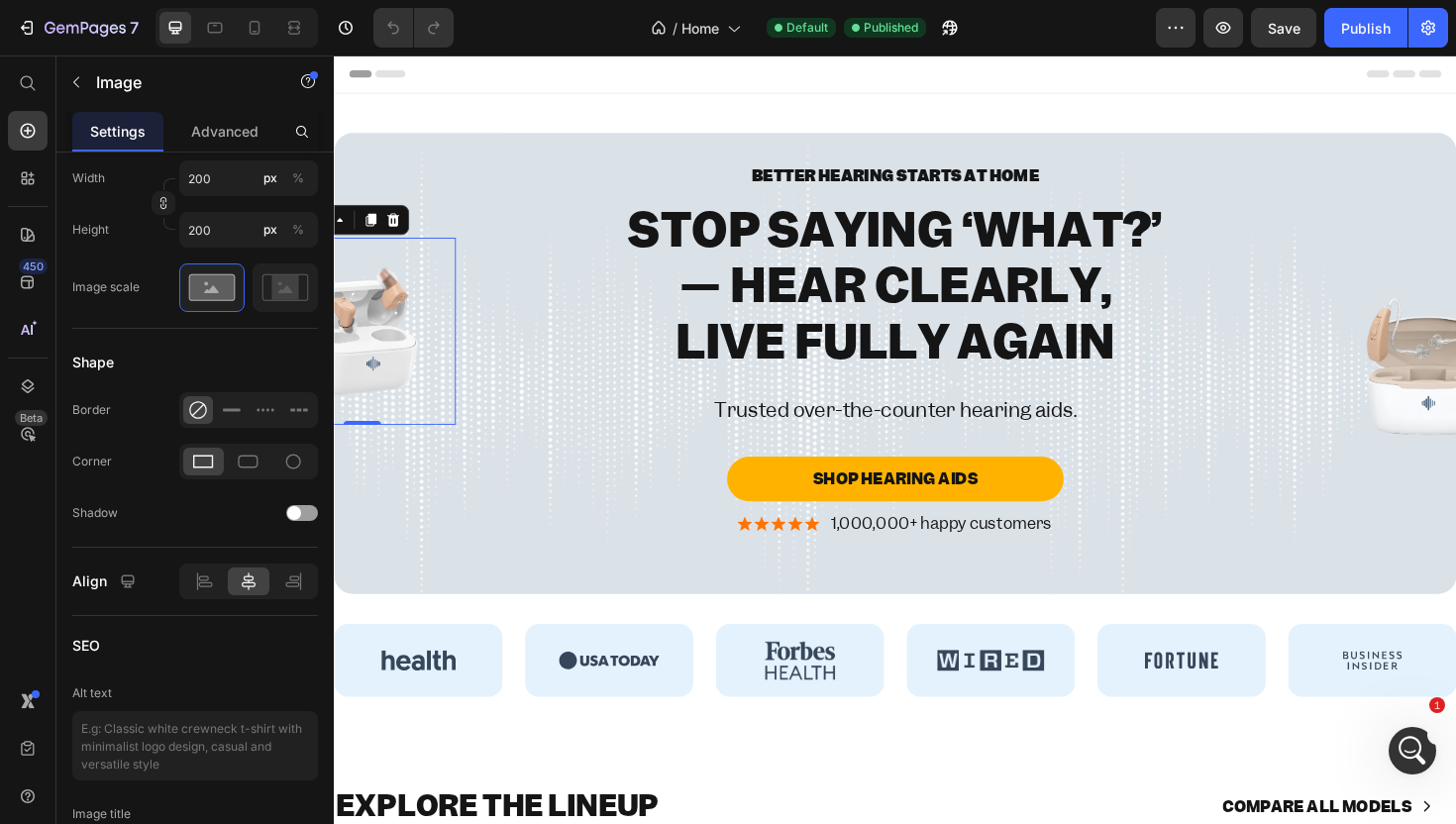 scroll, scrollTop: 0, scrollLeft: 0, axis: both 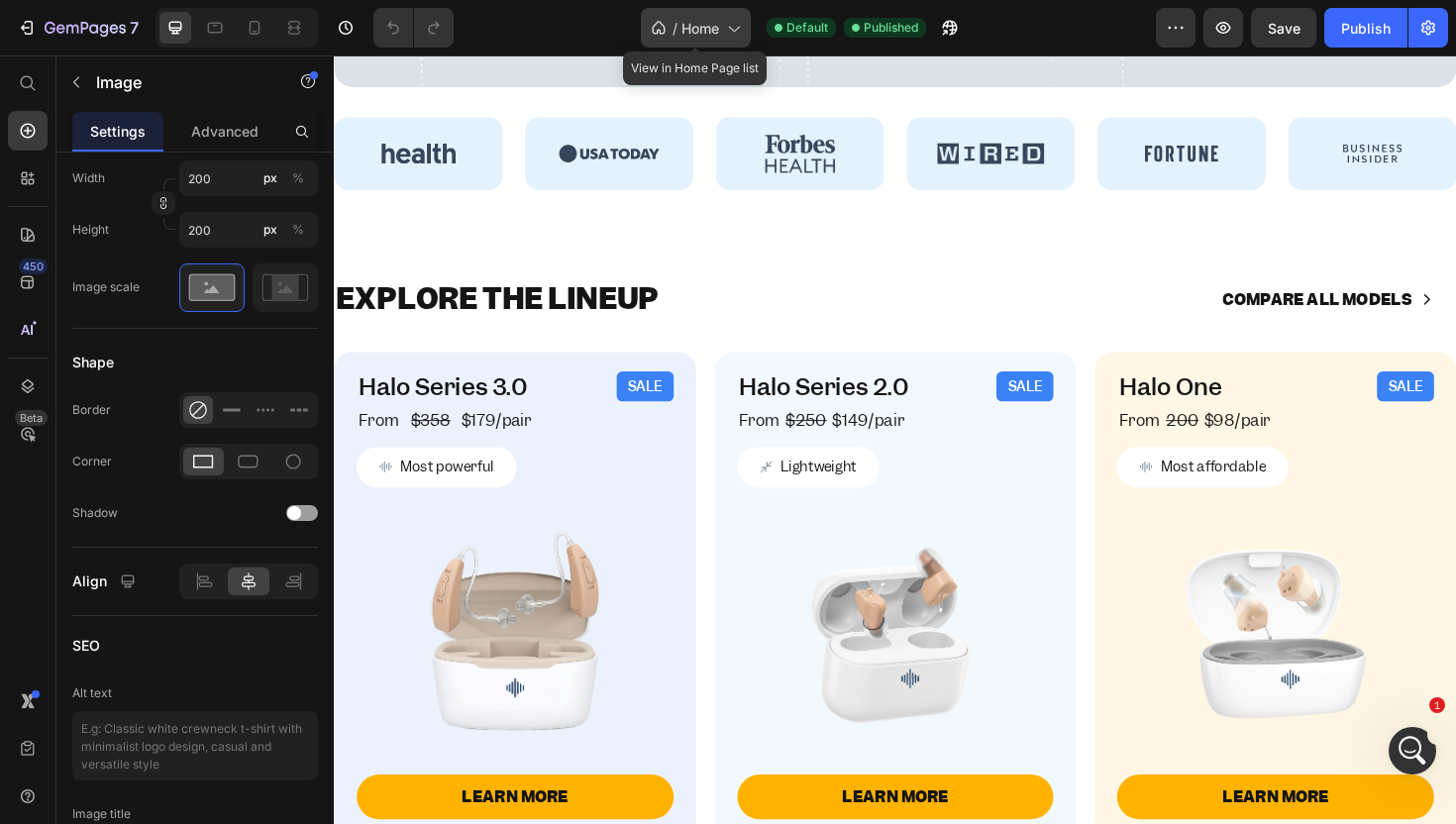 click on "/  Home" 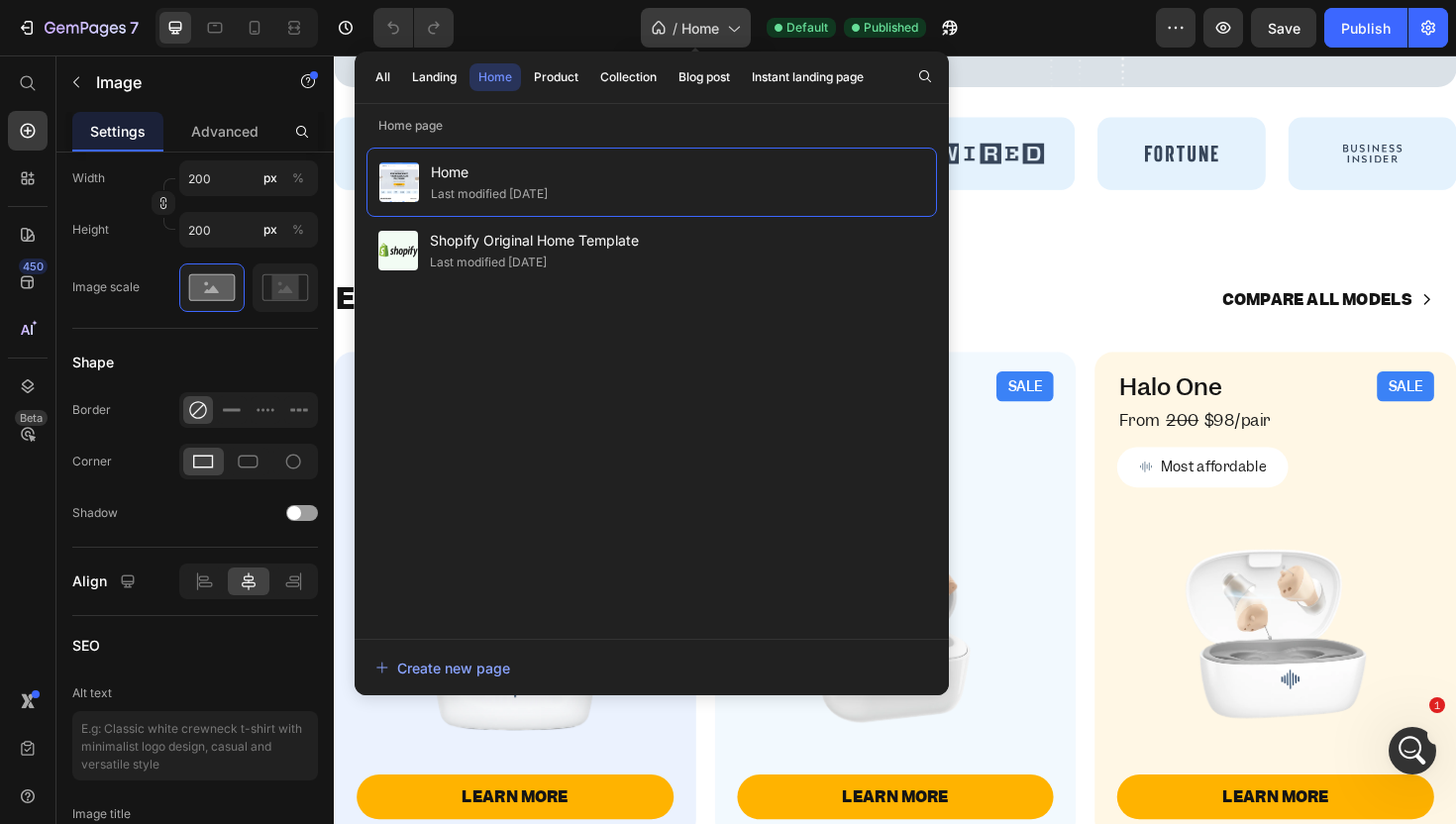 click on "Home" at bounding box center [700, 28] 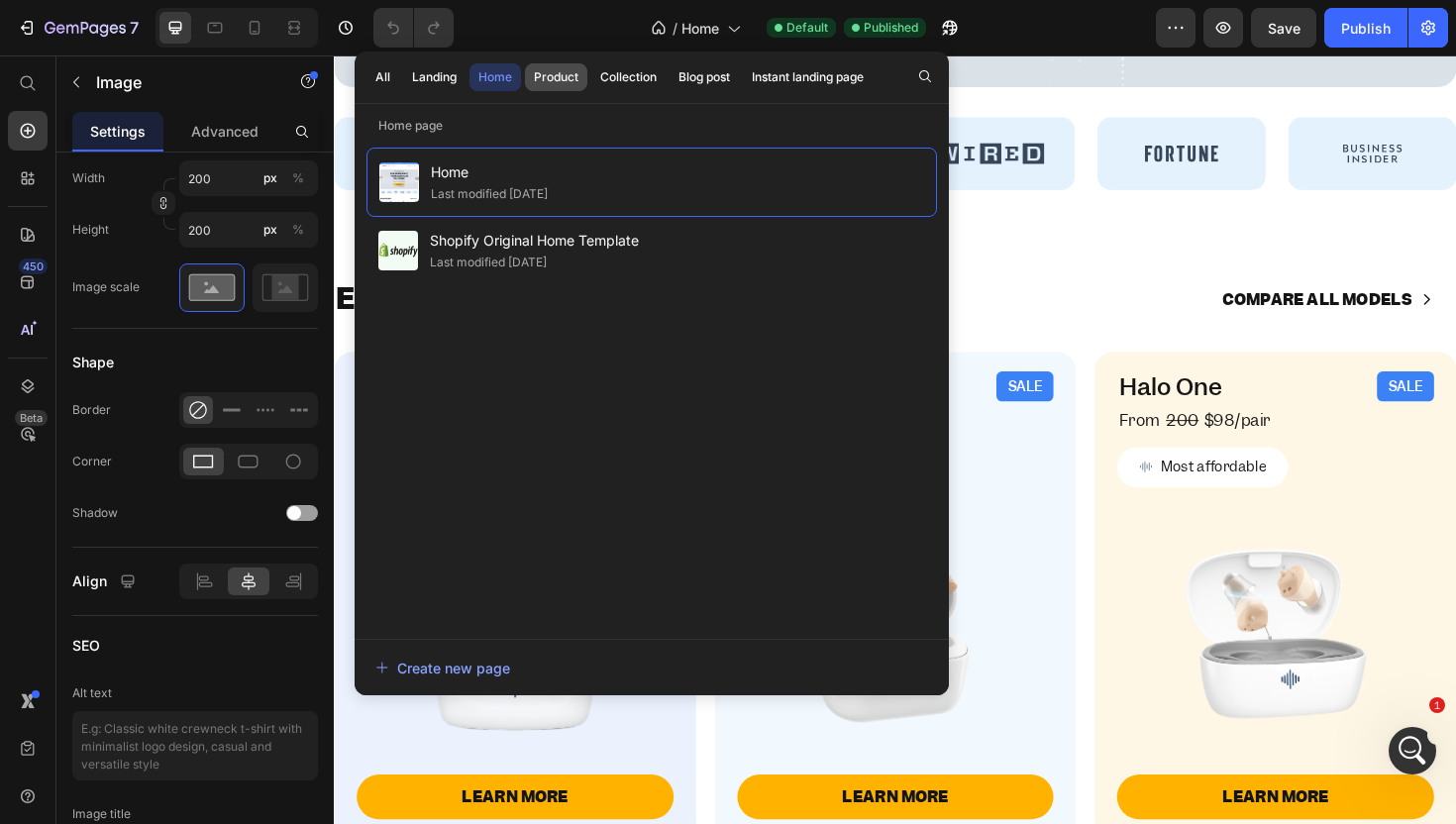 click on "Product" at bounding box center [556, 77] 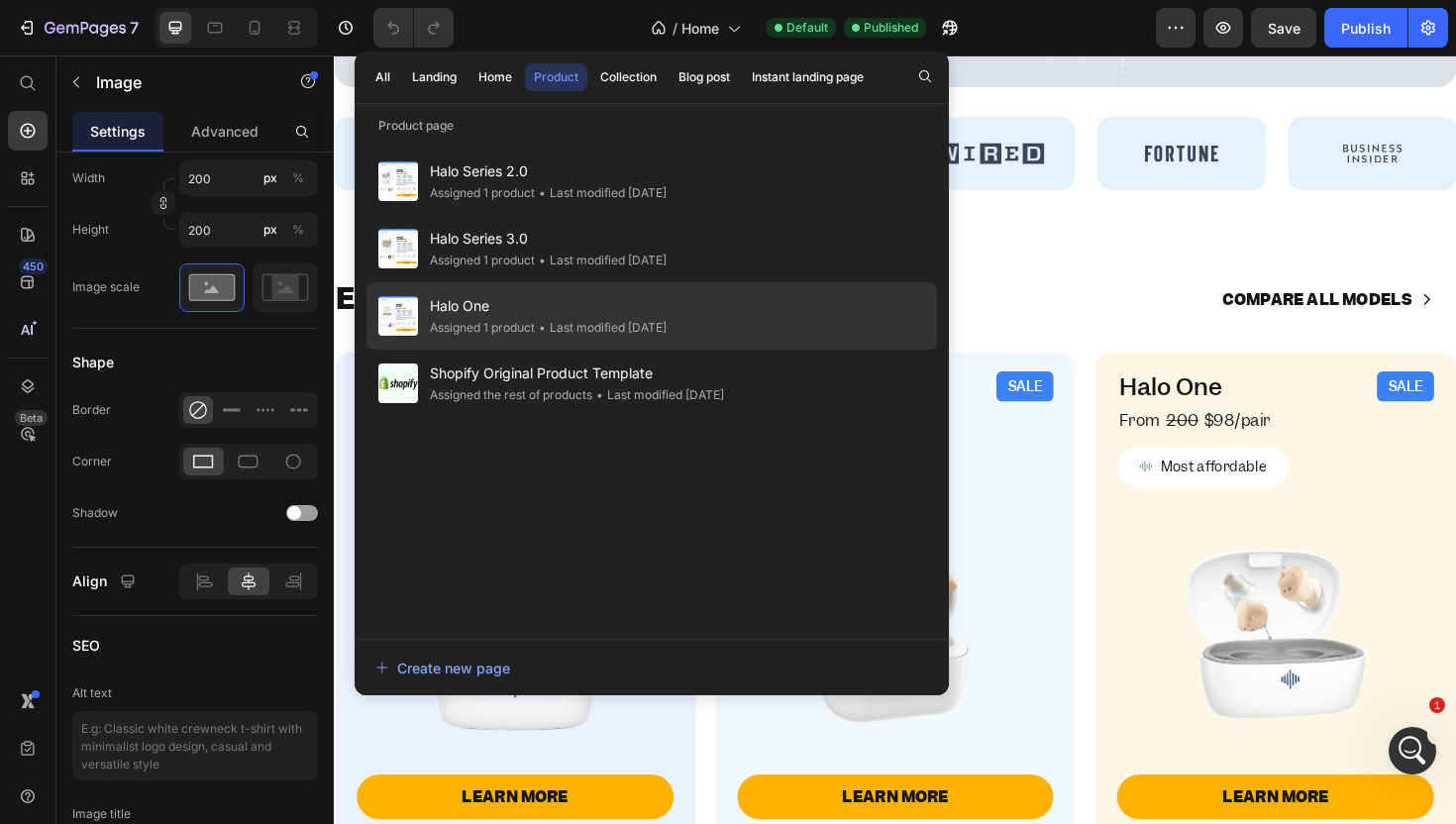 click on "Assigned 1 product" 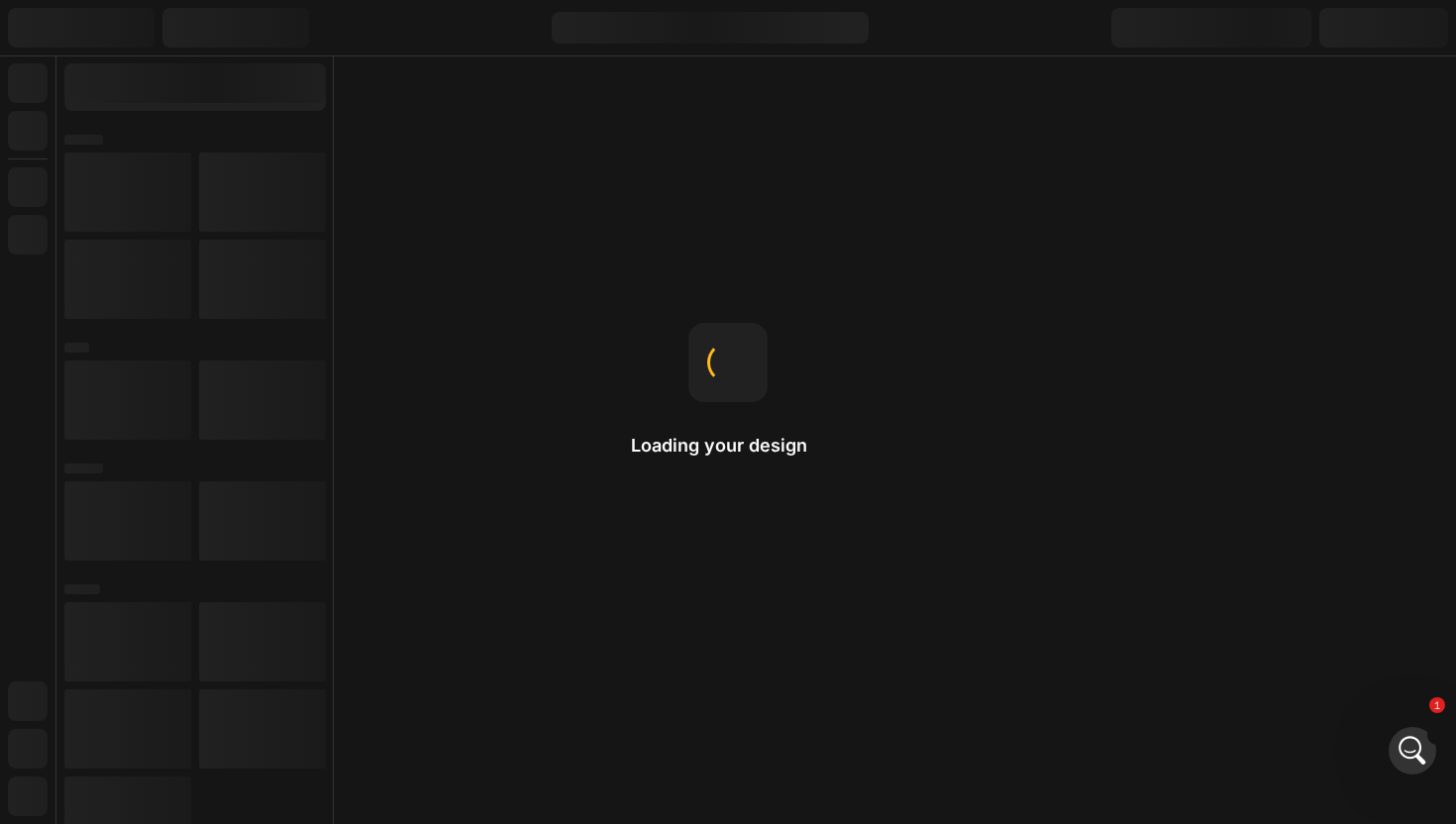 scroll, scrollTop: 0, scrollLeft: 0, axis: both 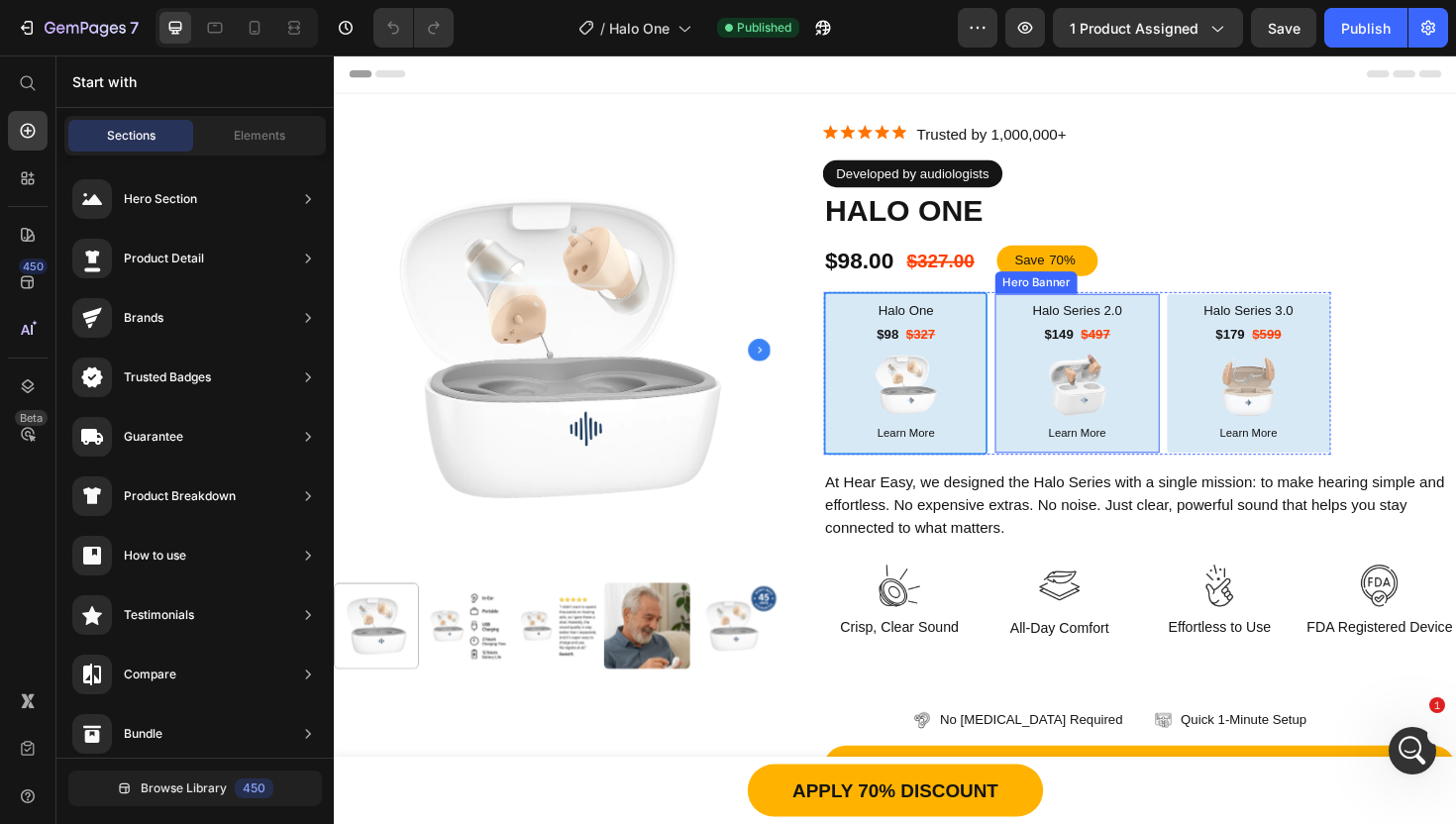 click on "Halo Series 2.0 Heading $149 Heading $497 Heading Row Image Learn More Heading Row" at bounding box center [1120, 392] 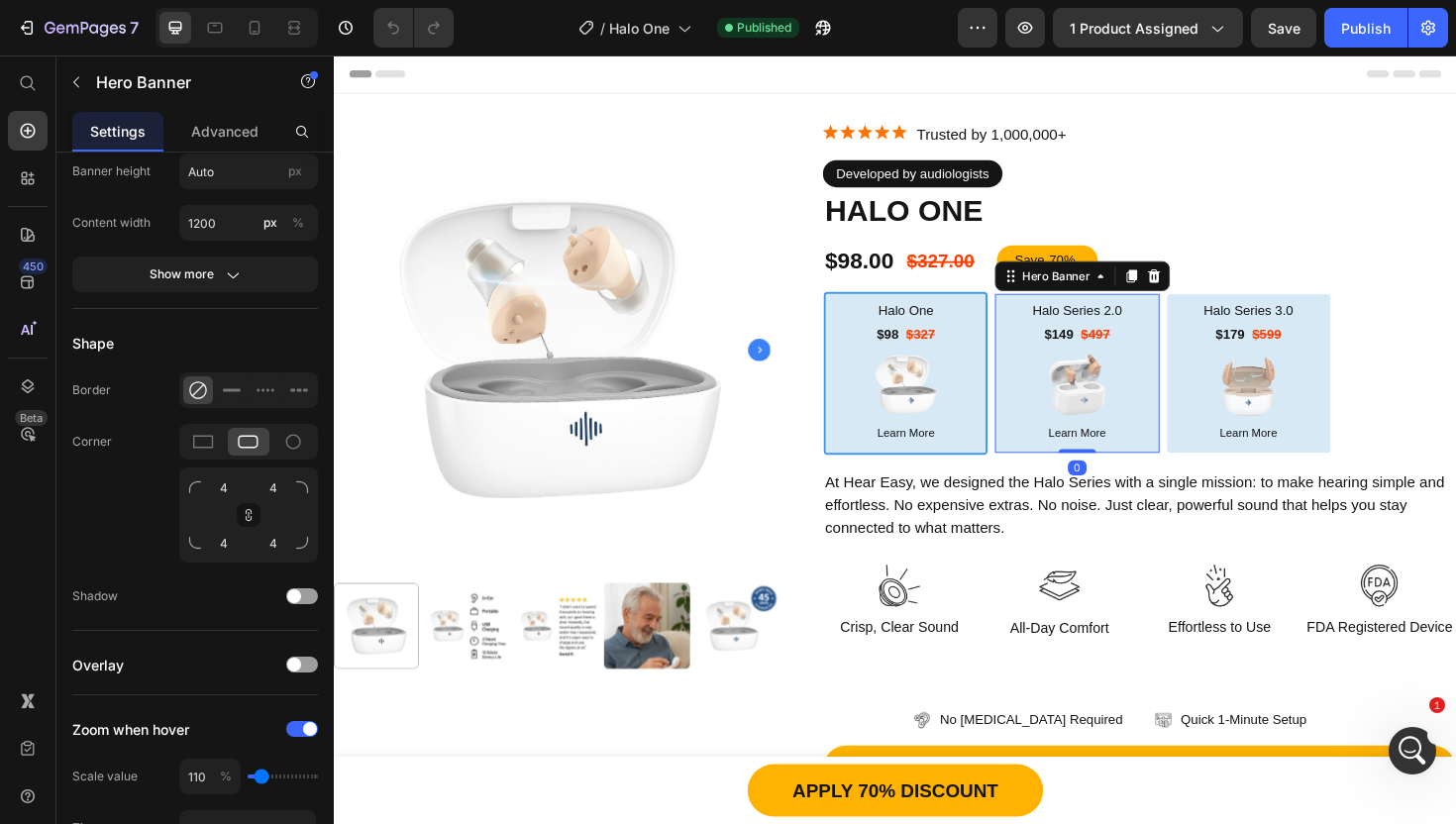 scroll, scrollTop: 0, scrollLeft: 0, axis: both 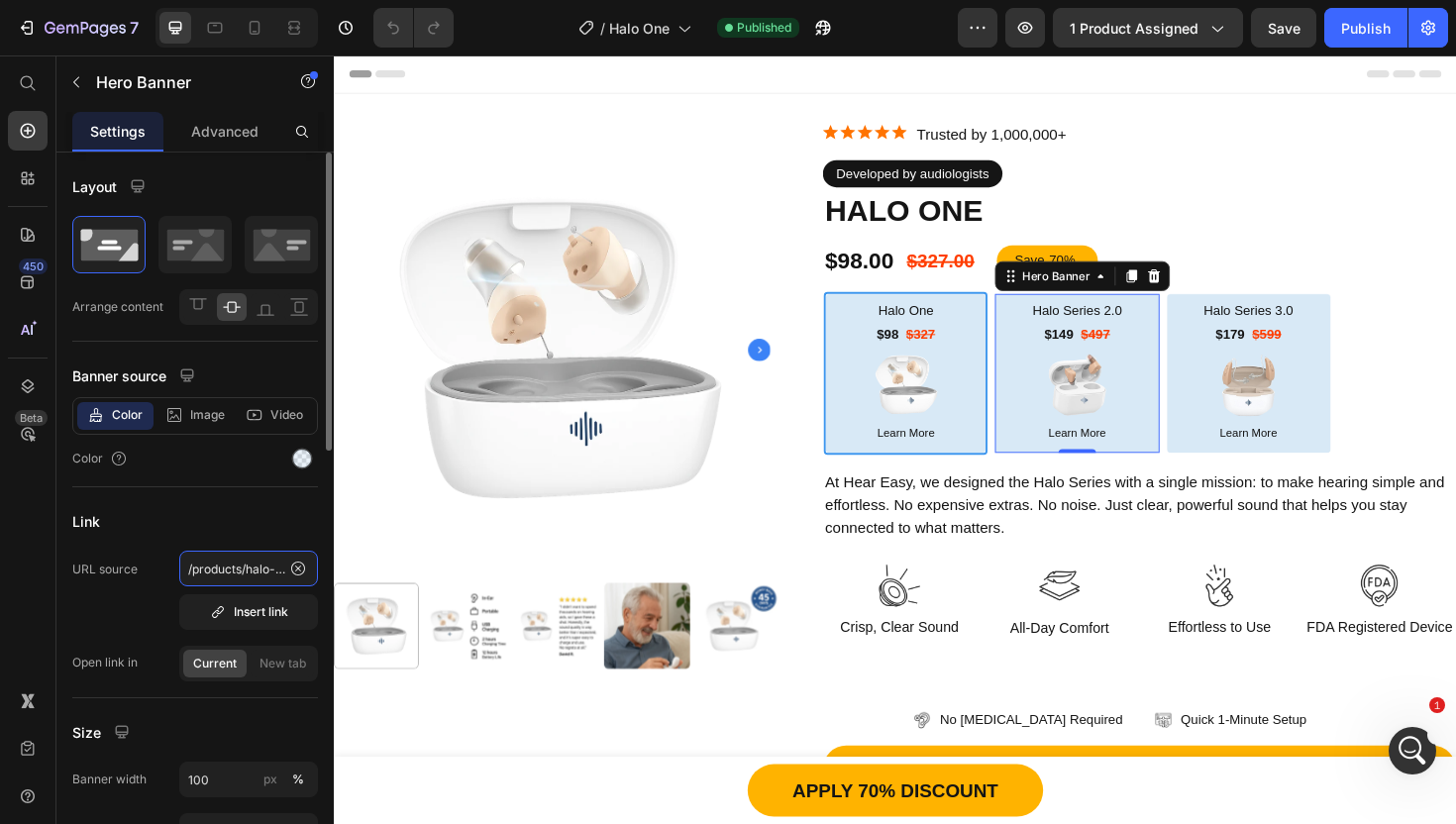 click on "/products/halo-series-2" 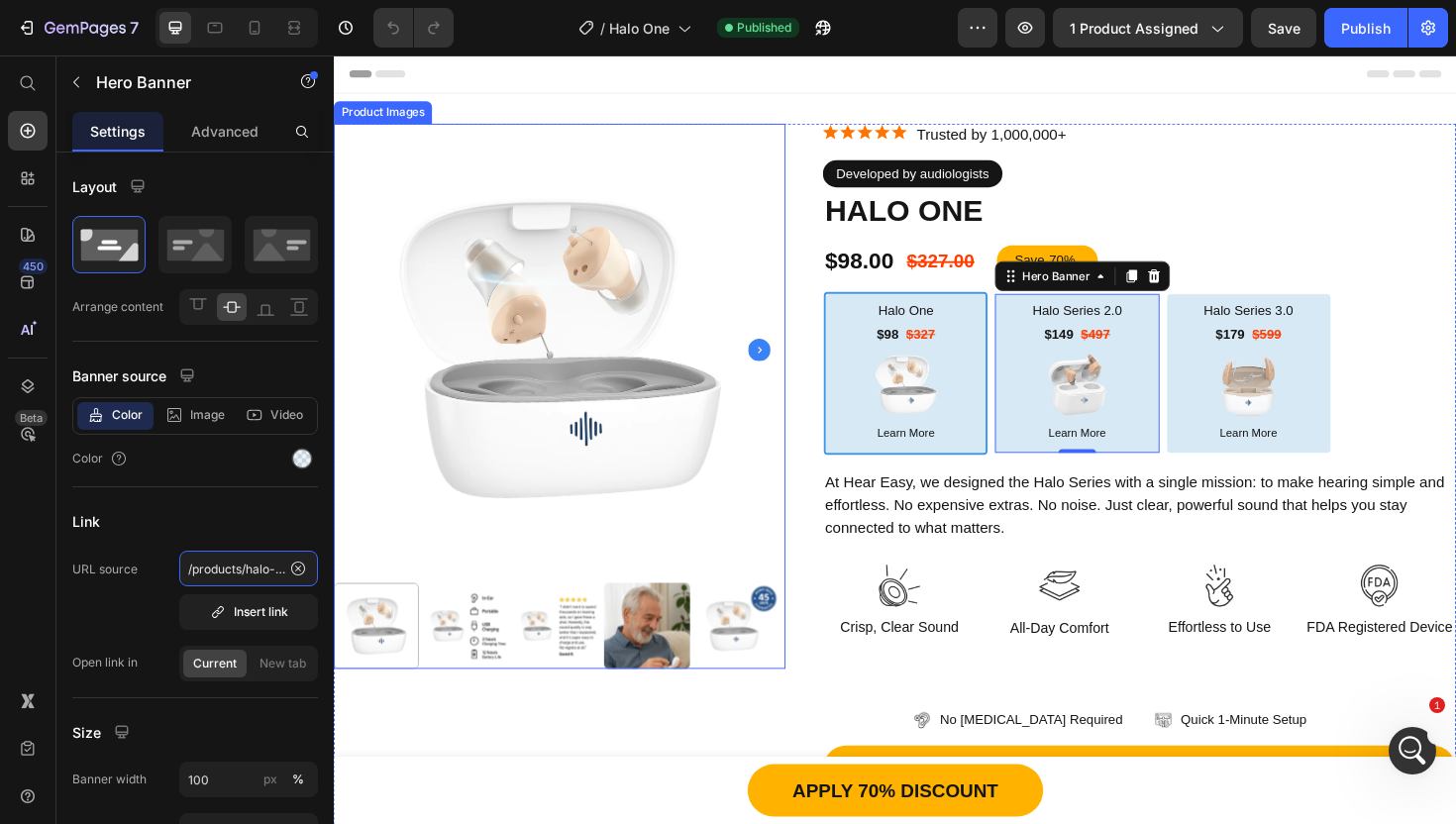 scroll, scrollTop: 0, scrollLeft: 37, axis: horizontal 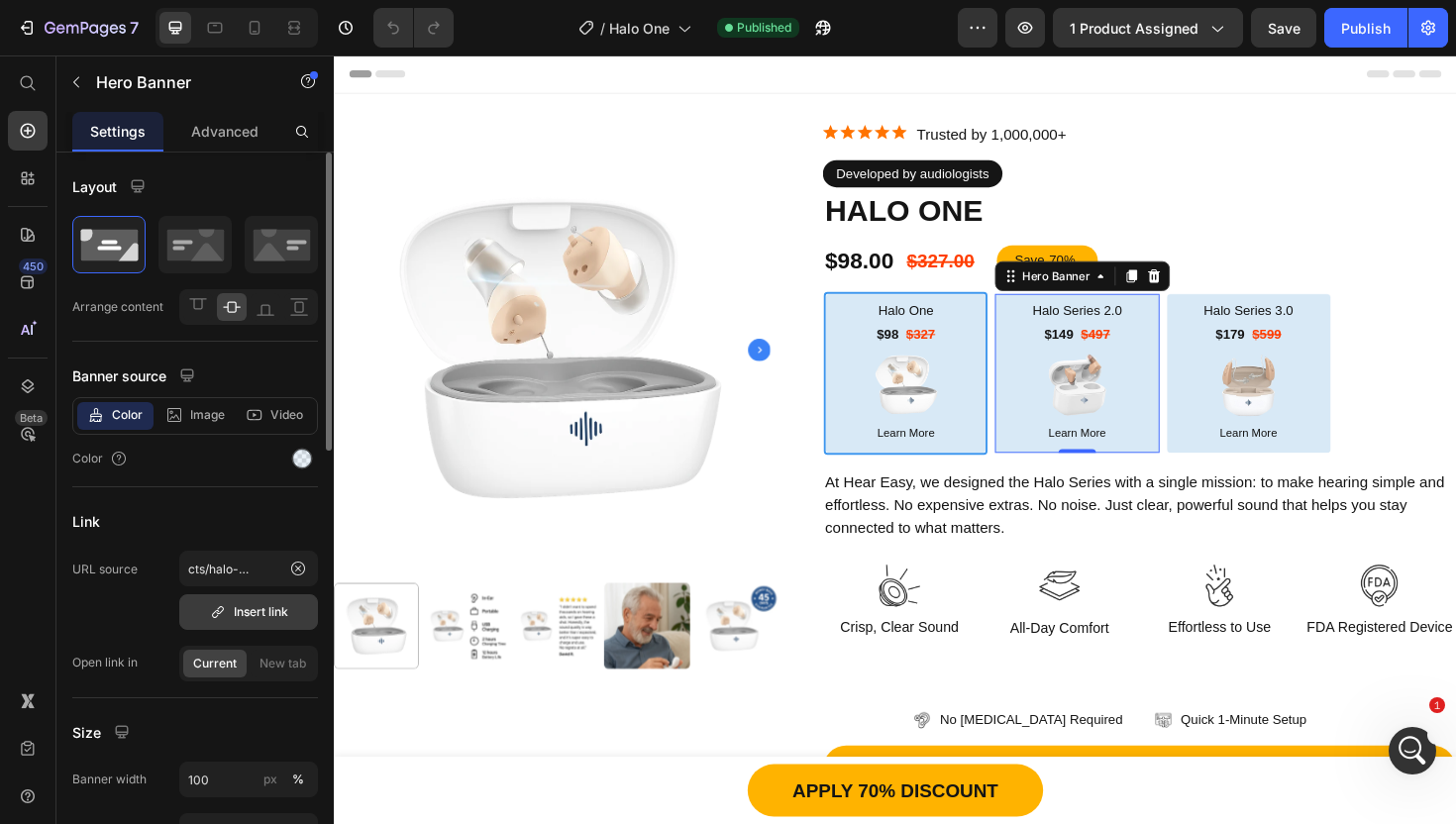 click on "Insert link" at bounding box center [249, 612] 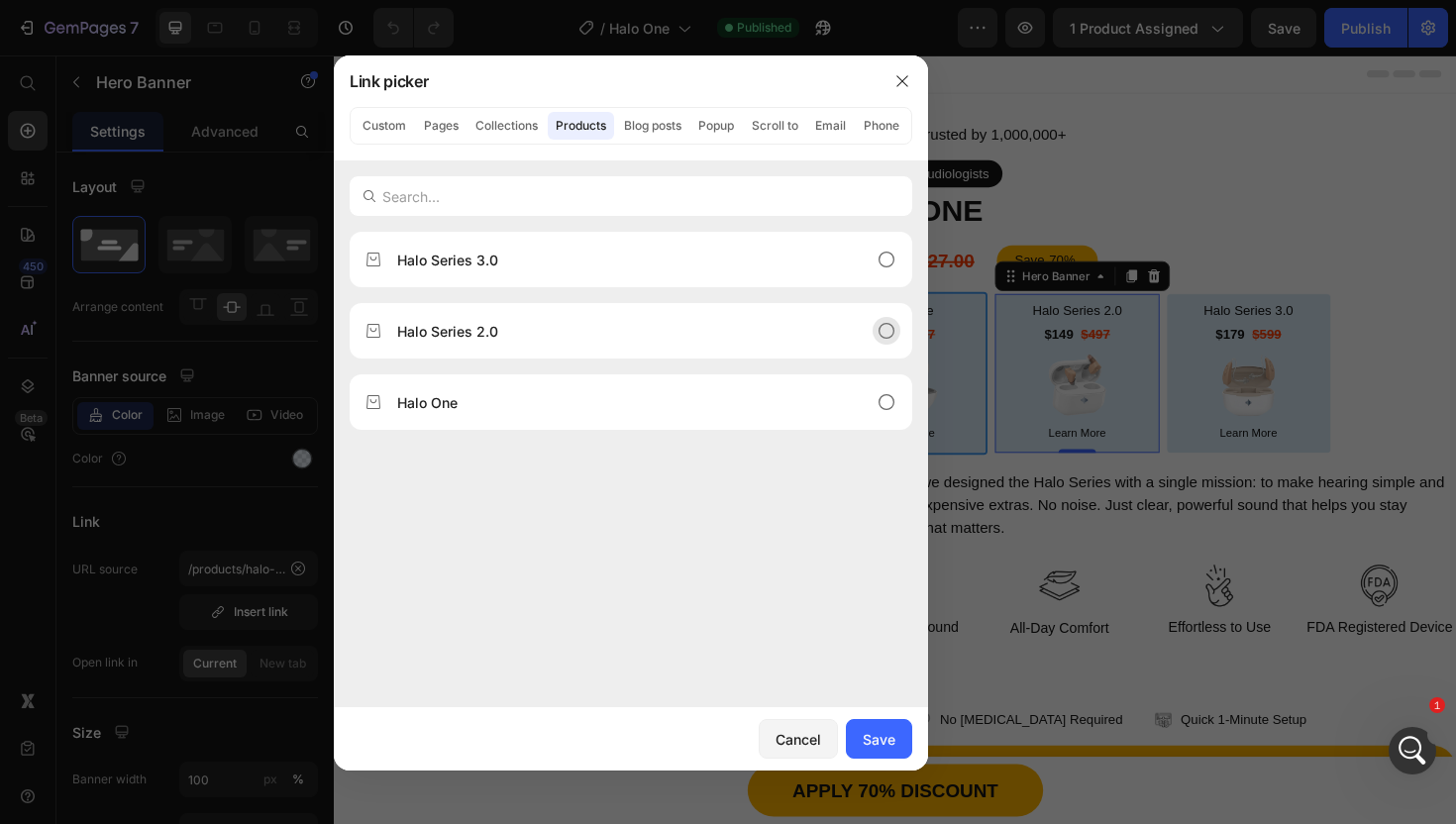 click on "Halo Series 2.0" at bounding box center [615, 331] 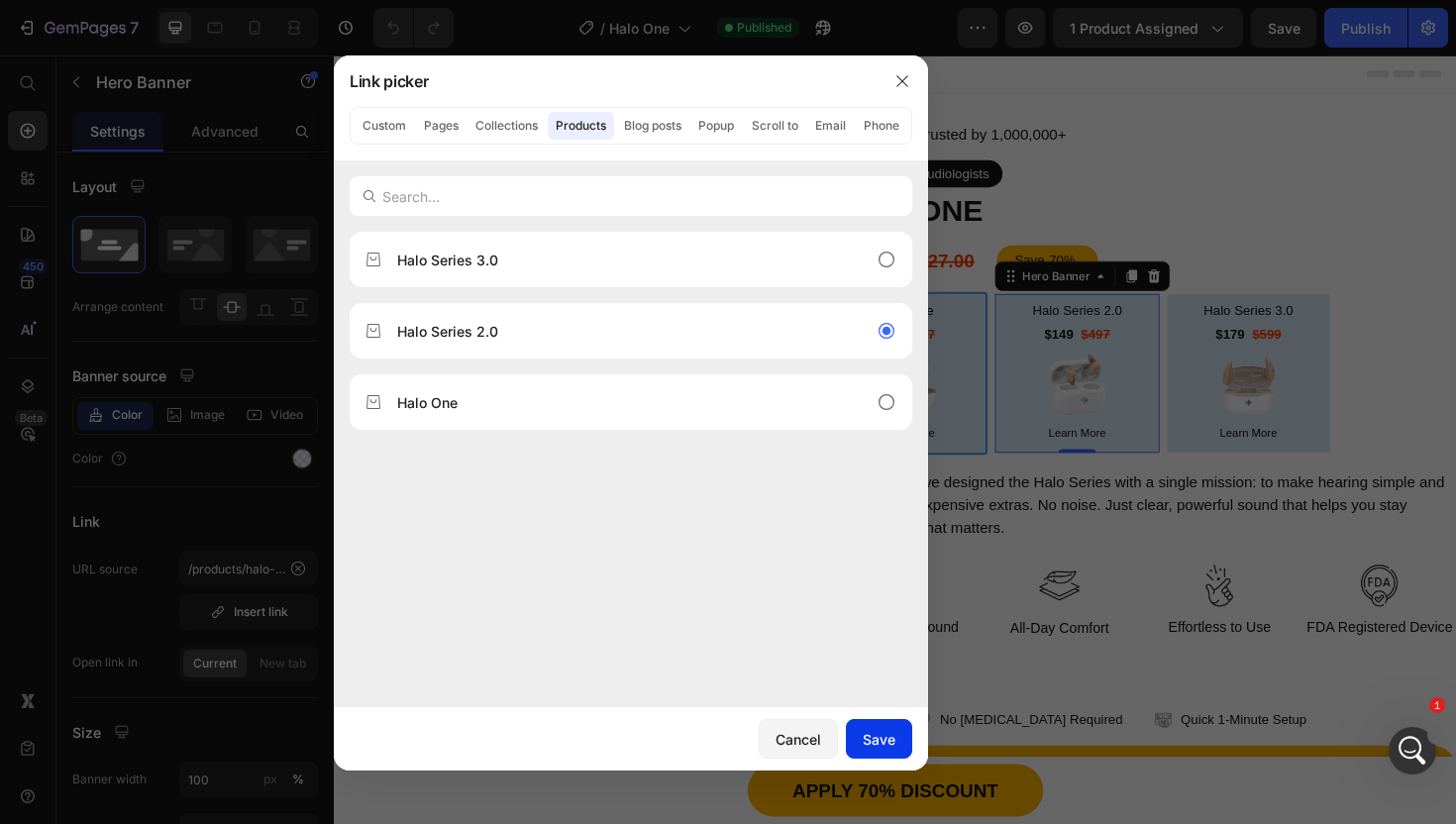 click on "Save" 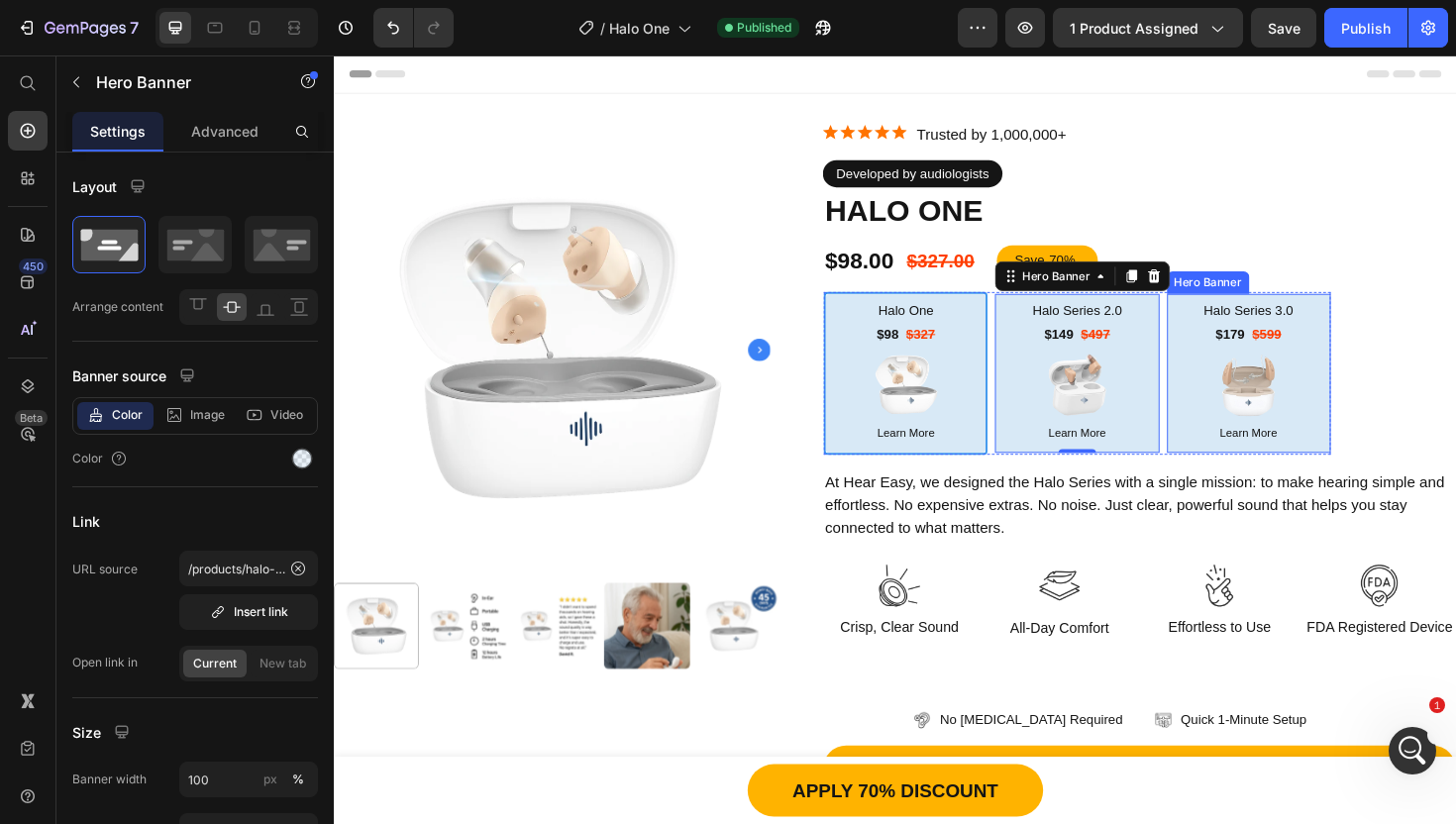 click on "Halo Series 3.0 Heading $179 Heading $599 Heading Row Image Learn More Heading Row" at bounding box center [1302, 392] 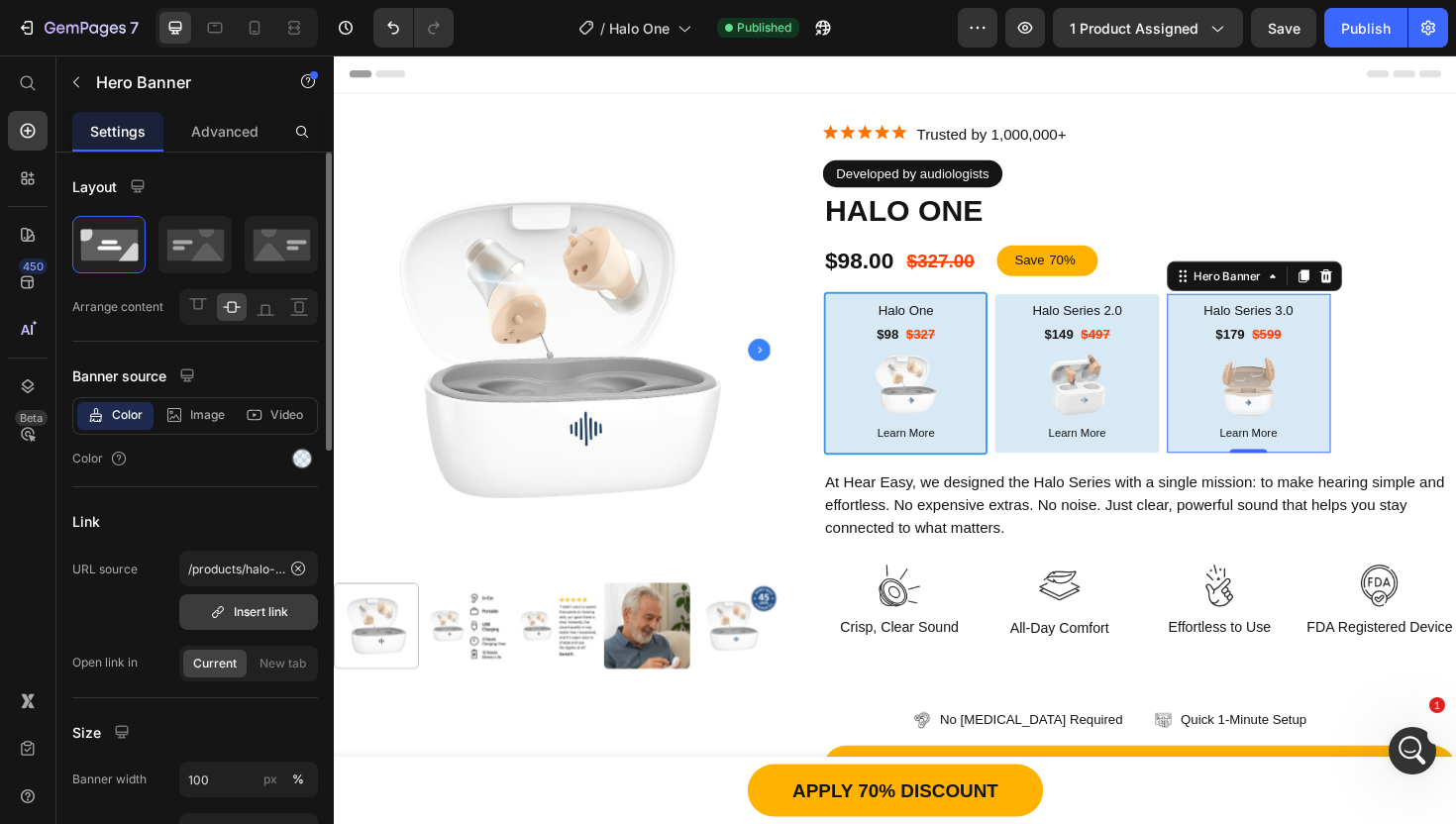click on "Insert link" at bounding box center [249, 612] 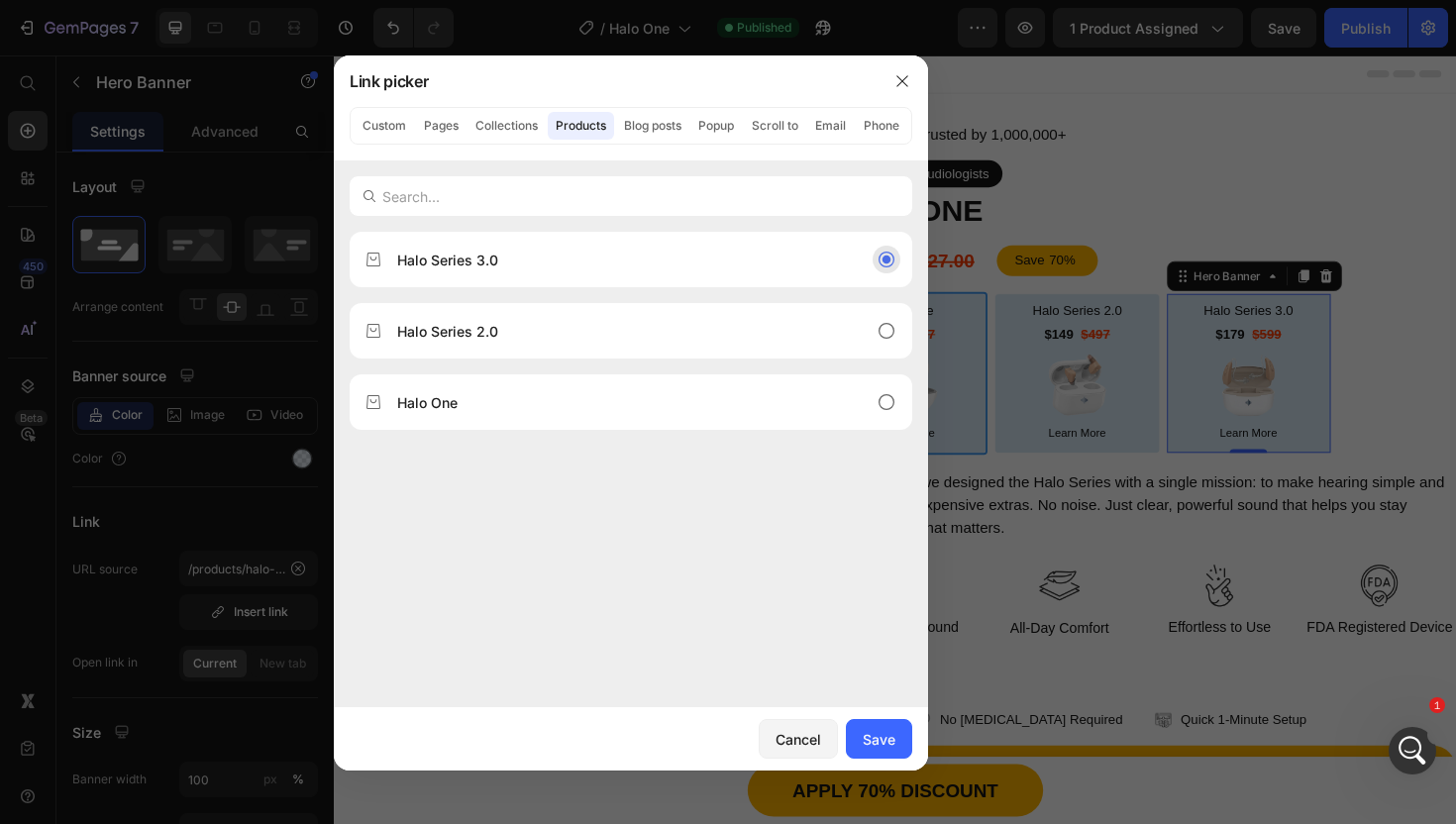click on "Halo Series 3.0" at bounding box center [615, 259] 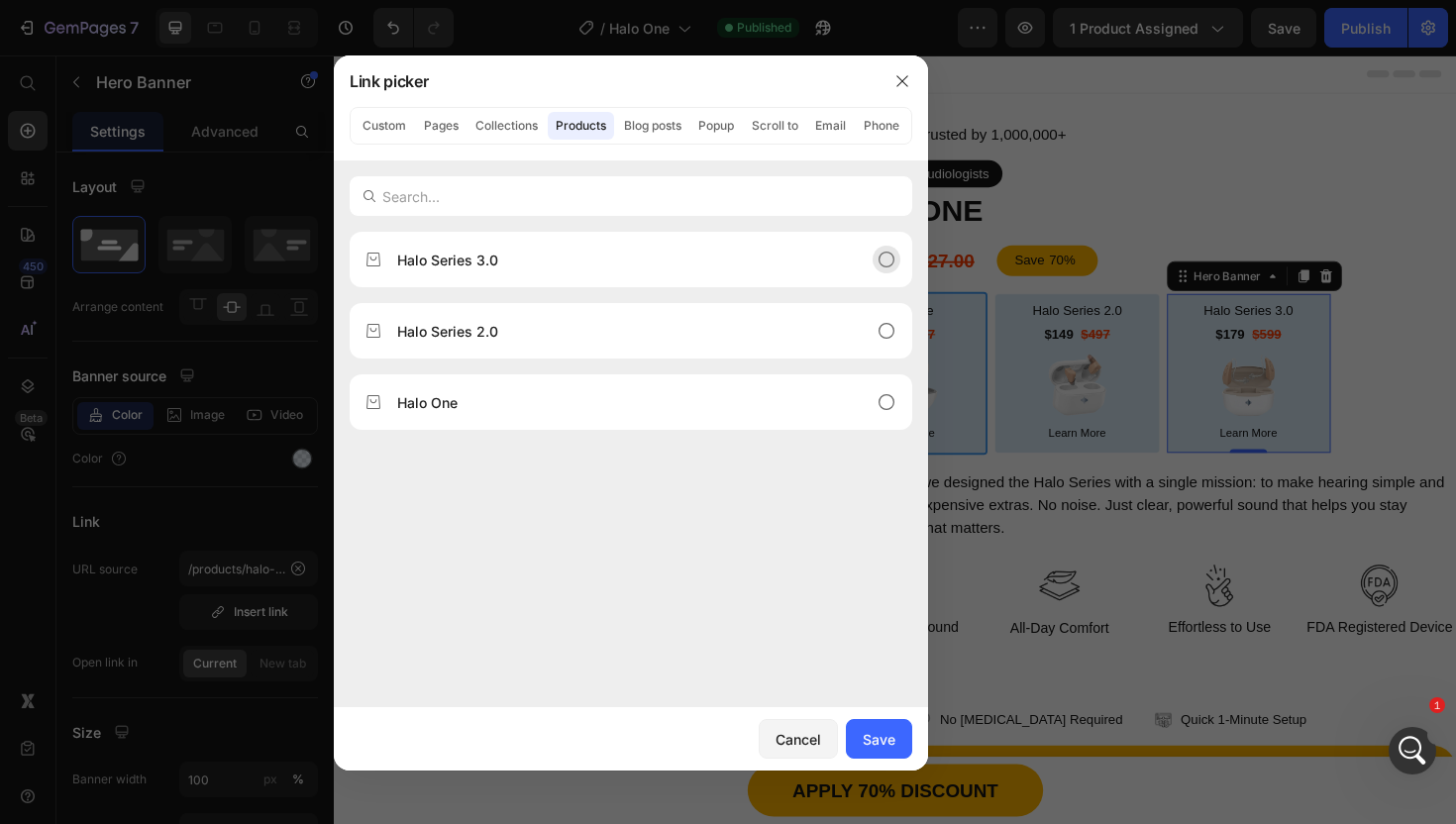 click on "Halo Series 3.0" at bounding box center [615, 259] 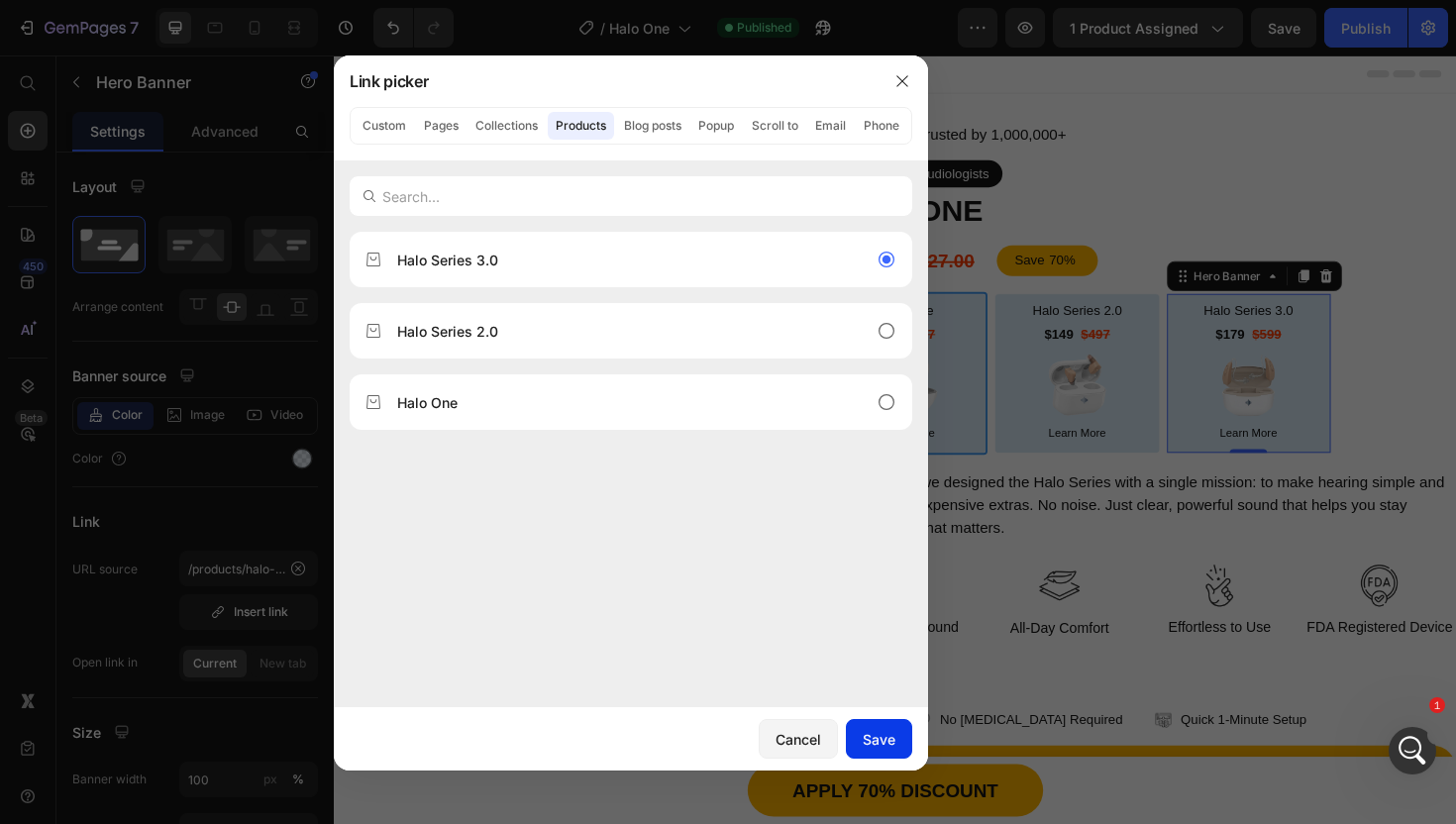 click on "Save" 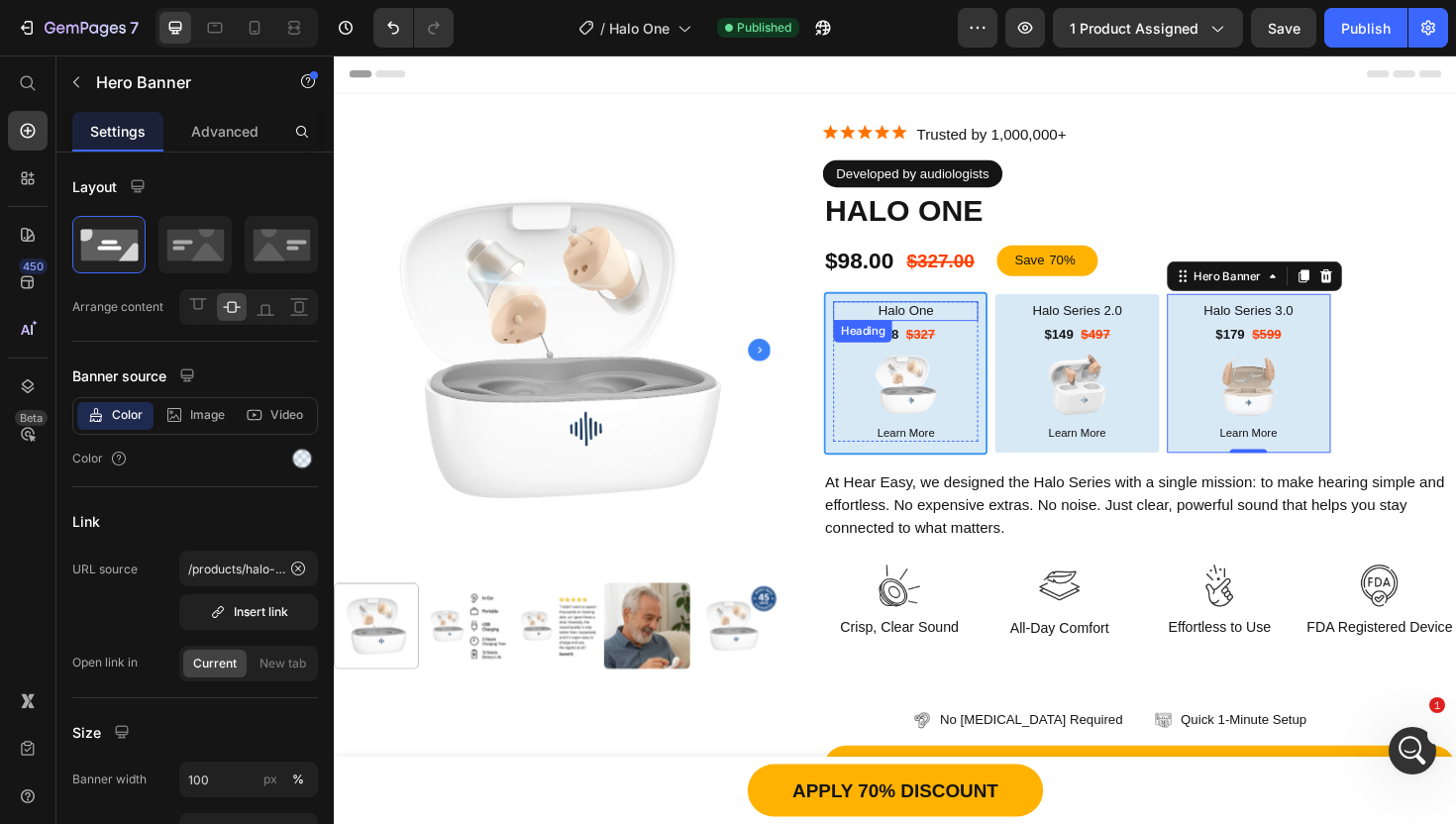 click on "Halo One" at bounding box center [939, 326] 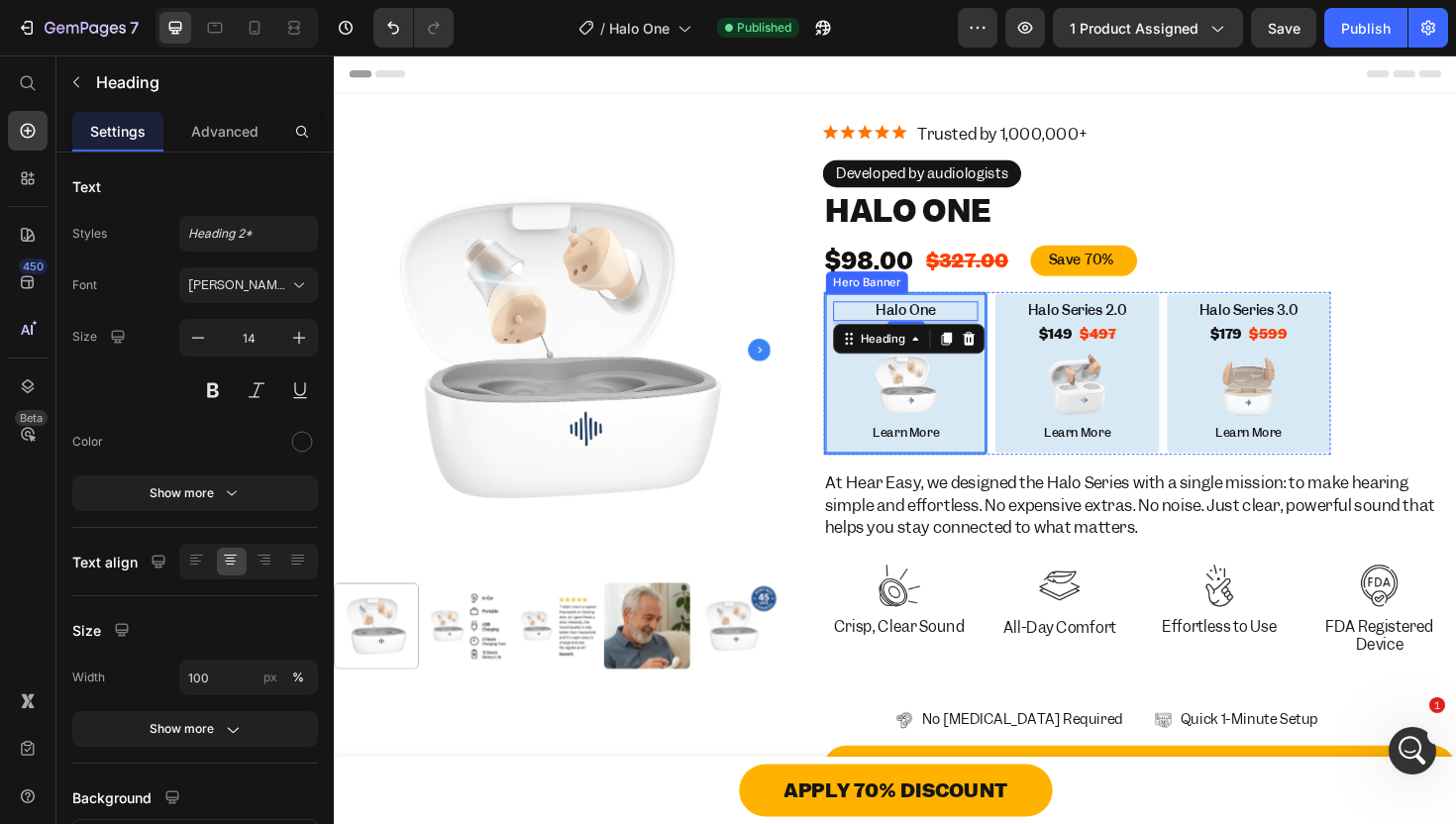 click on "Halo One Heading   4 $98 Heading $327 Heading Row Image Learn More Heading Row" at bounding box center [939, 392] 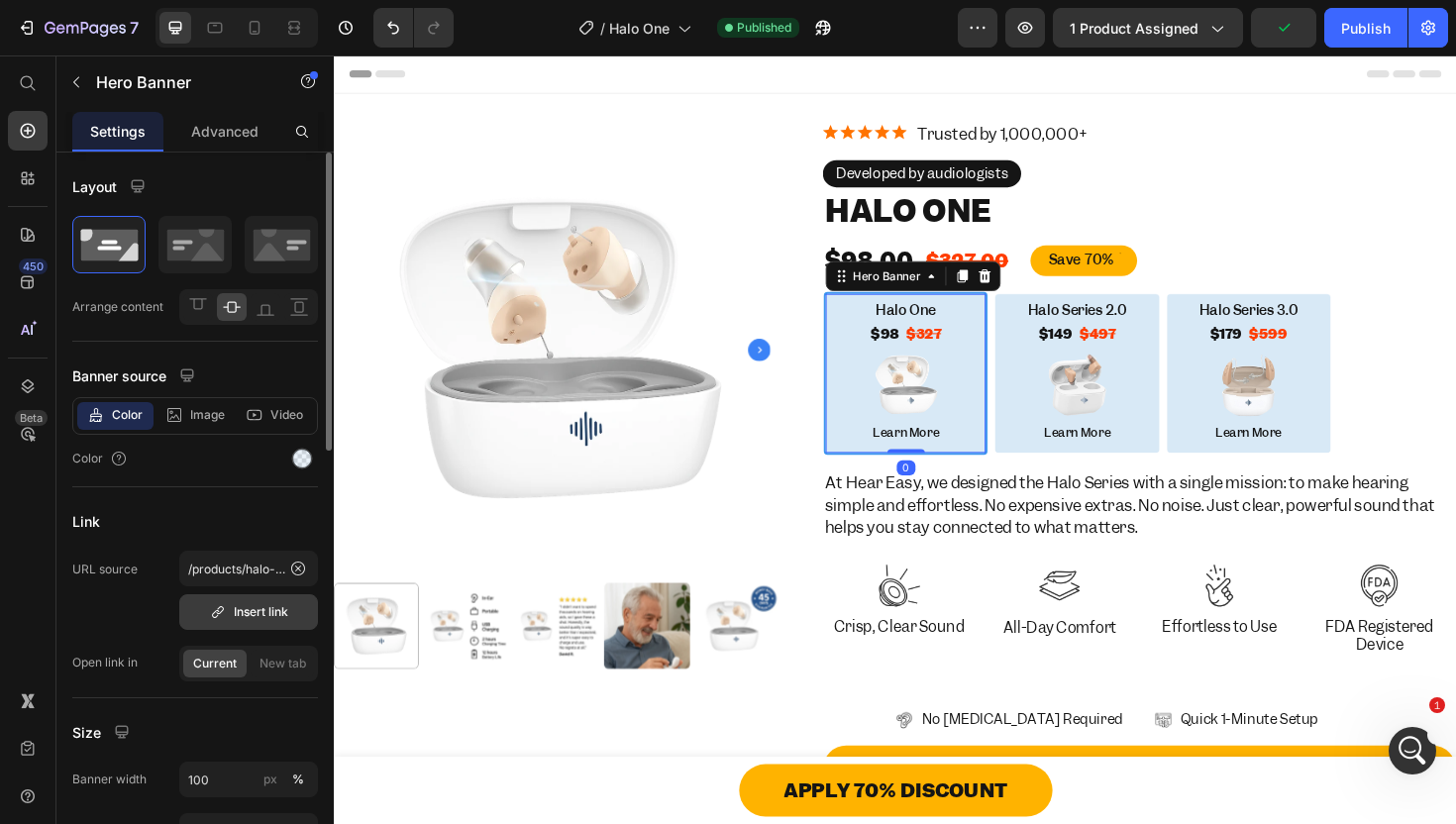 click on "Insert link" at bounding box center (249, 612) 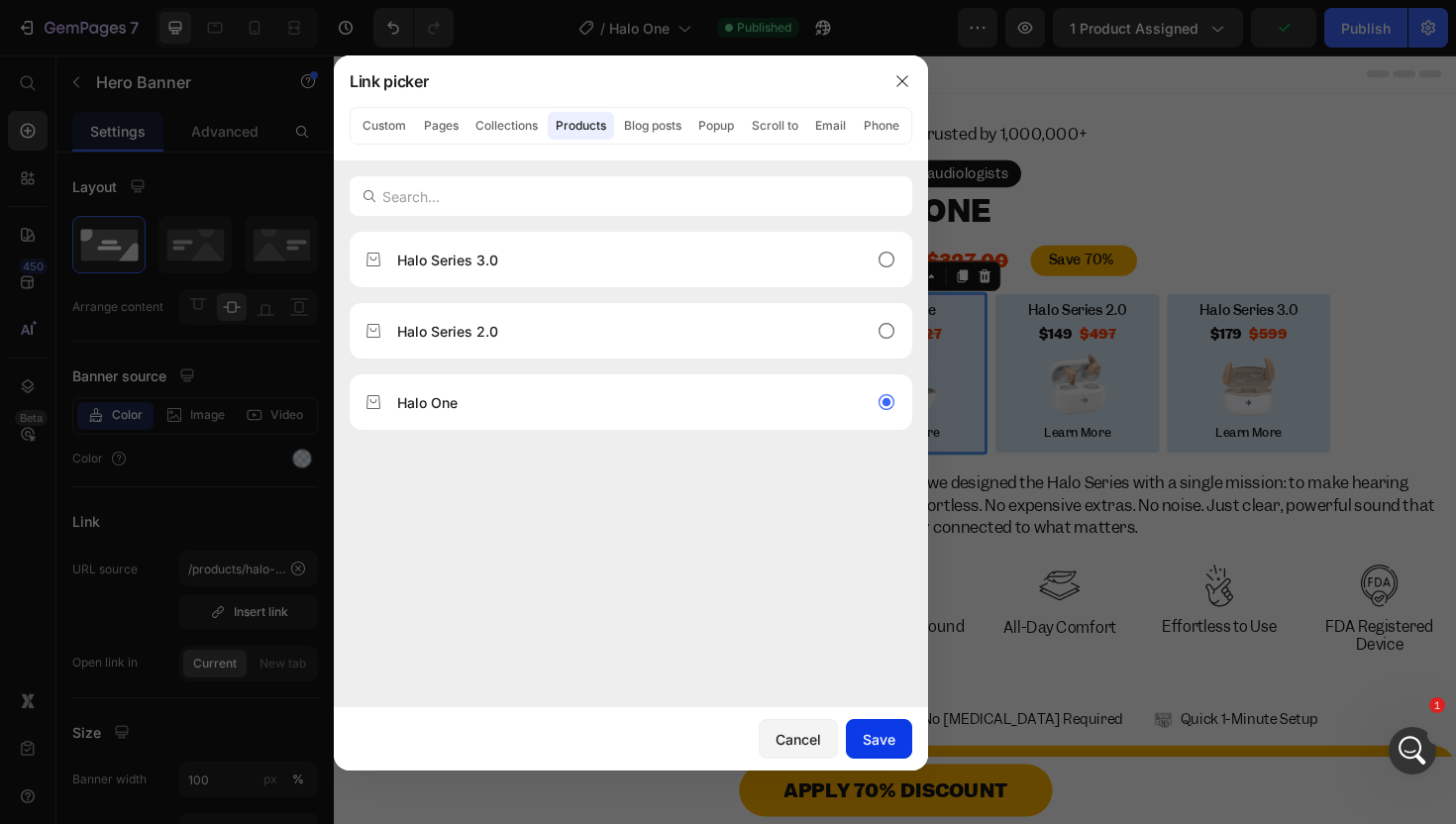 drag, startPoint x: 886, startPoint y: 731, endPoint x: 676, endPoint y: 722, distance: 210.19277 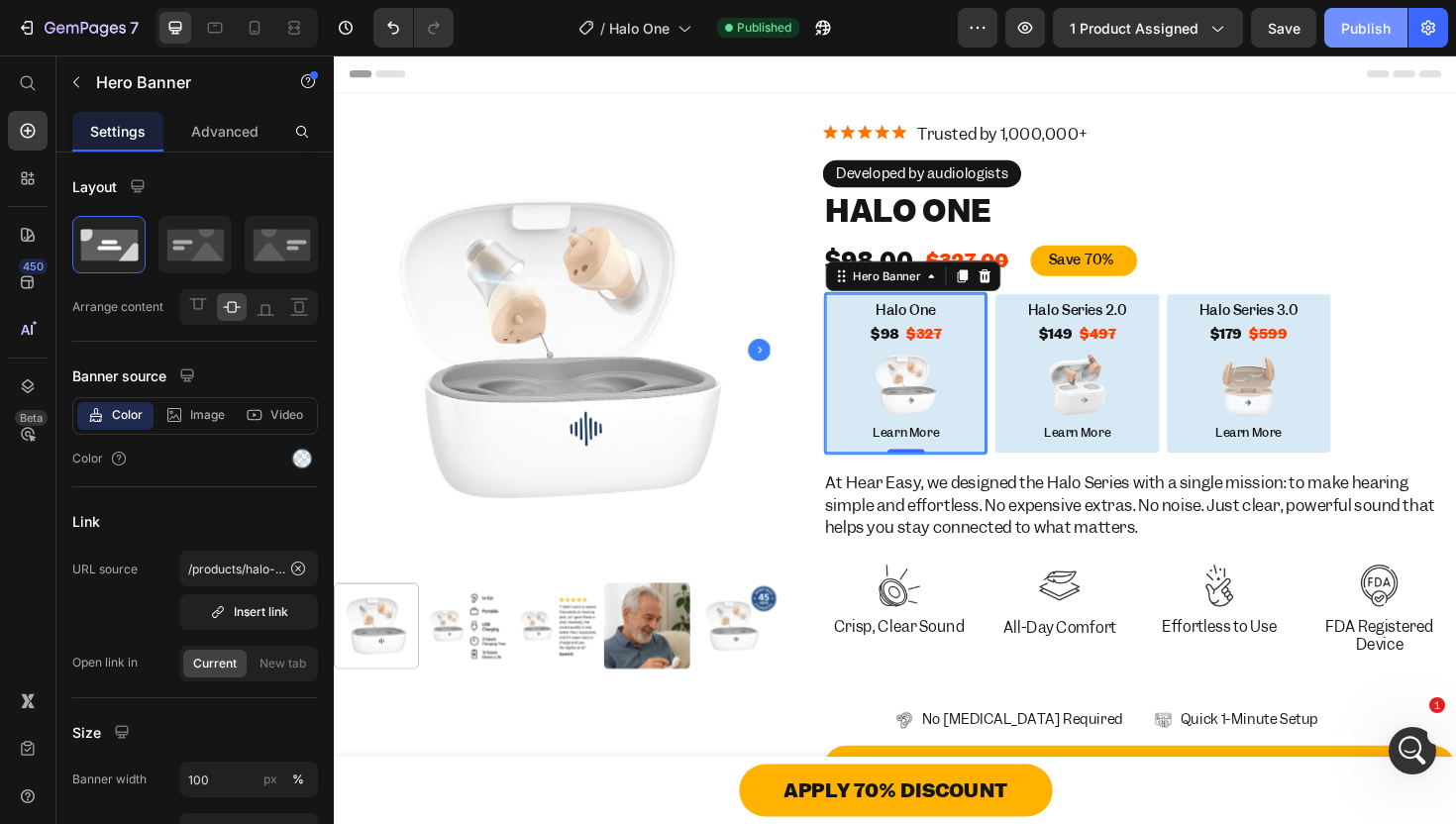 click on "Publish" 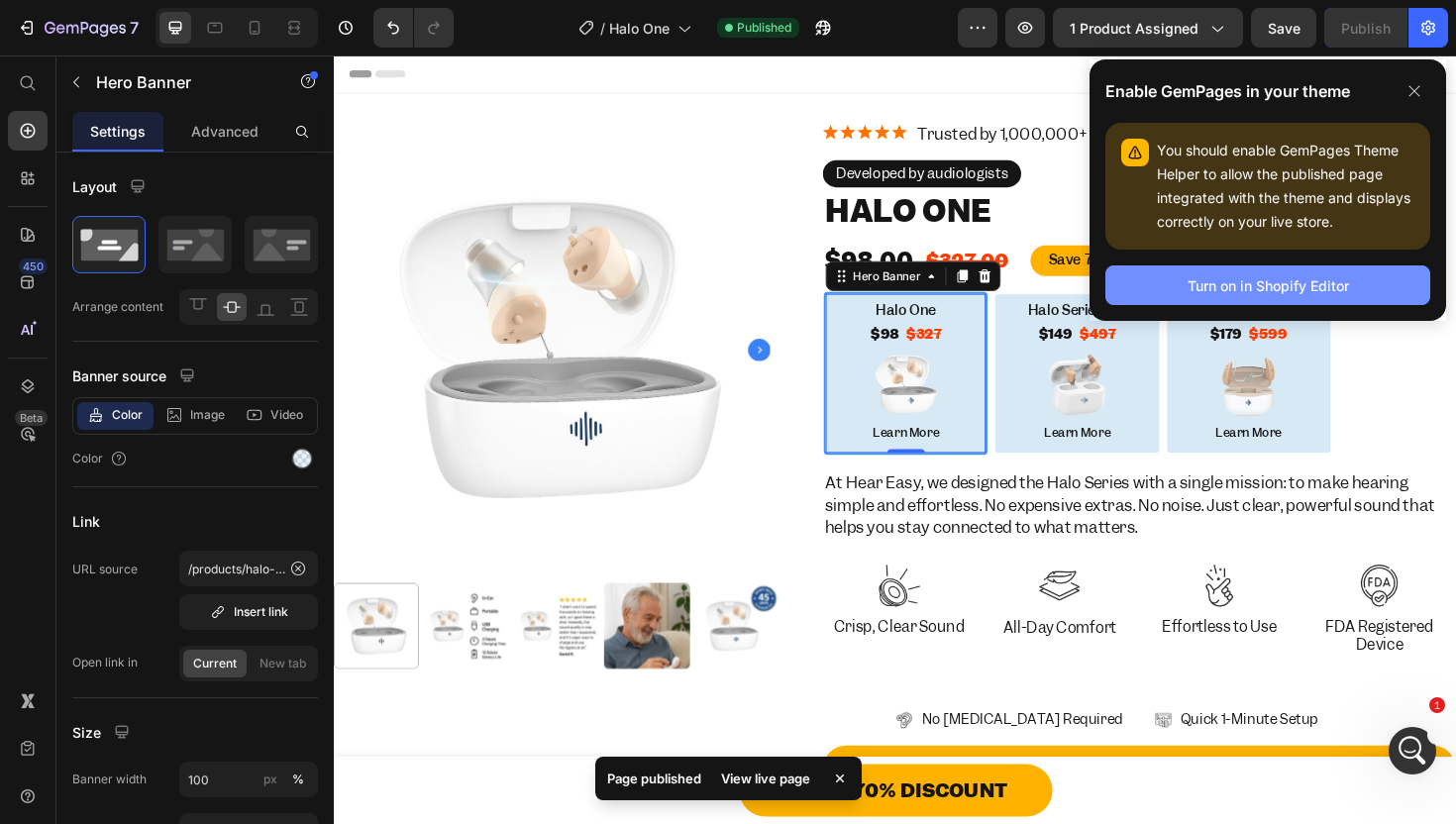 click on "Turn on in Shopify Editor" at bounding box center (1268, 285) 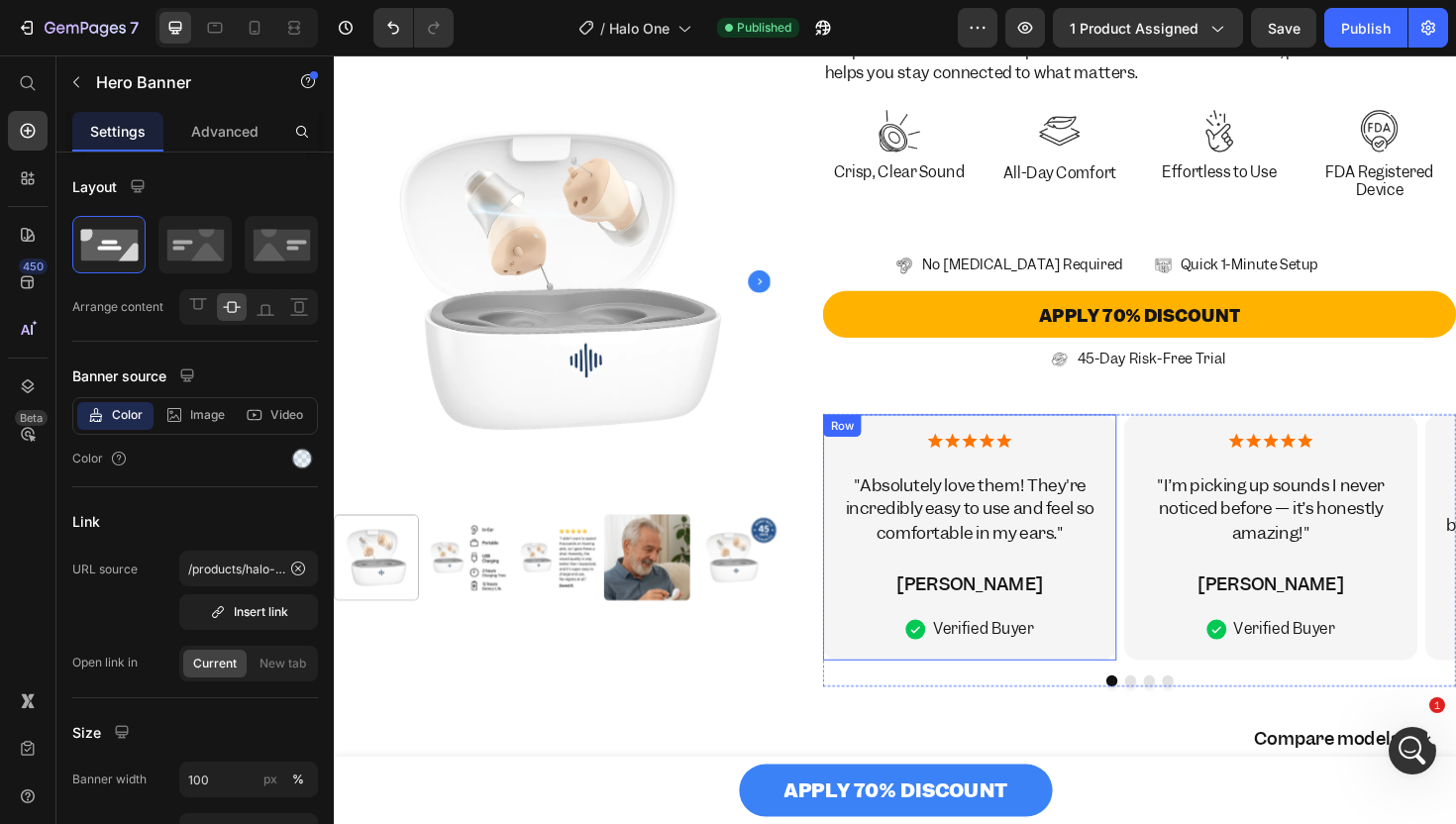 scroll, scrollTop: 399, scrollLeft: 0, axis: vertical 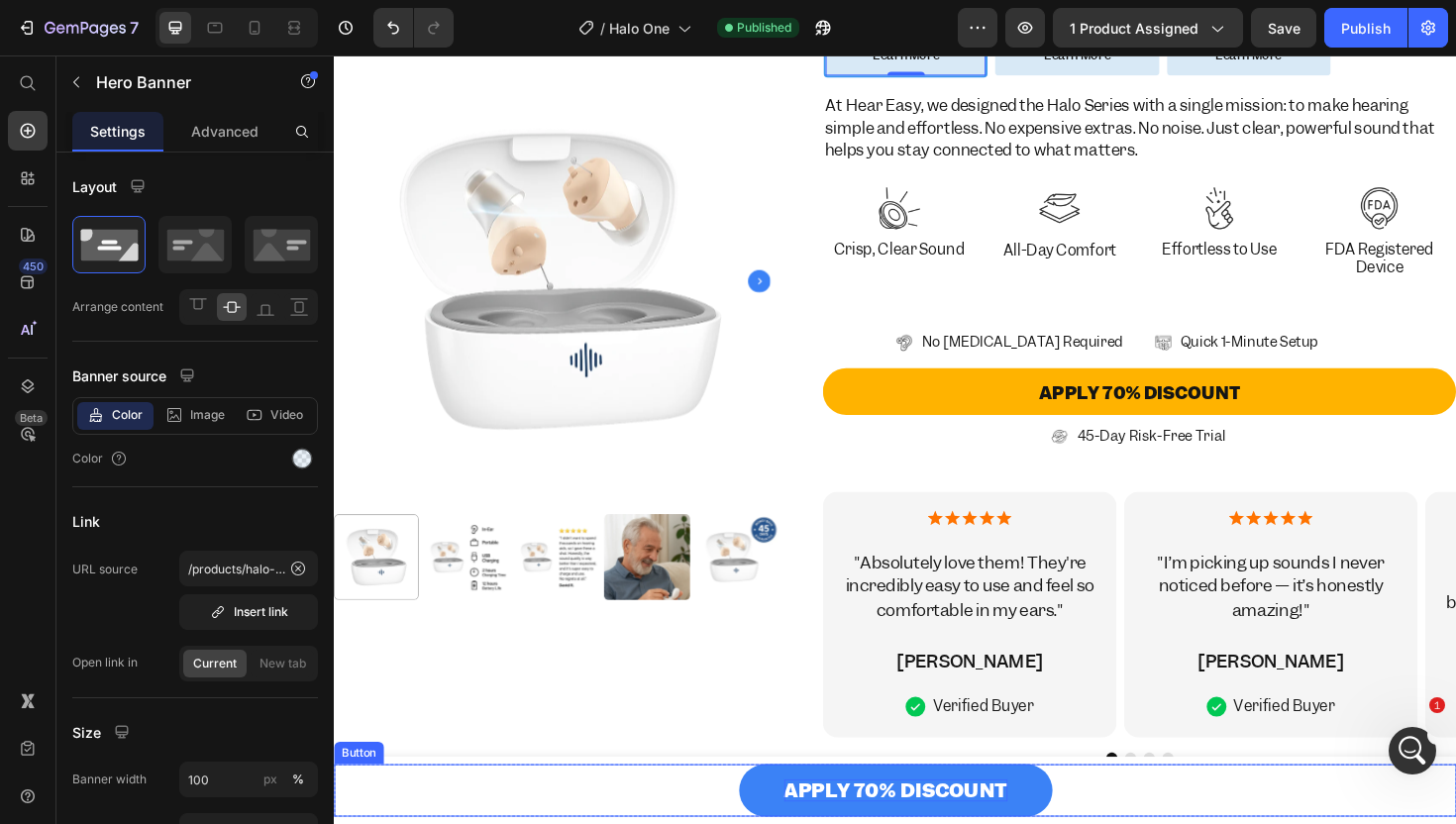 click on "Apply 70% Discount" at bounding box center [928, 834] 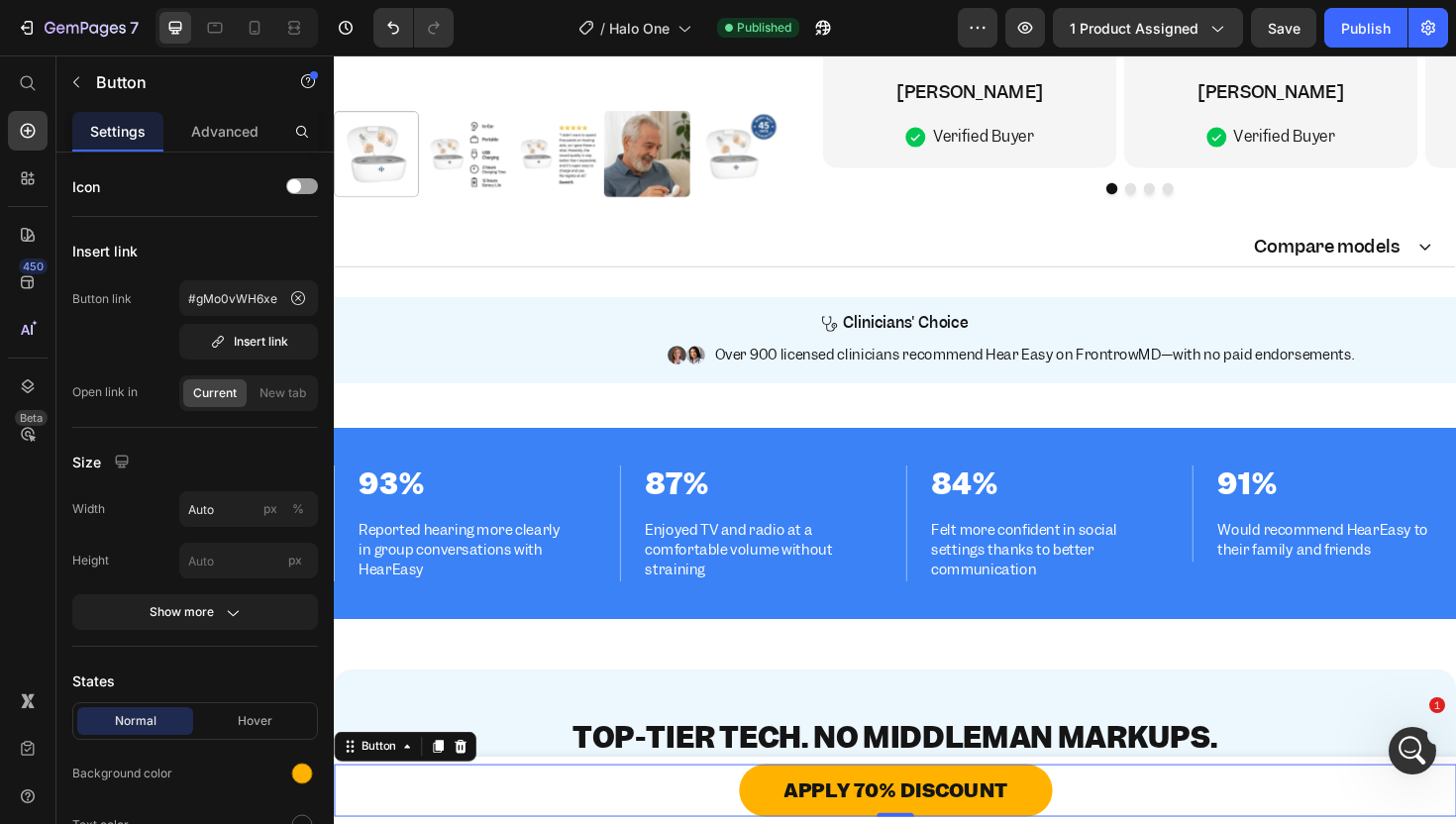 scroll, scrollTop: 308, scrollLeft: 0, axis: vertical 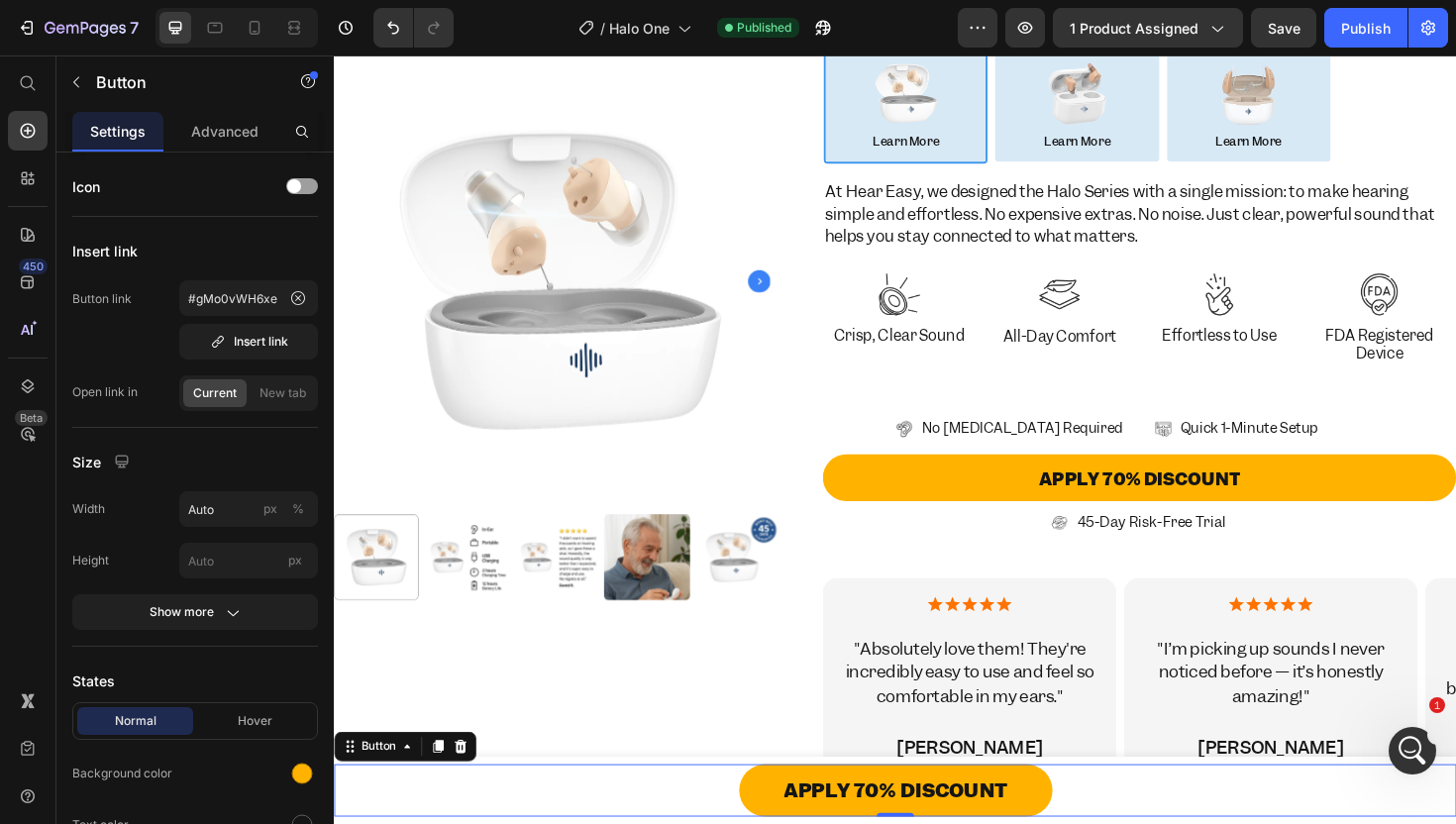 click 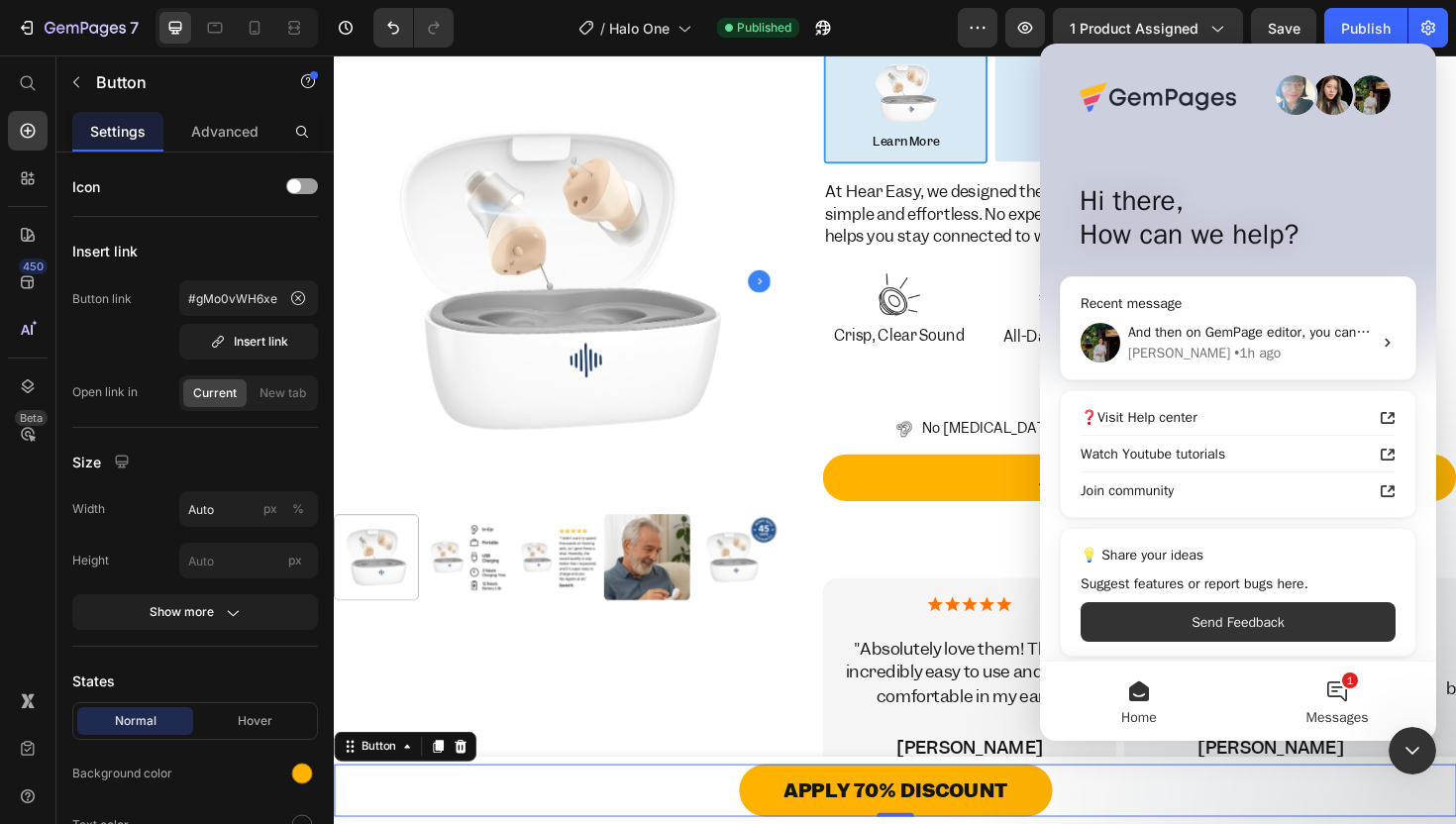 click on "1 Messages" at bounding box center [1337, 701] 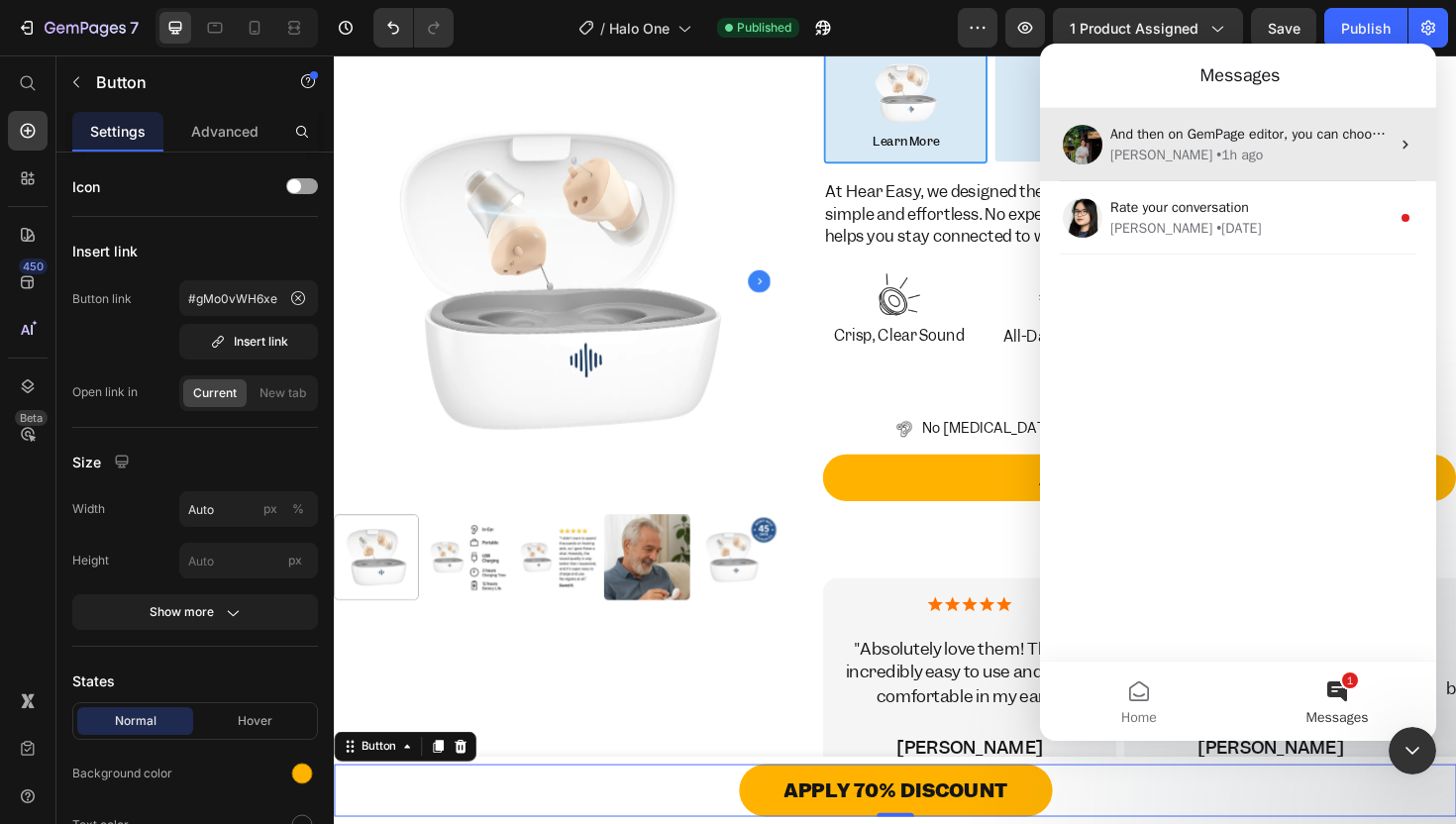 click on "And then on GemPage editor, you can choose this default font which will be synced from Shopify theme without the need of downloading: Please give it a try and let me know if you need any further assistance. Thank you. ​ [PERSON_NAME] •  1h ago" at bounding box center [1238, 145] 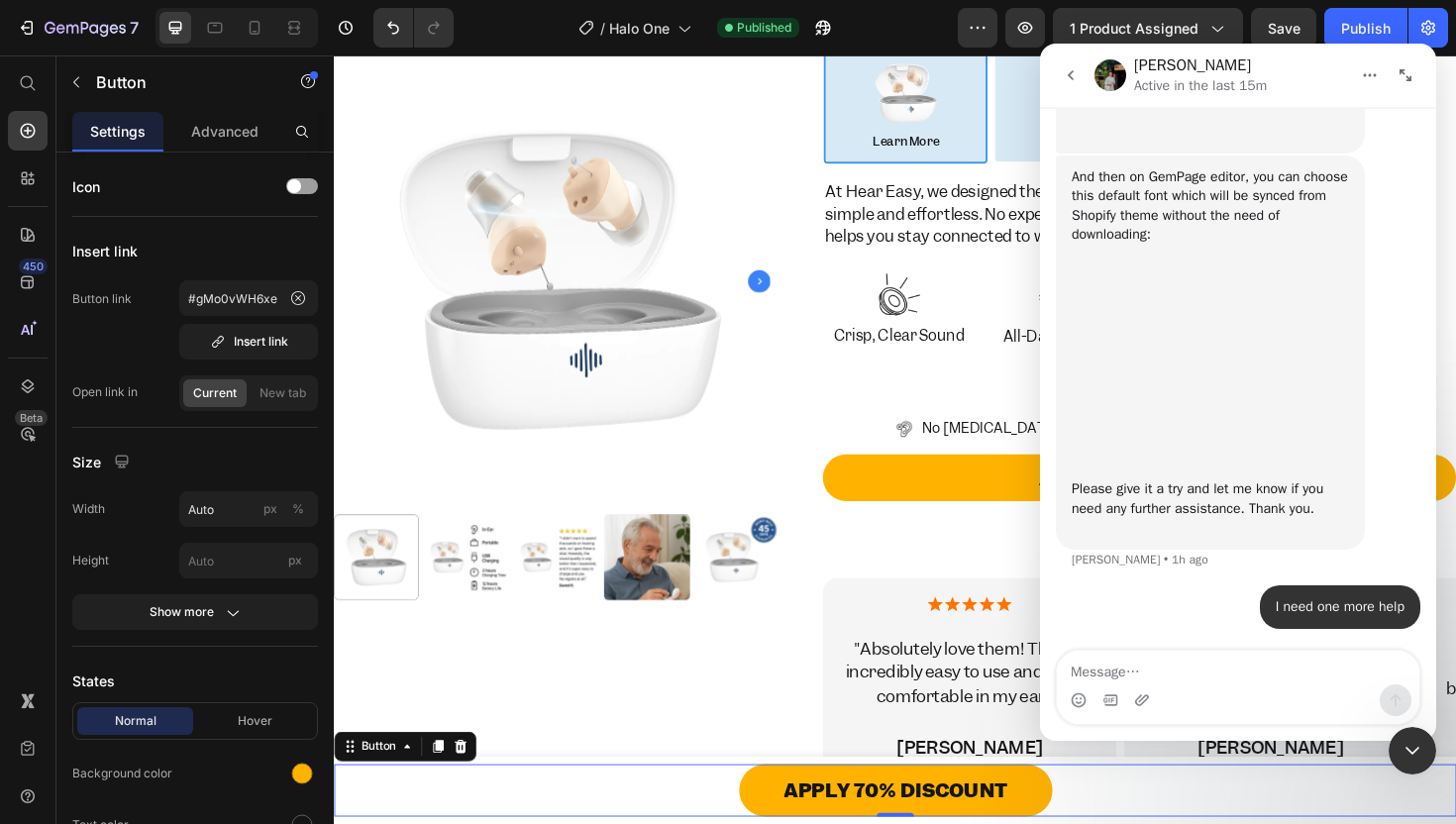 scroll, scrollTop: 2133, scrollLeft: 0, axis: vertical 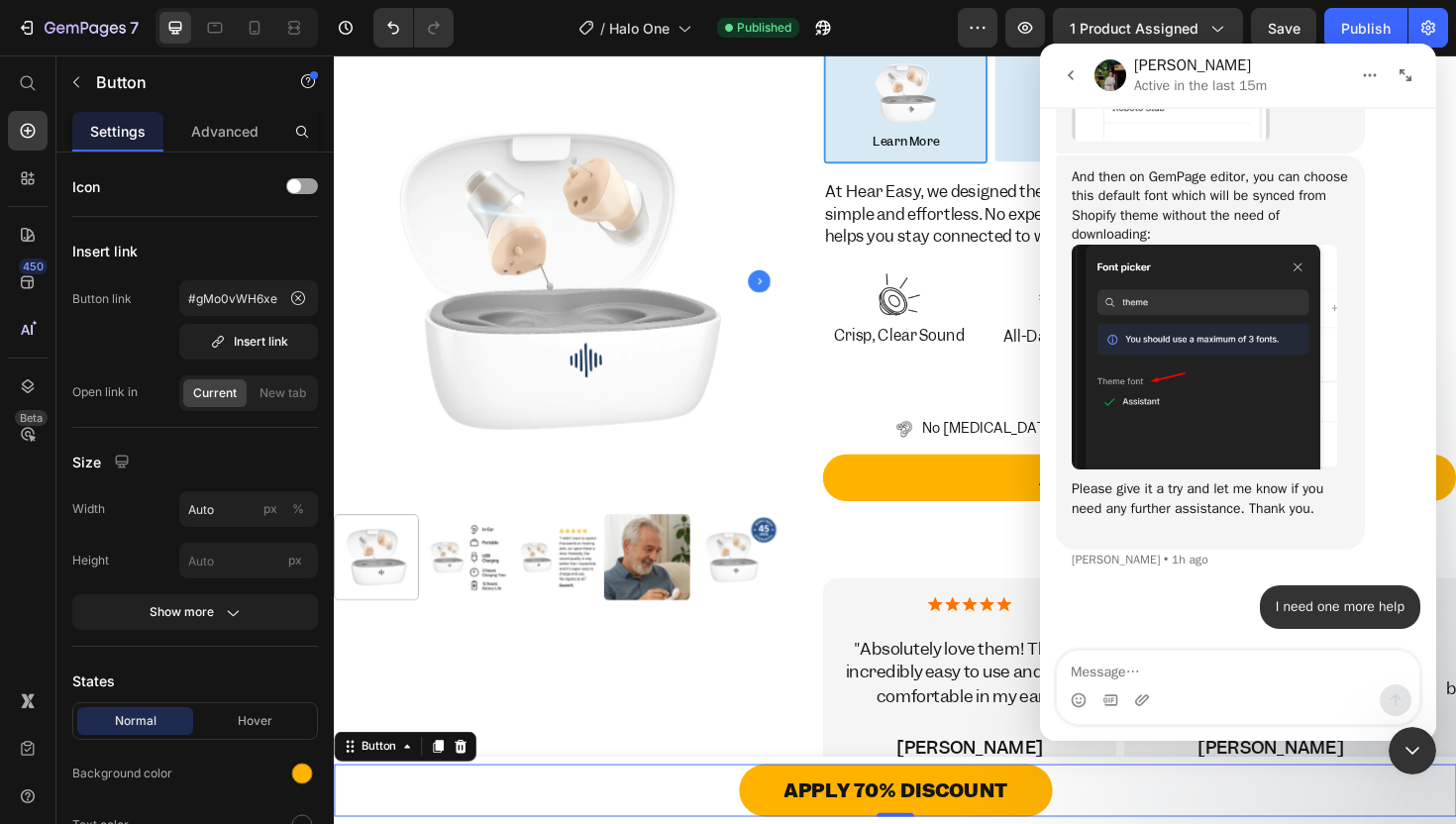 click at bounding box center (1238, 668) 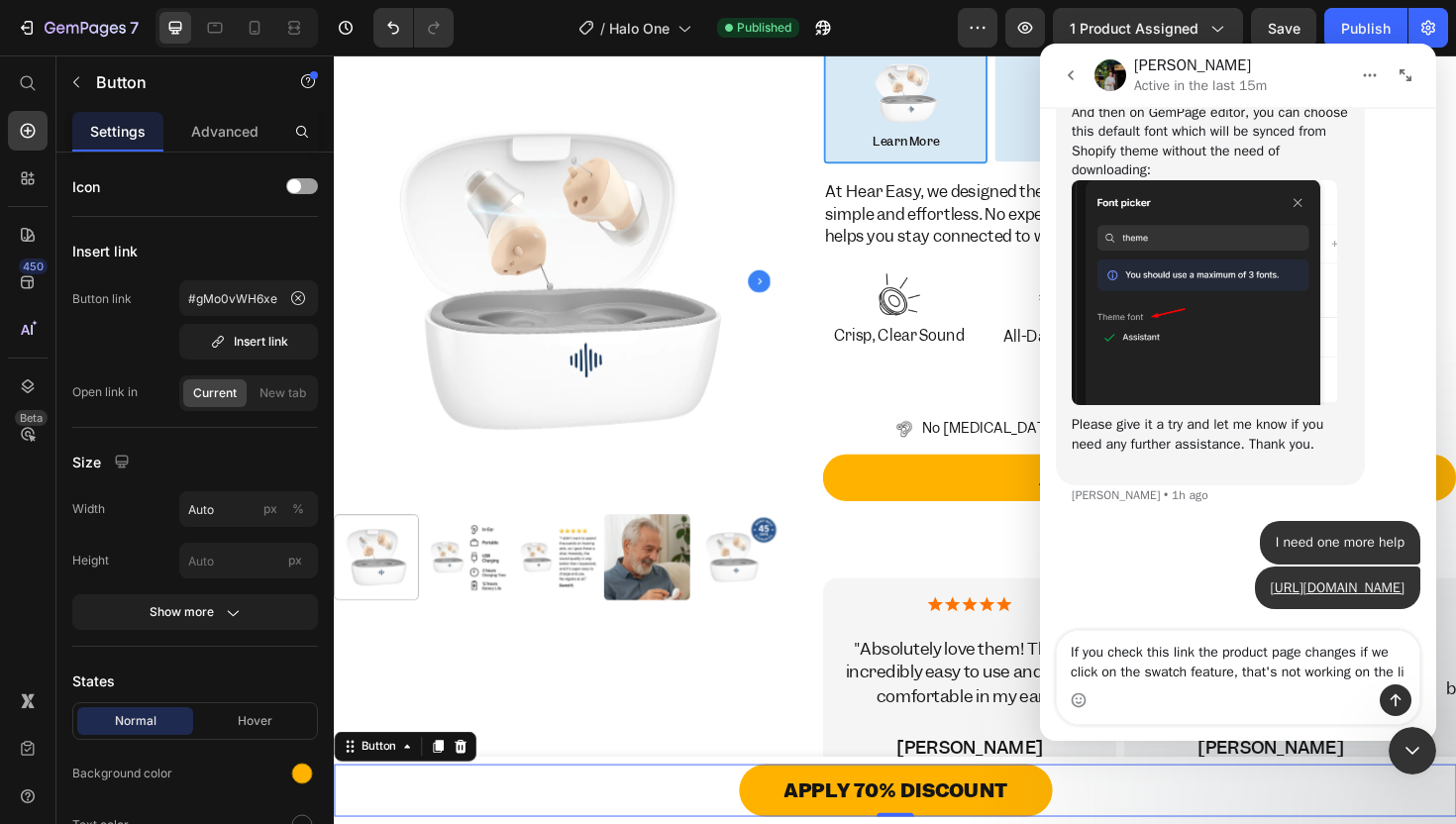 scroll, scrollTop: 2238, scrollLeft: 0, axis: vertical 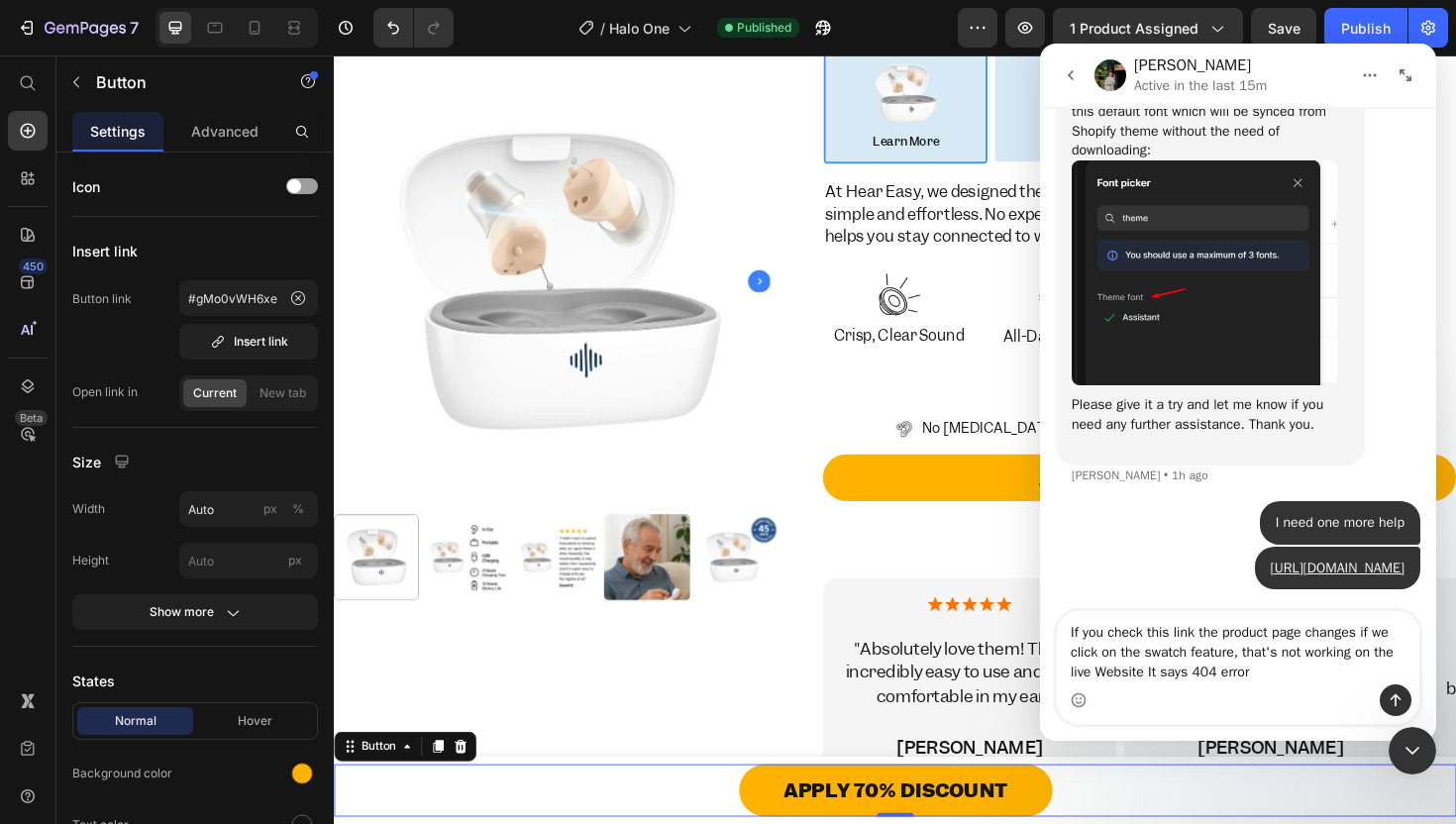 type on "If you check this link the product page changes if we click on the swatch feature, that's not working on the live Website It says 404 error" 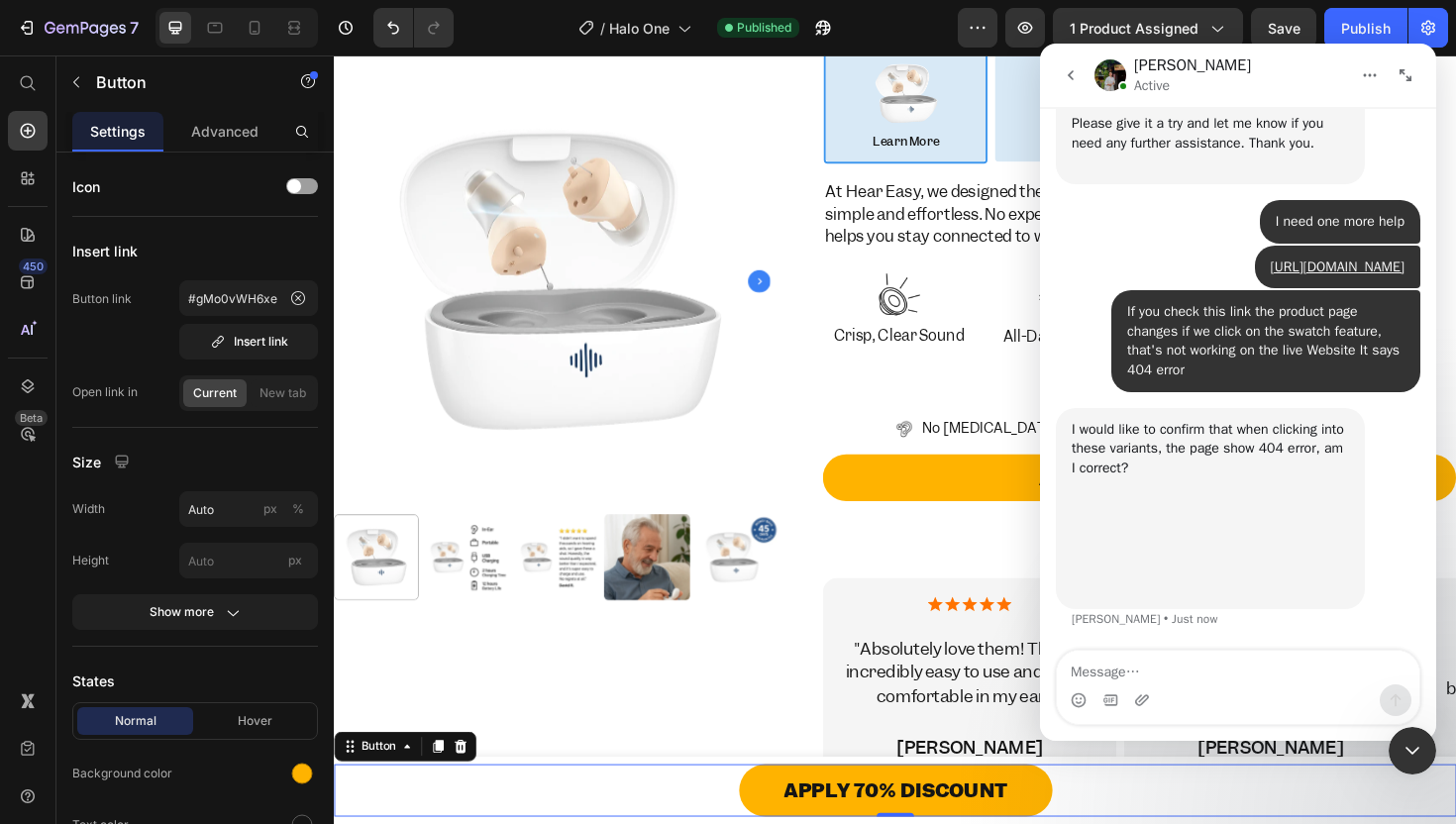 scroll, scrollTop: 2519, scrollLeft: 0, axis: vertical 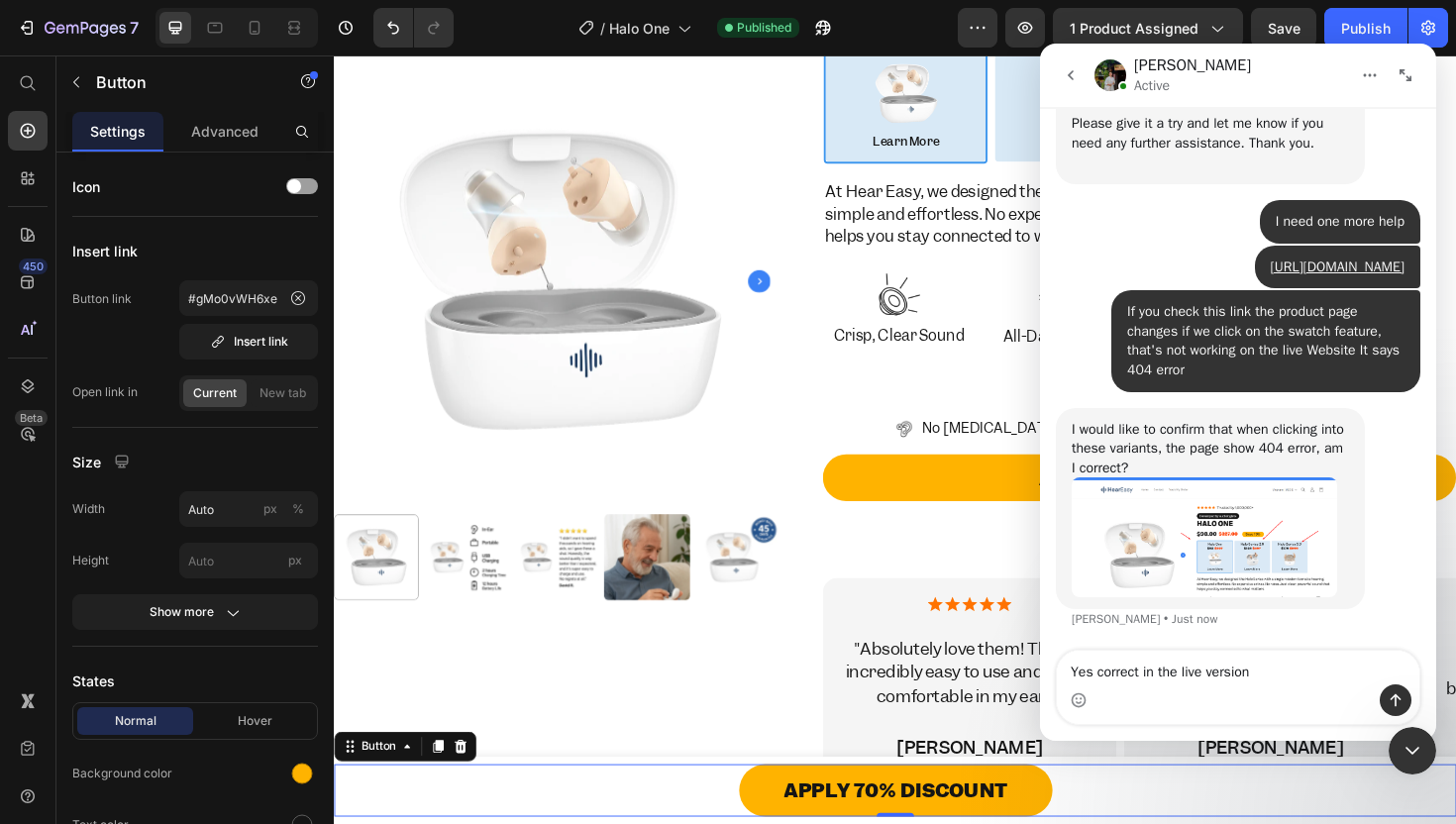 type on "Yes correct in the live version" 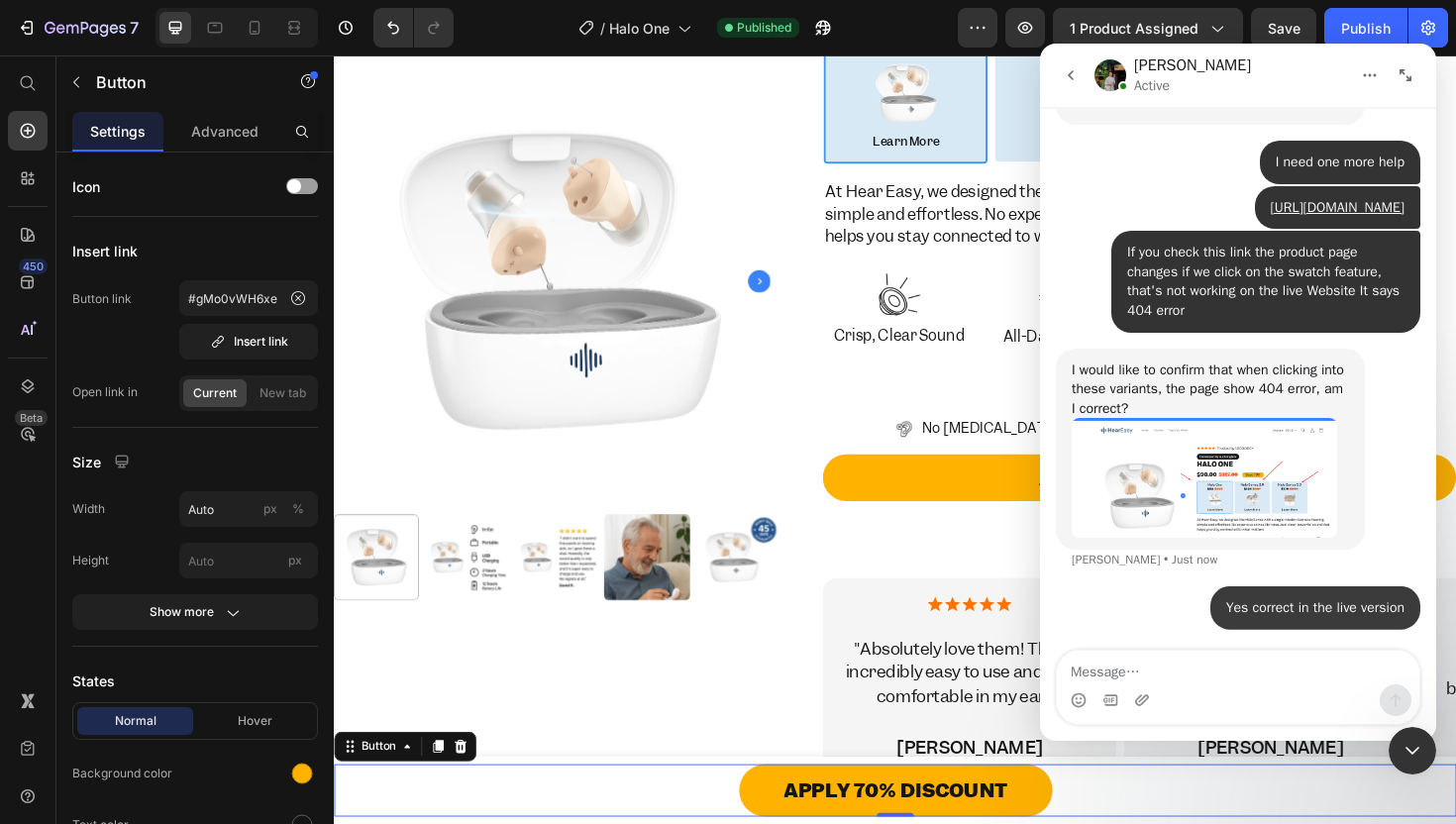 scroll, scrollTop: 2578, scrollLeft: 0, axis: vertical 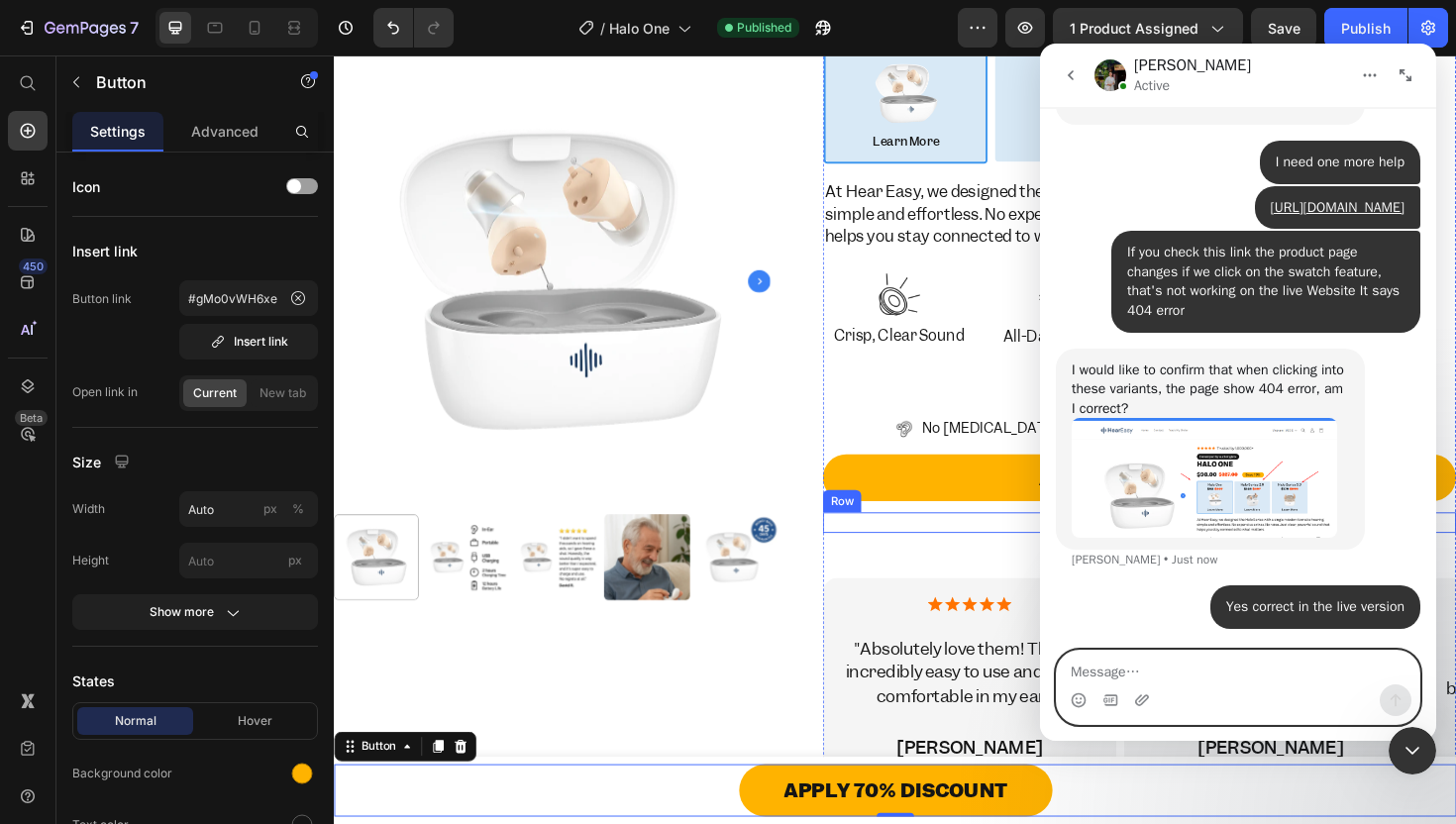 paste on "[URL][DOMAIN_NAME]" 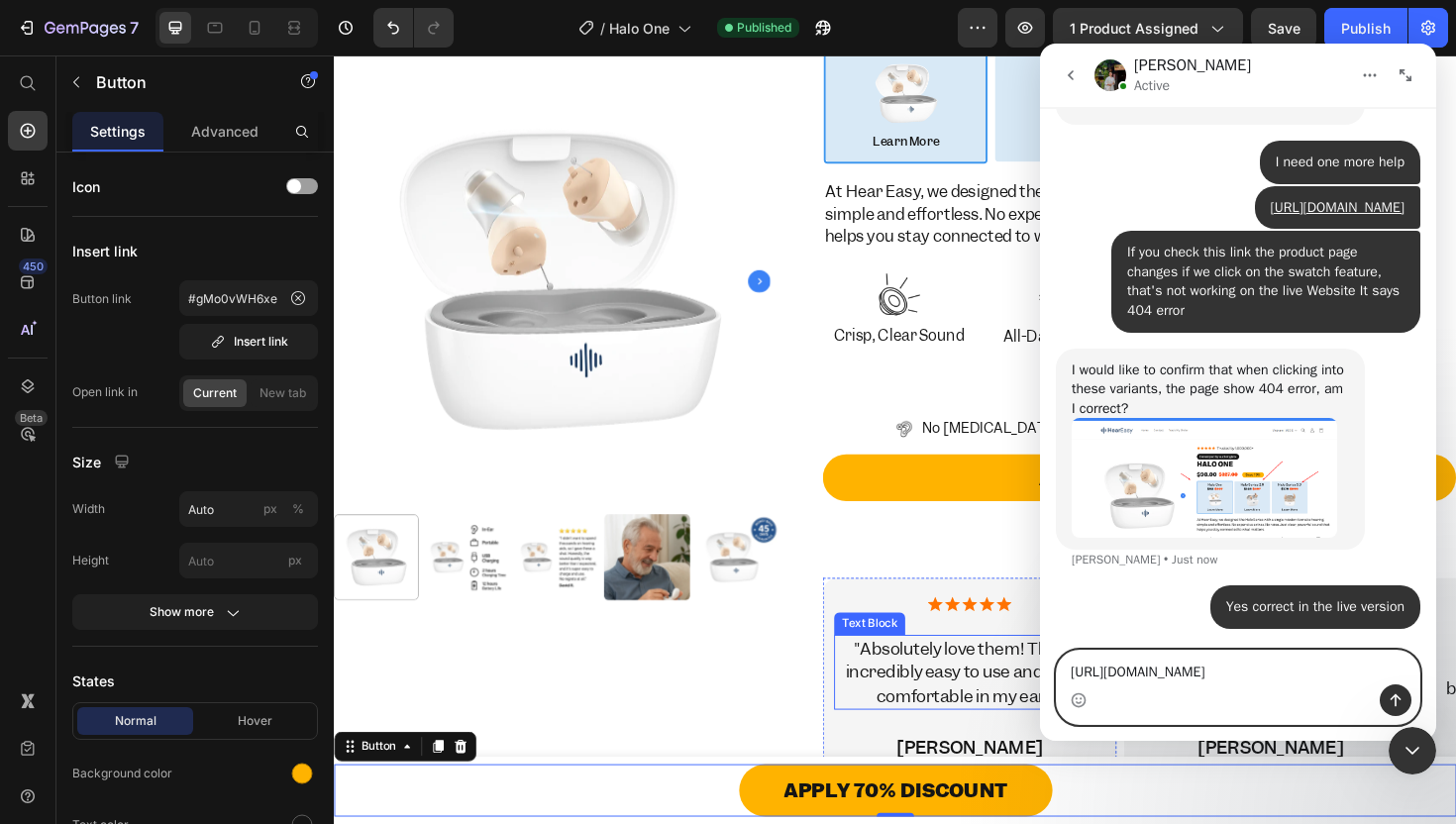 type 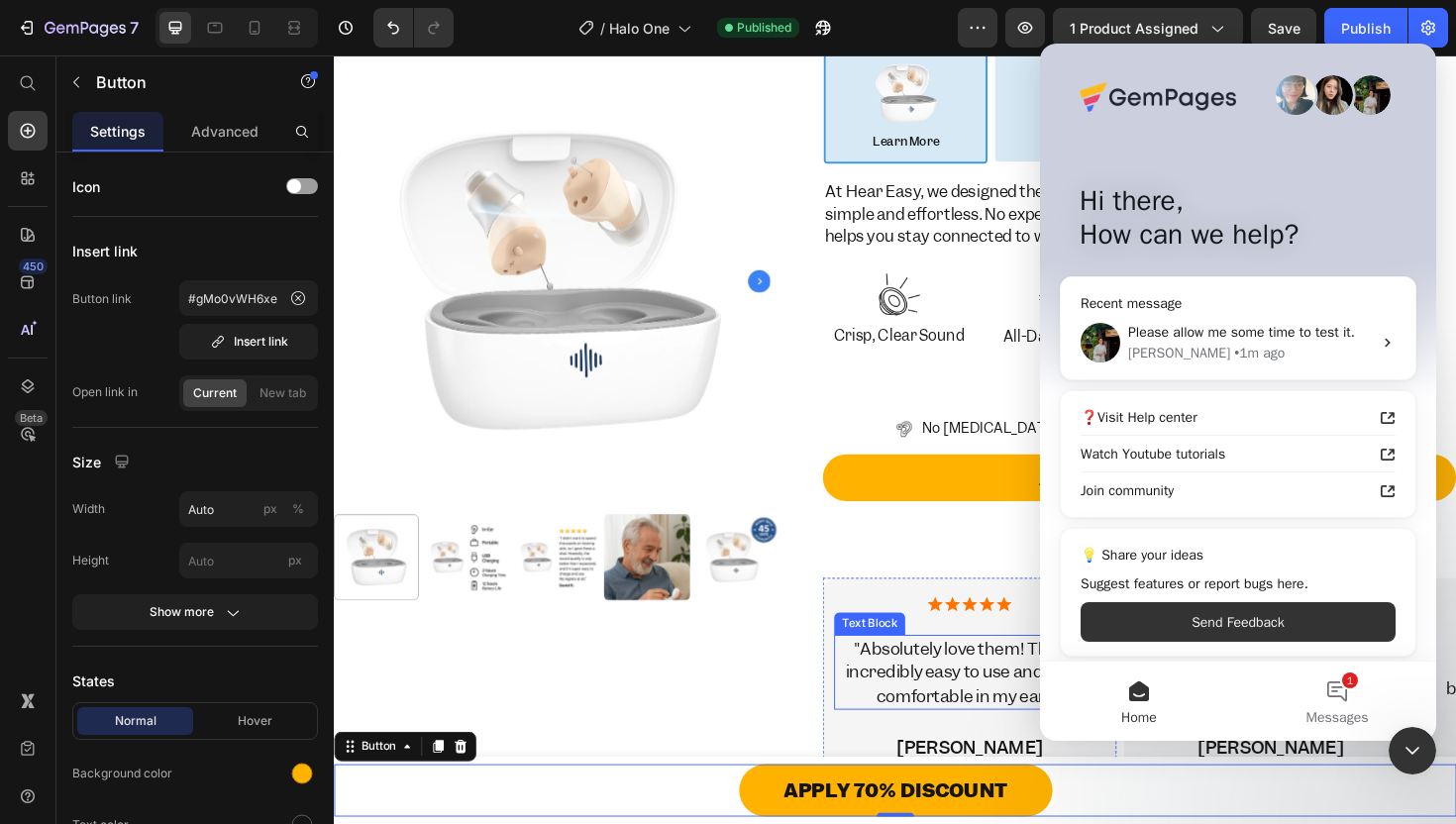 scroll, scrollTop: 0, scrollLeft: 0, axis: both 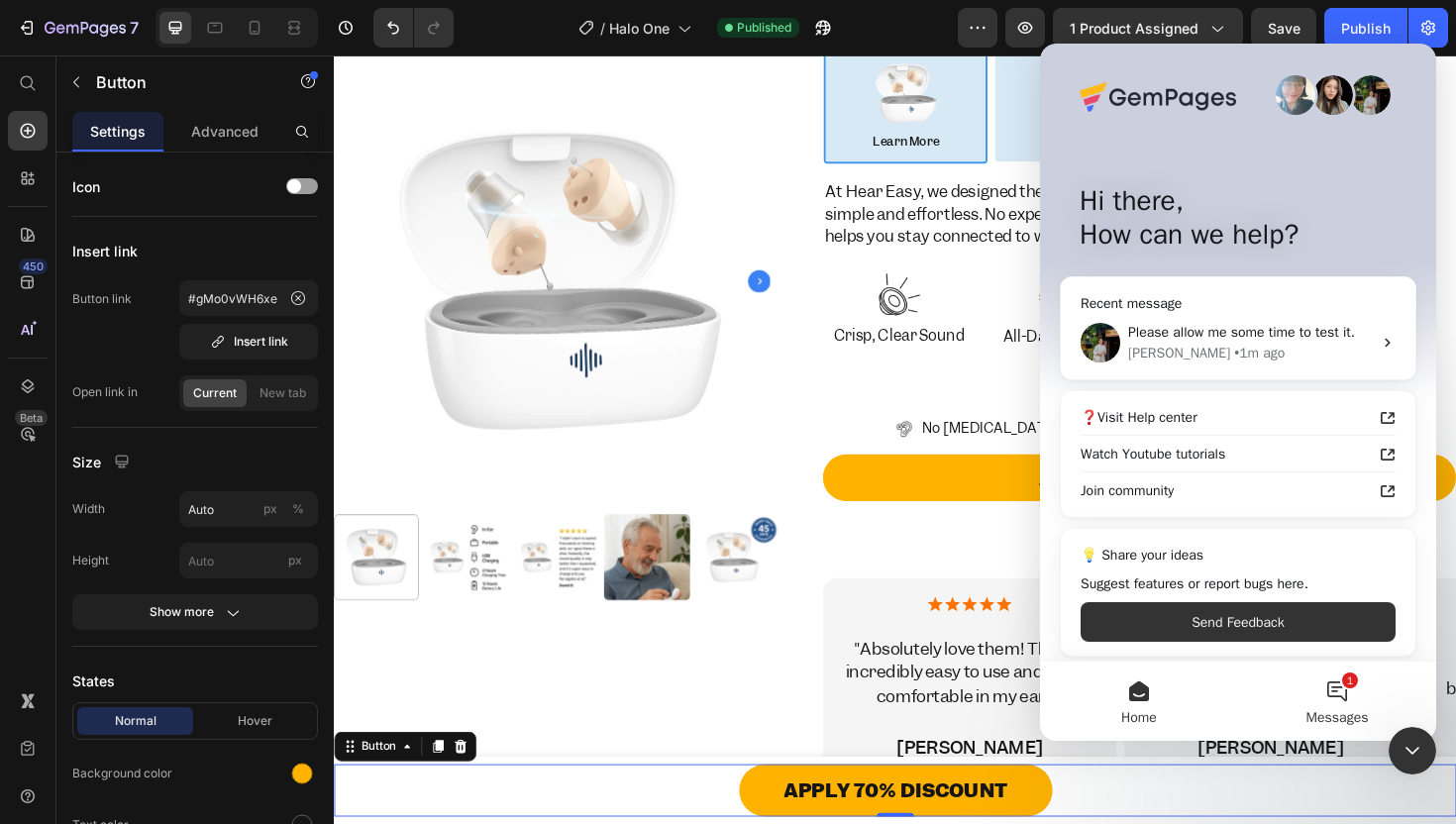 click on "Messages" at bounding box center [1337, 718] 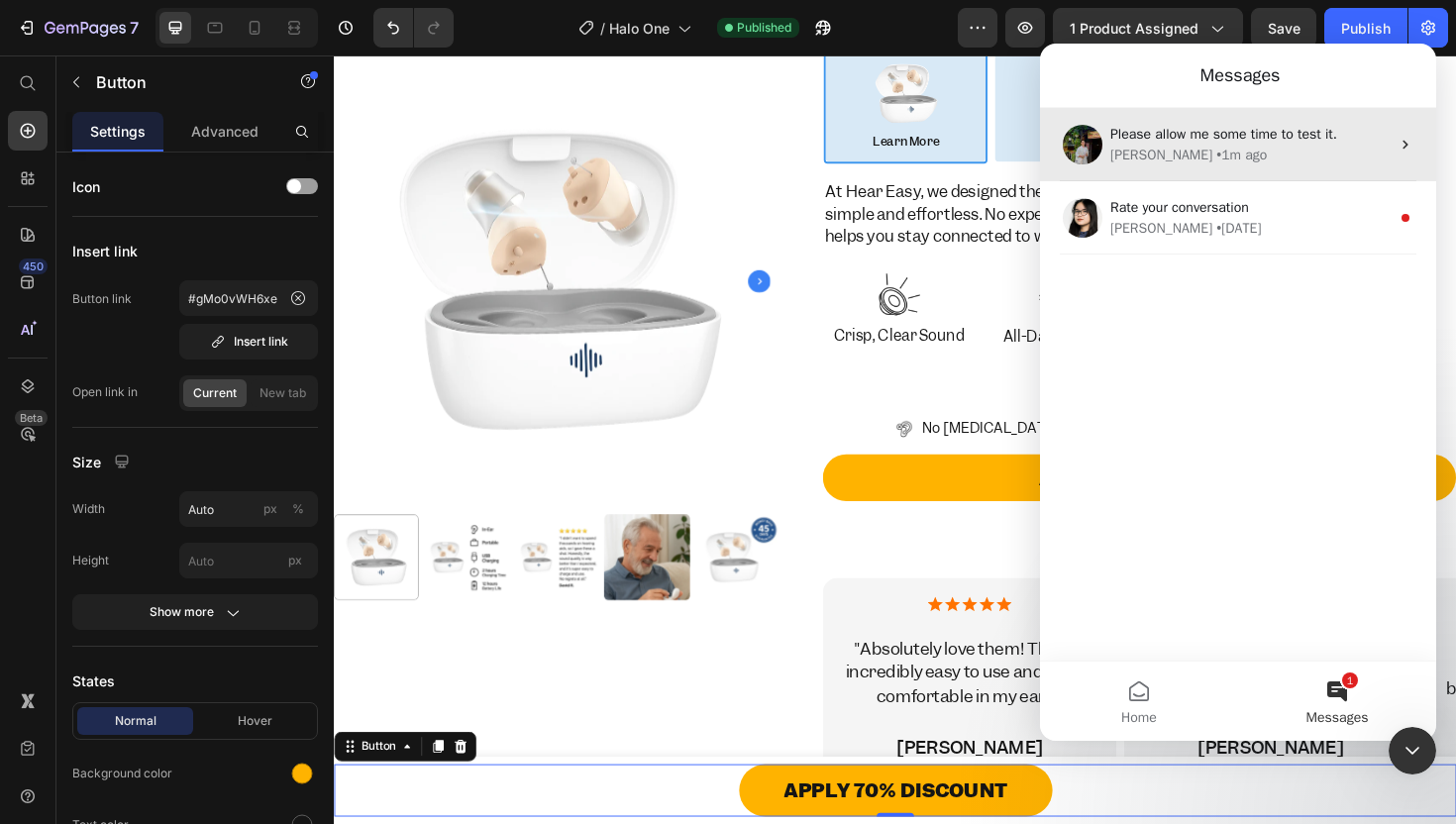 click on "Please allow me some time to test it." at bounding box center [1223, 134] 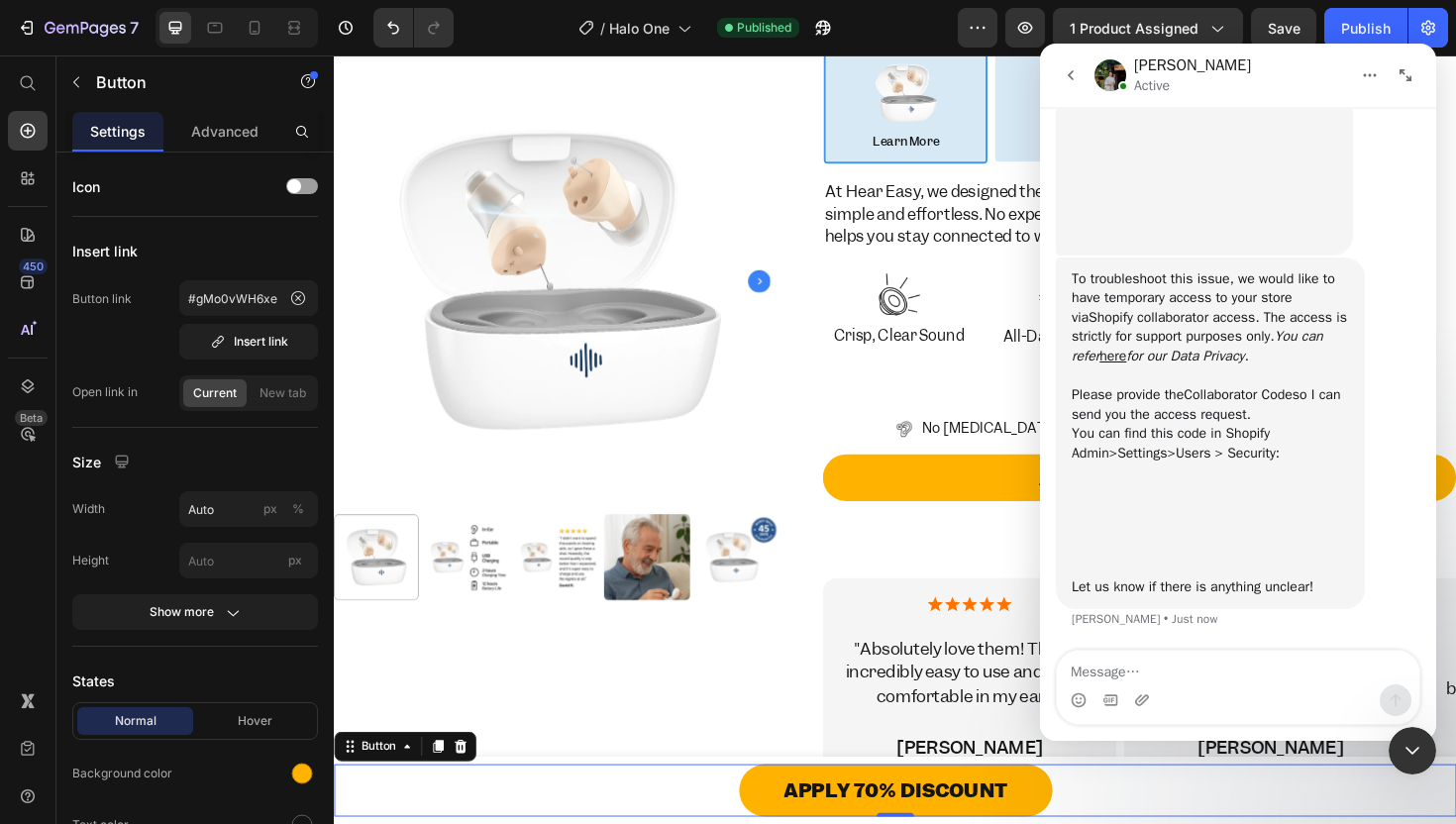 click at bounding box center [1238, 668] 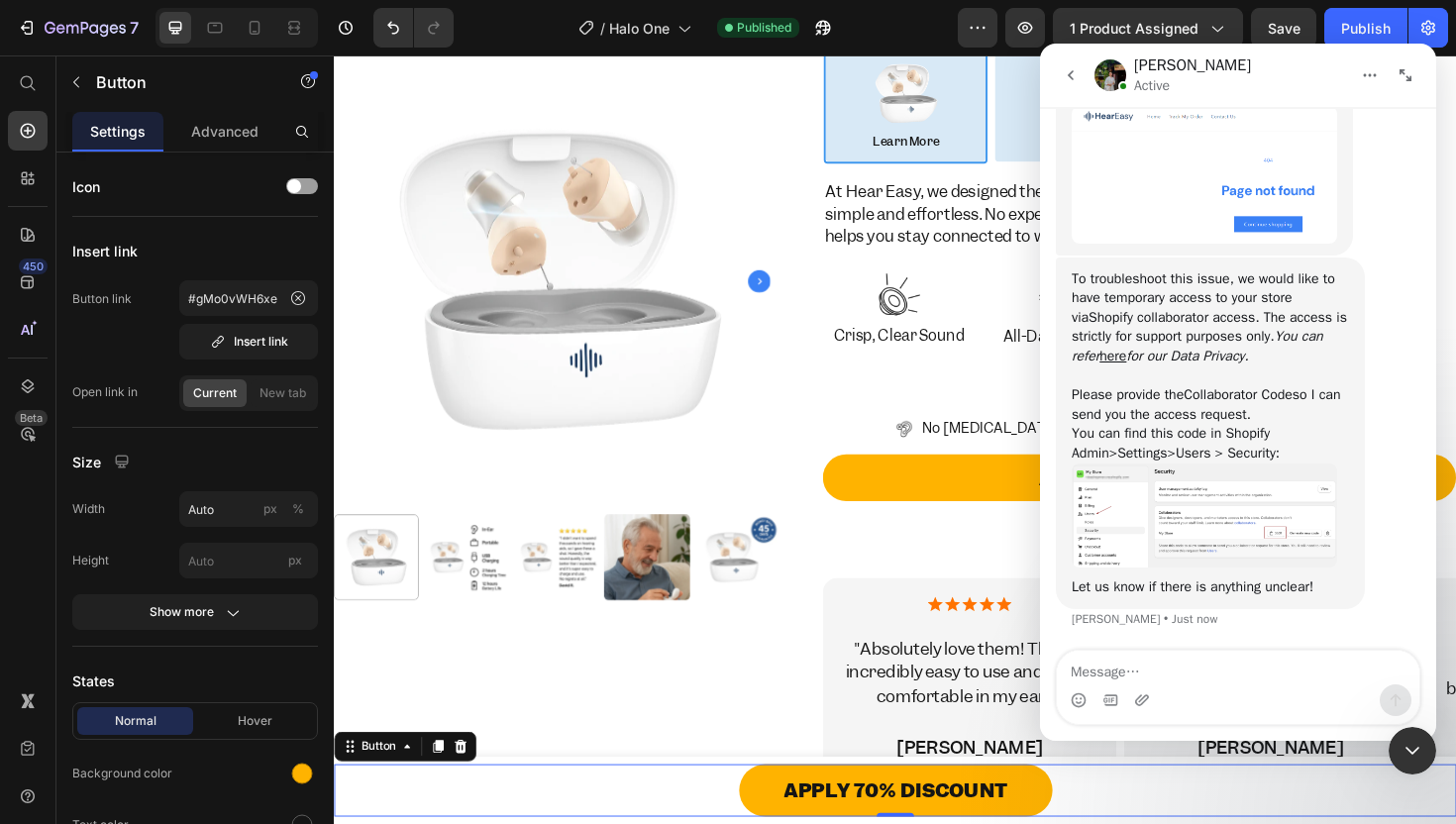scroll, scrollTop: 3218, scrollLeft: 0, axis: vertical 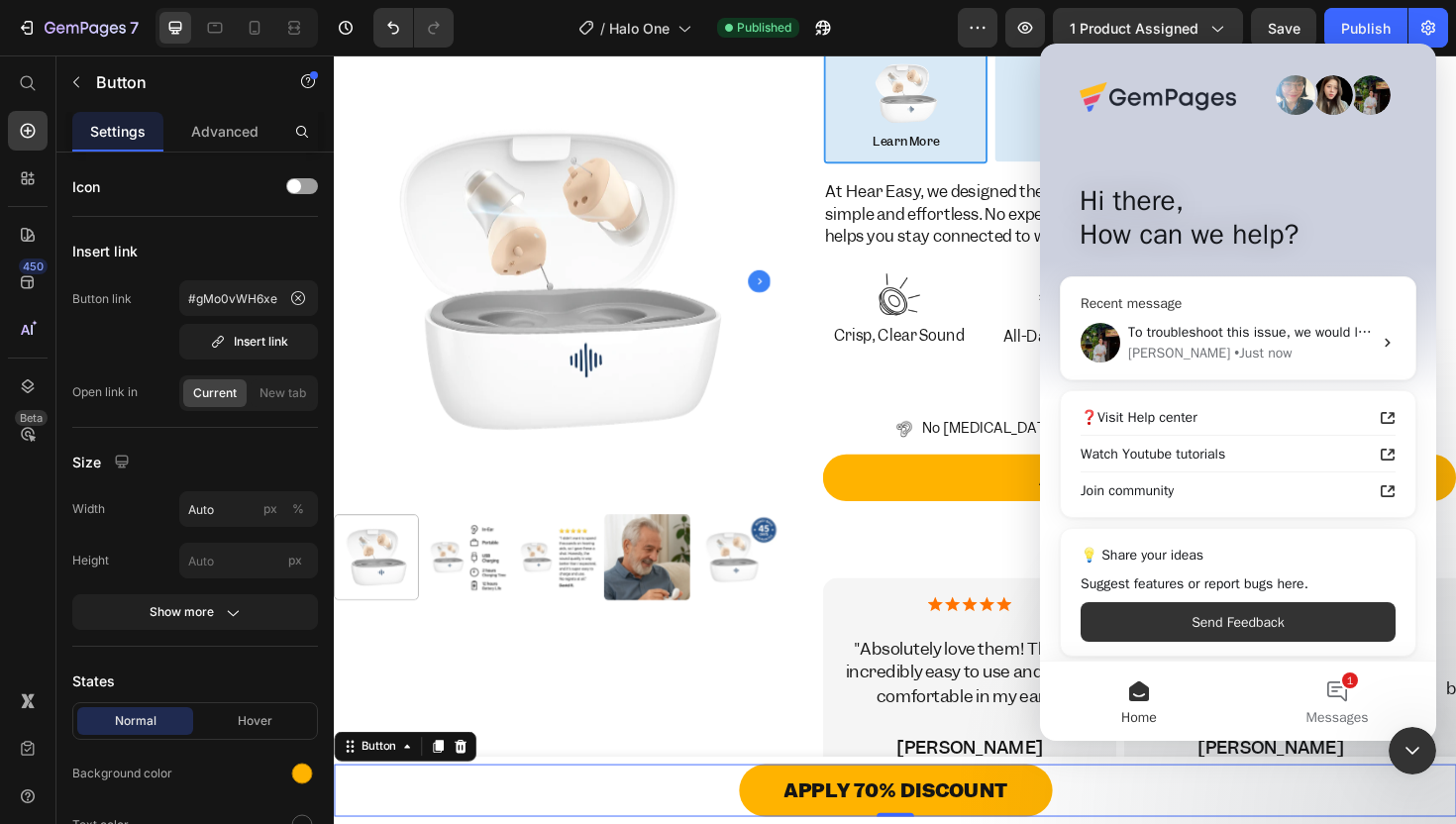 click on "Recent message To troubleshoot this issue, we would like to have temporary access to your store via Shopify collaborator access. The access is strictly for support purposes only. You can refer here for our Data Privacy. ﻿​﻿ ﻿Please provide the Collaborator Code so I can send you the access request.  ﻿You can find this code in Shopify Admin > Settings > Users > Security: Let us know if there is anything unclear! [PERSON_NAME] •  Just now" at bounding box center [1238, 328] 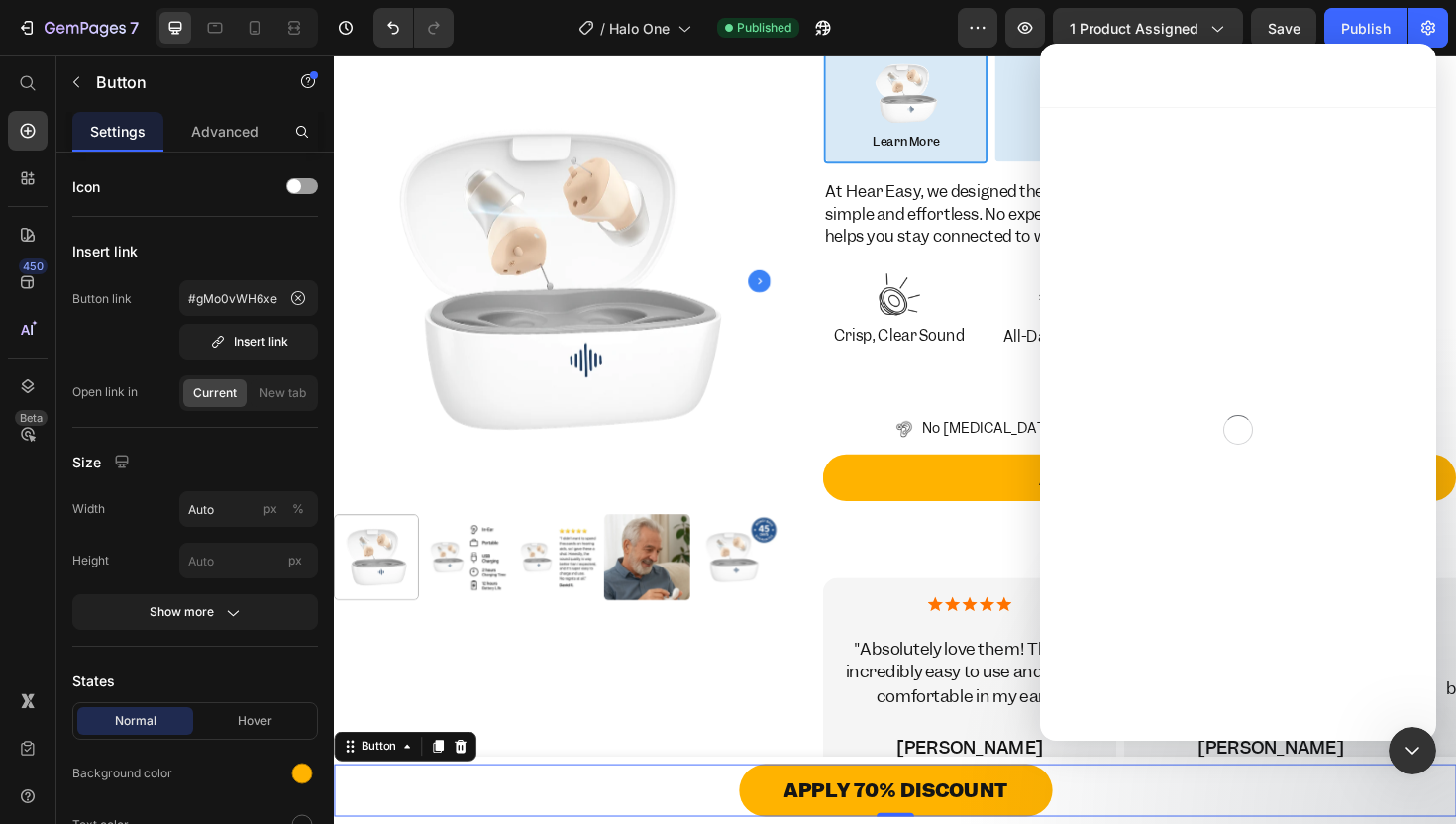 click at bounding box center (1238, 430) 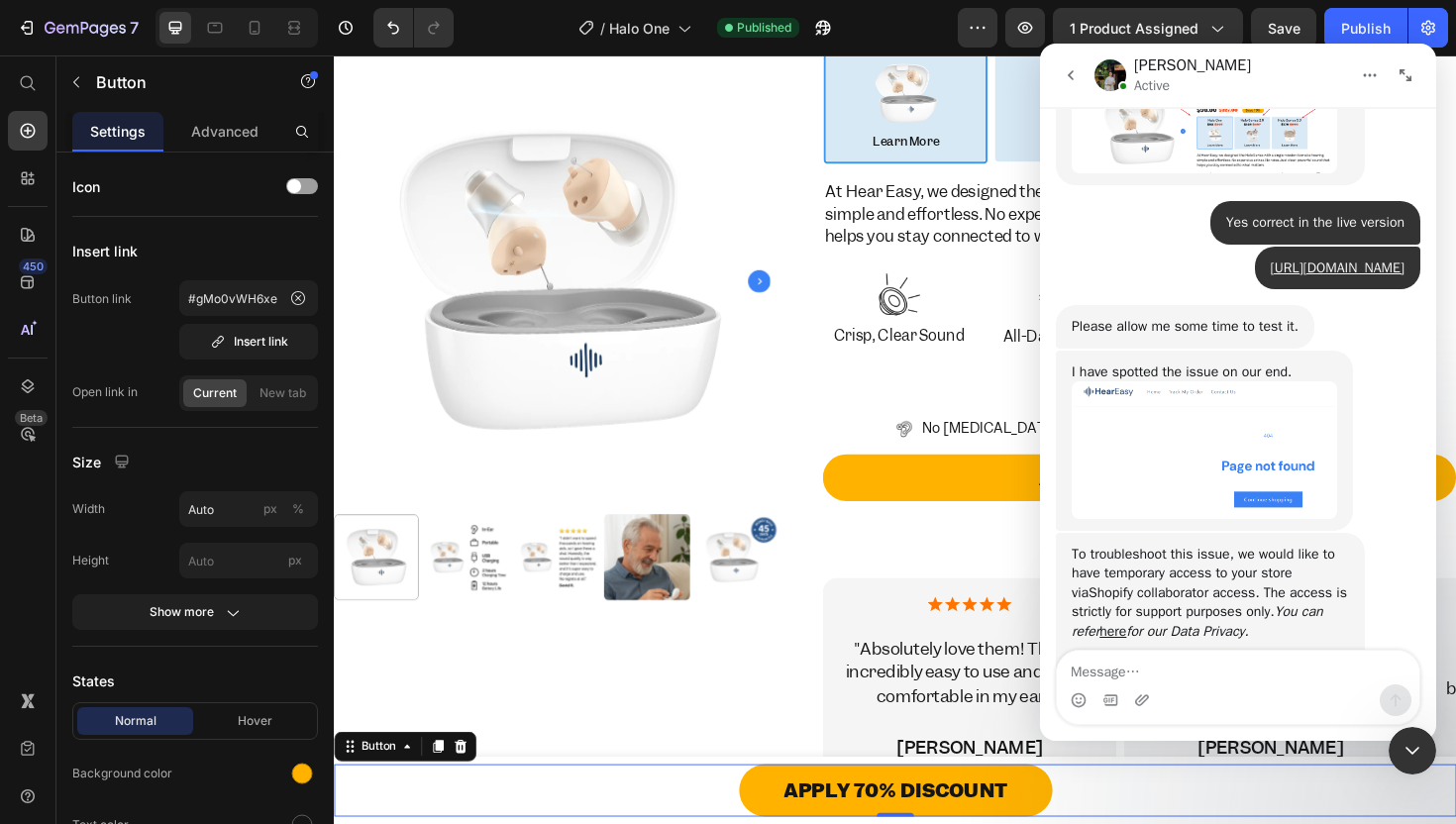 click at bounding box center [1238, 668] 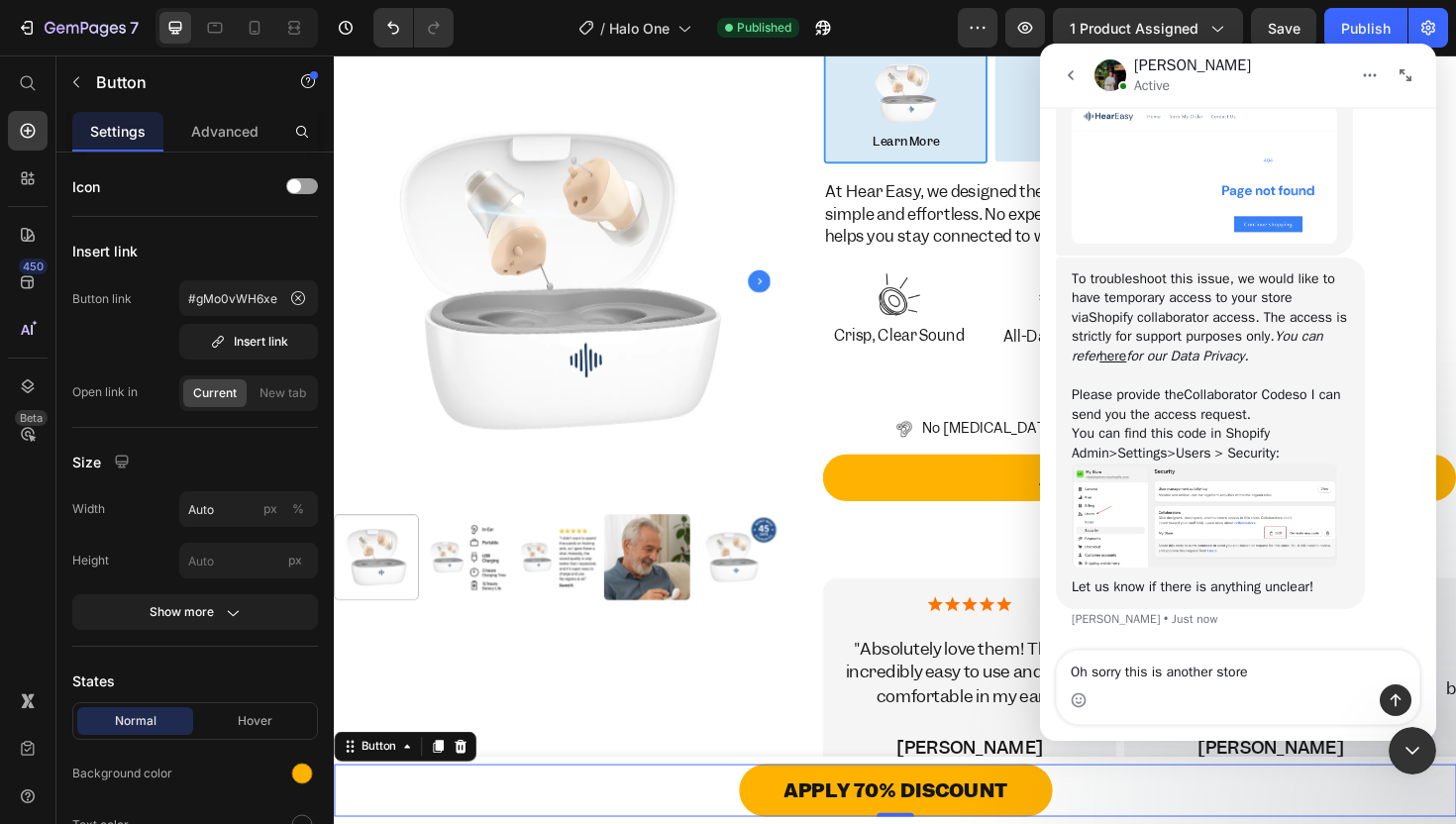 type on "Oh sorry this is another store" 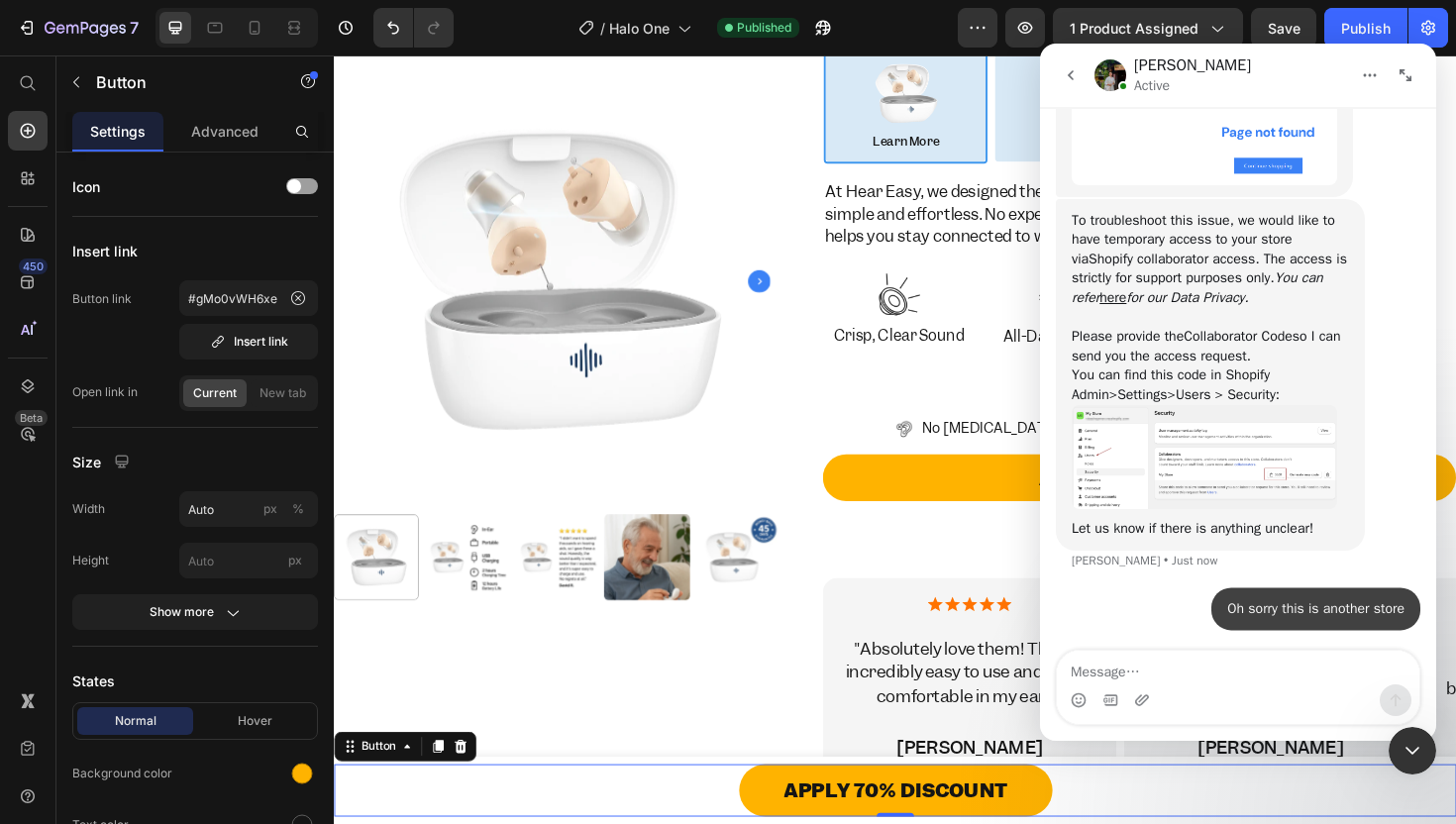scroll, scrollTop: 3277, scrollLeft: 0, axis: vertical 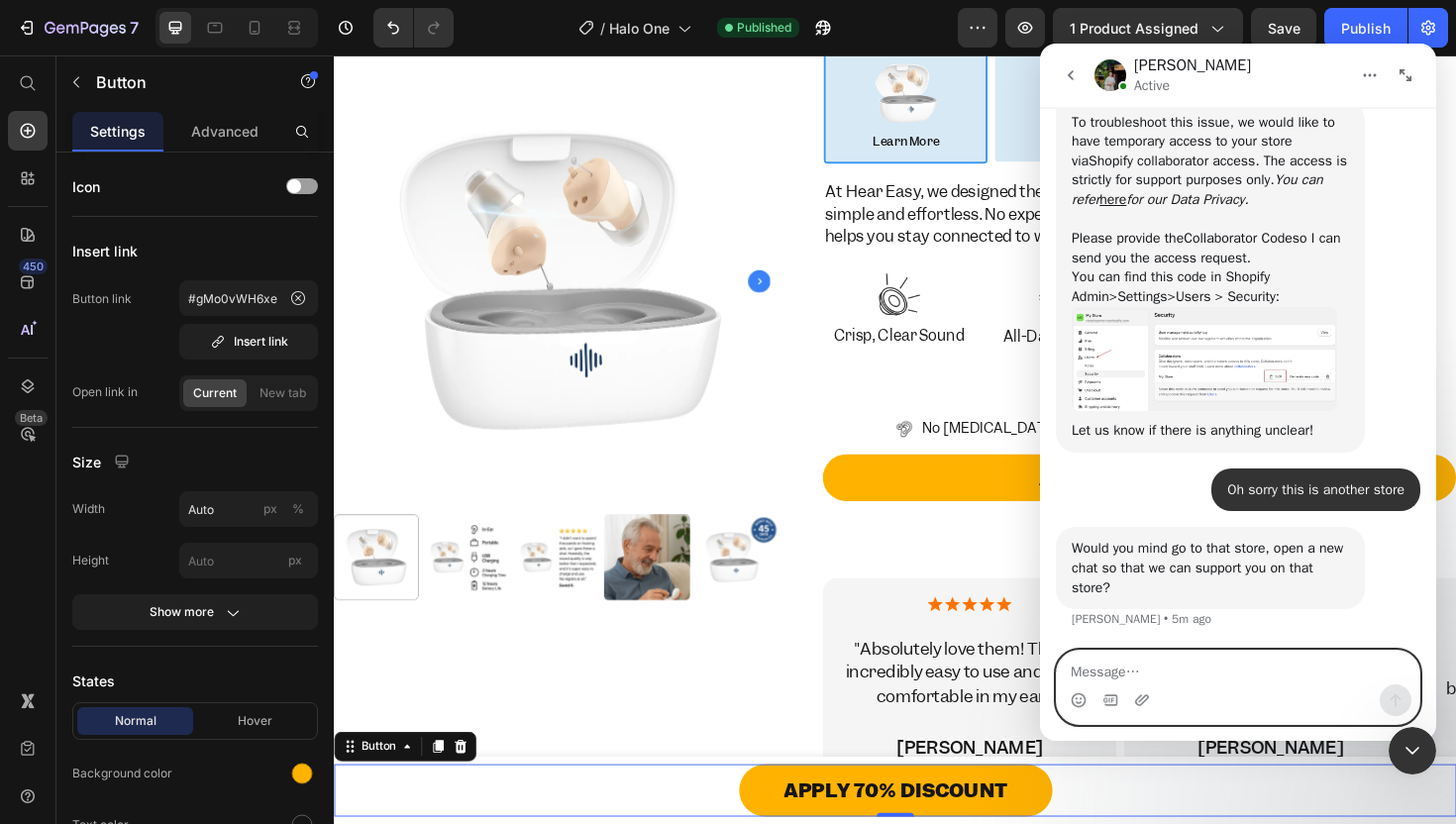 click at bounding box center [1238, 668] 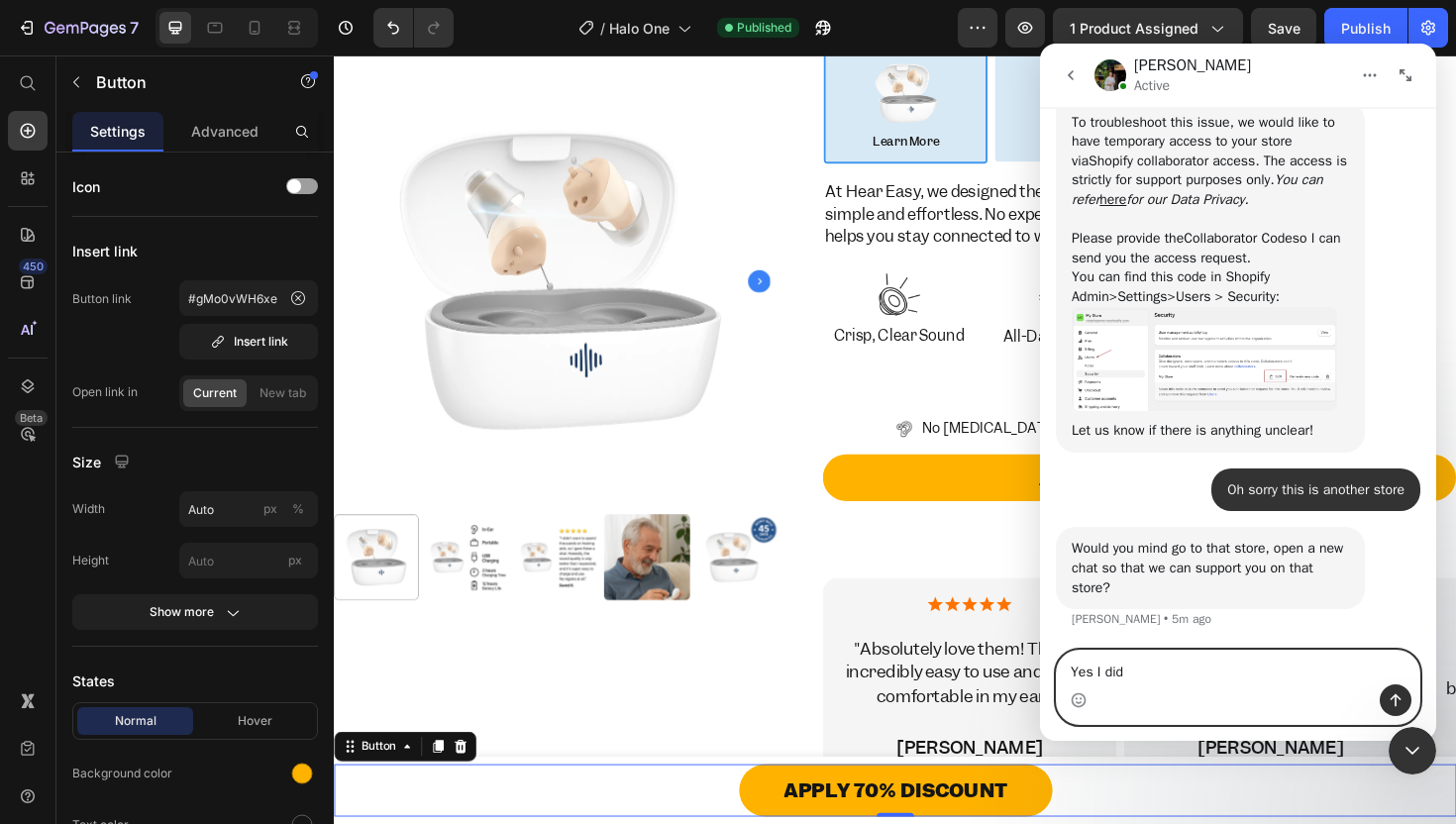 type on "Yes I did" 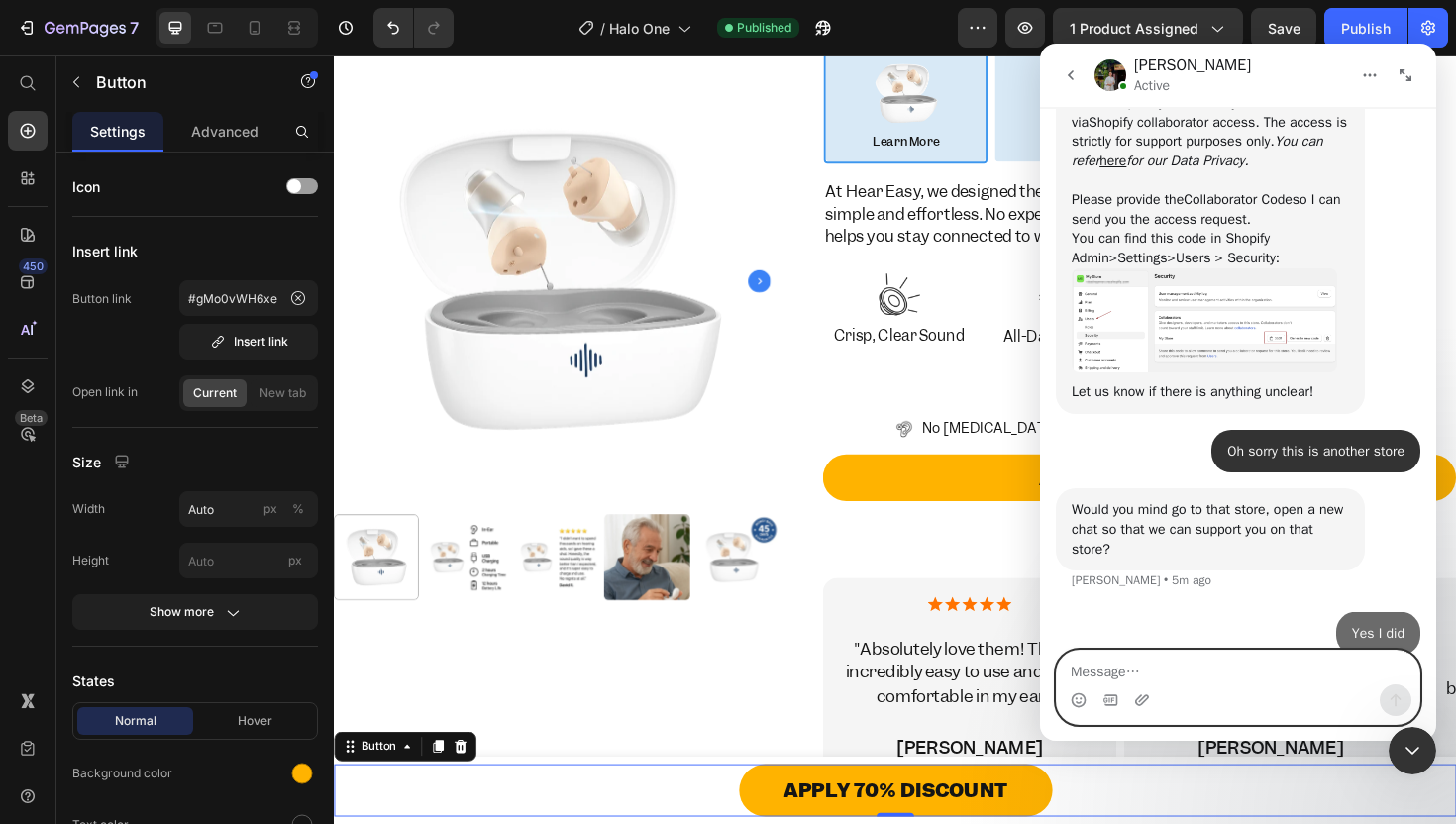 scroll, scrollTop: 3434, scrollLeft: 0, axis: vertical 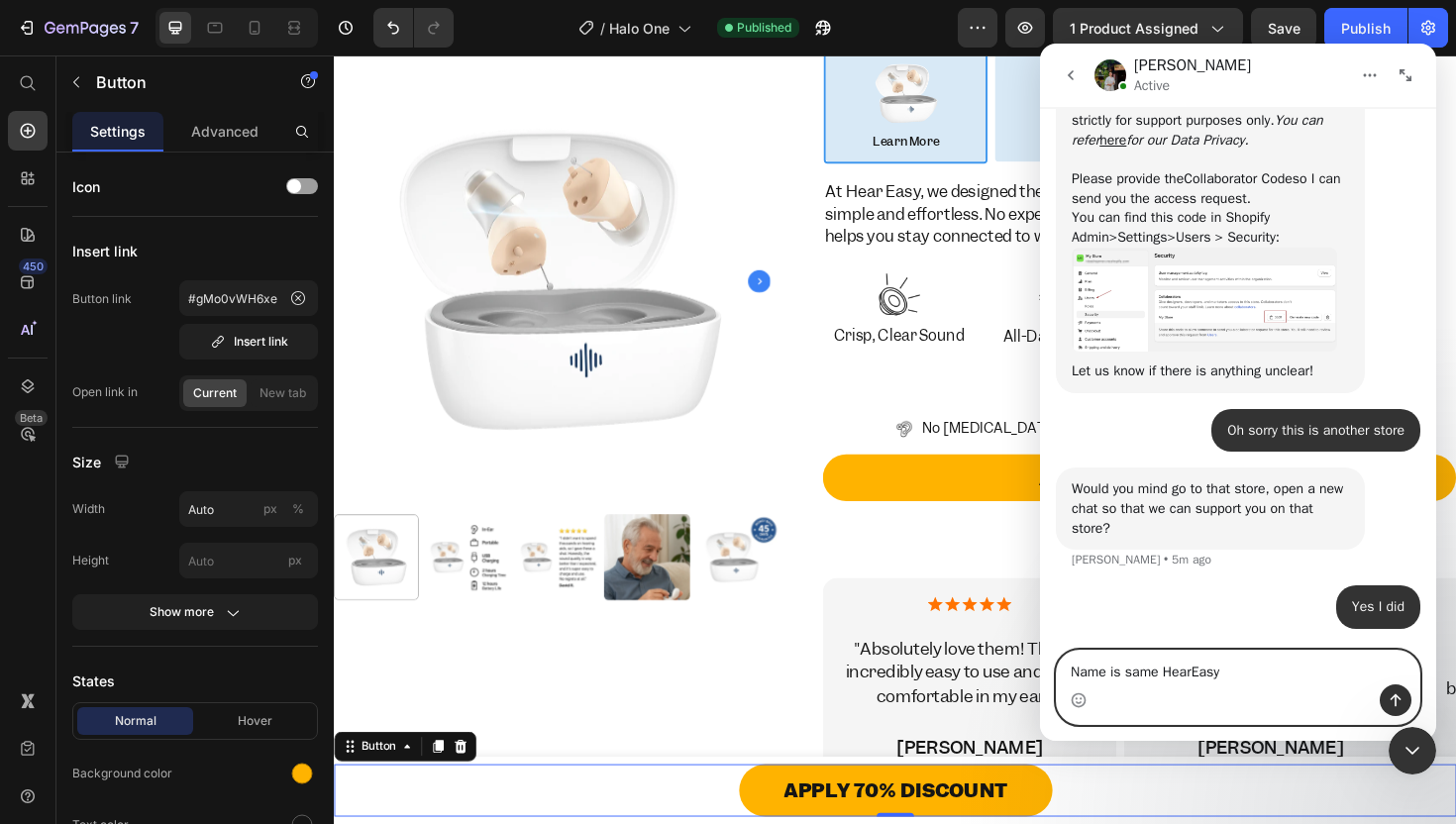 type on "Name is same HearEasy" 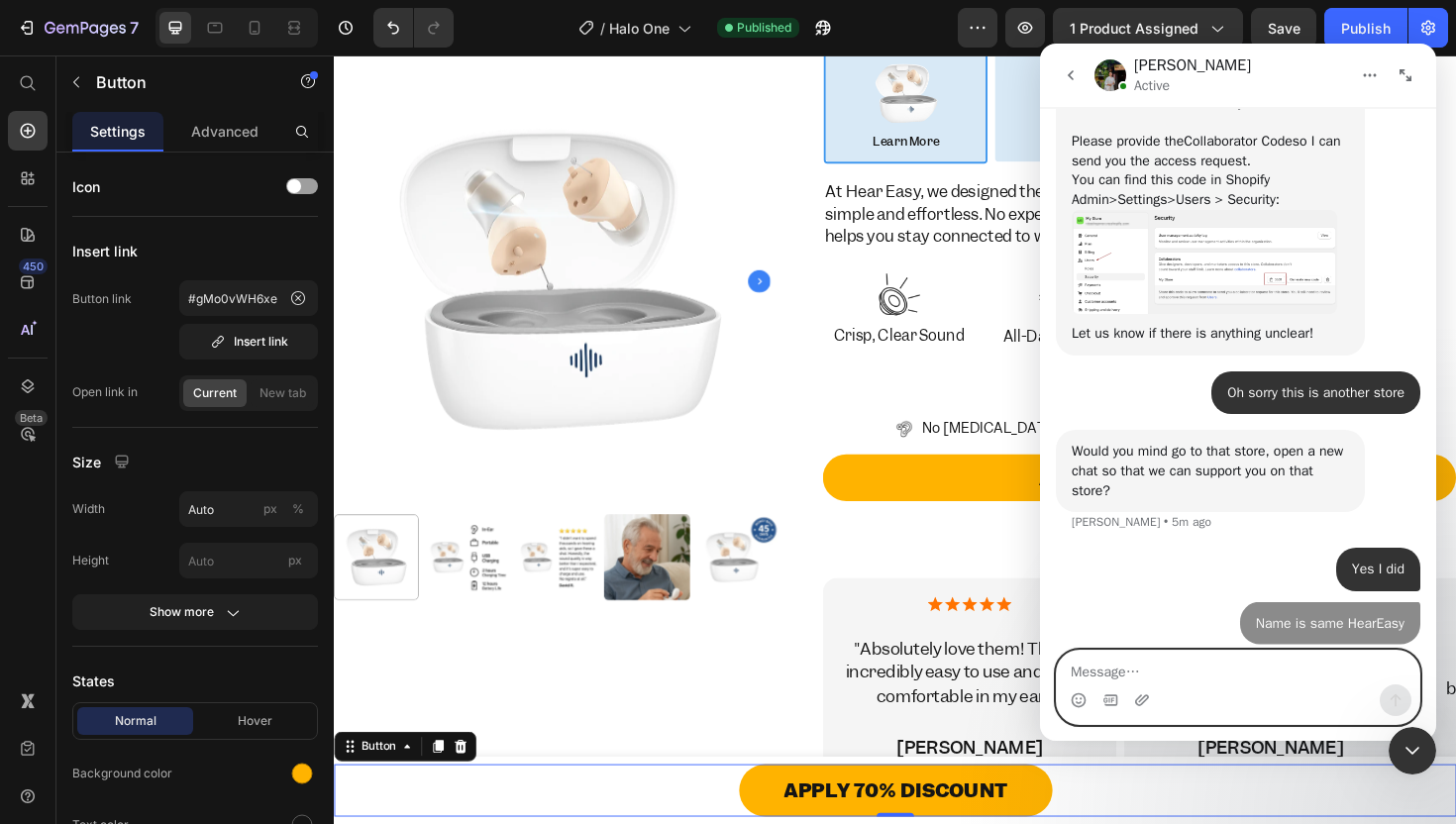 scroll, scrollTop: 3479, scrollLeft: 0, axis: vertical 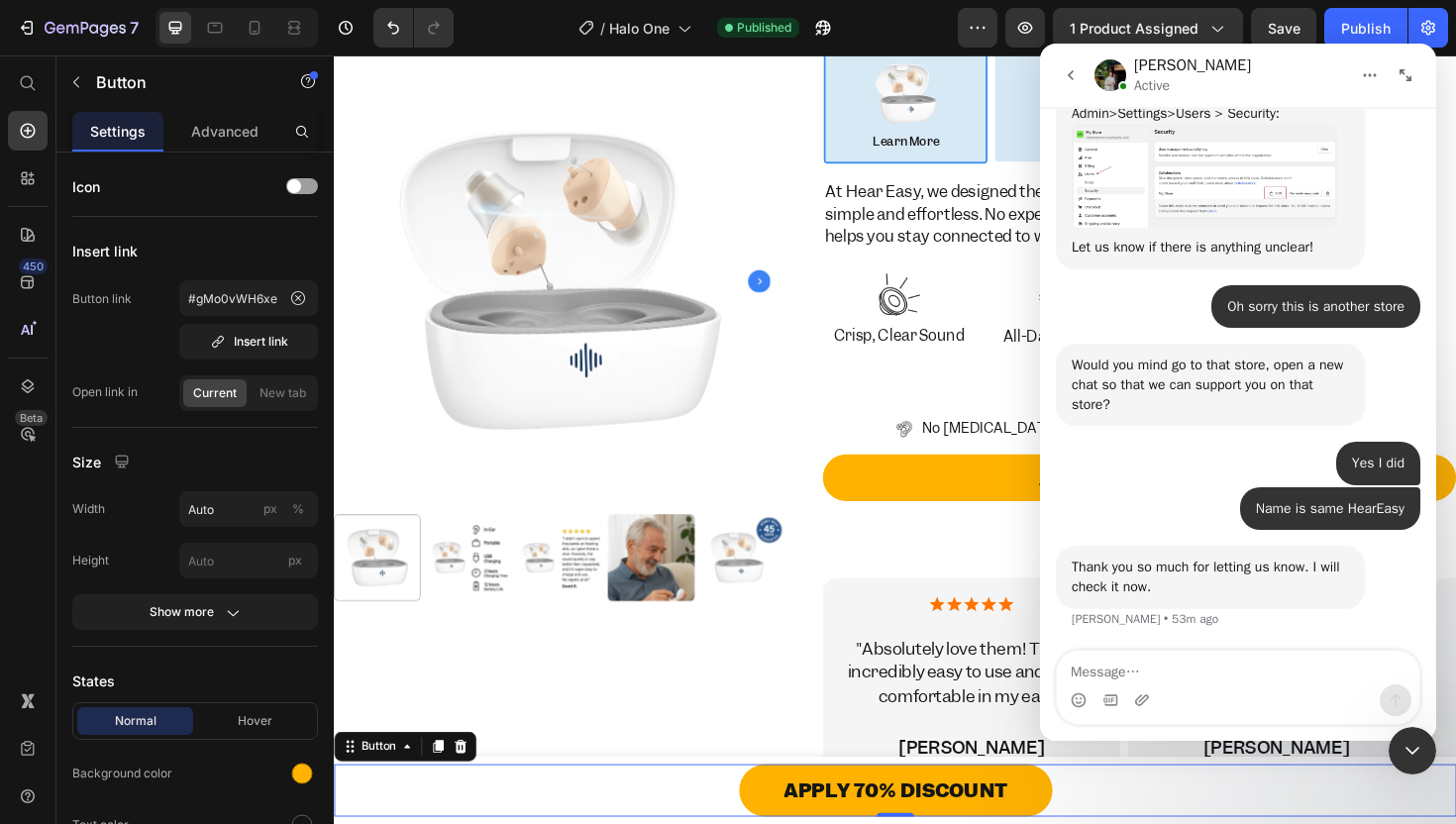 click at bounding box center [1405, 75] 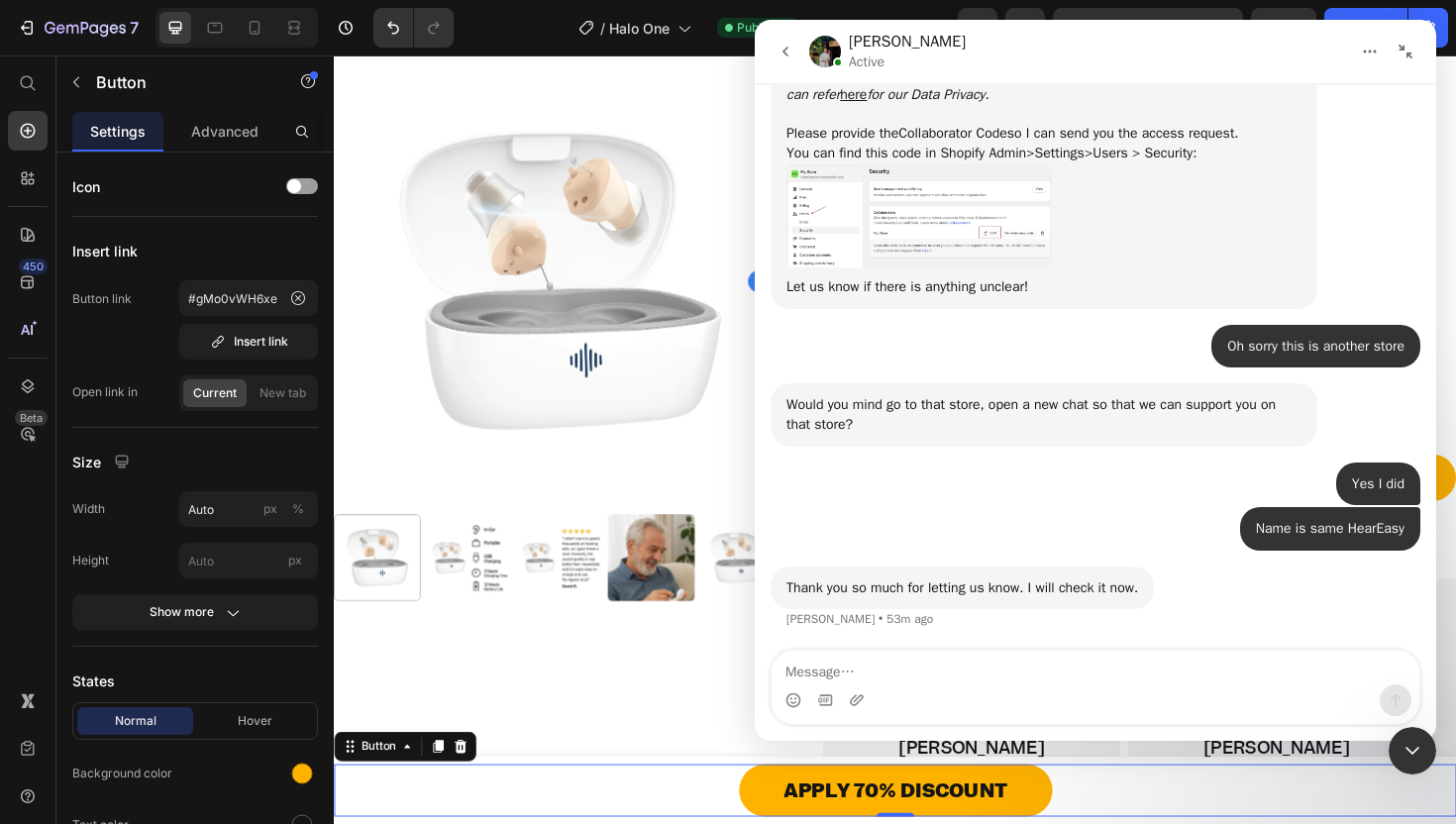 click 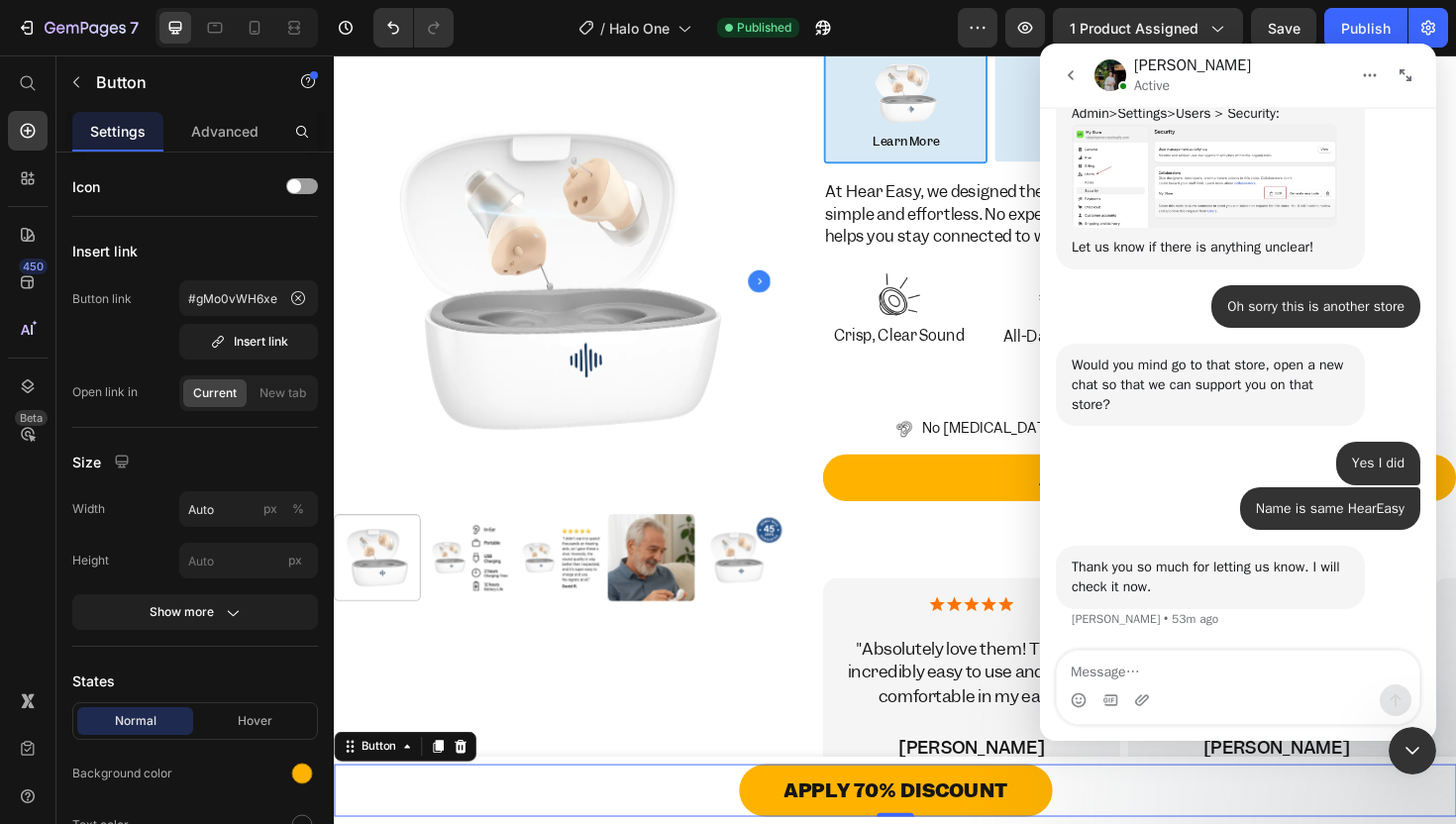 scroll, scrollTop: 3539, scrollLeft: 0, axis: vertical 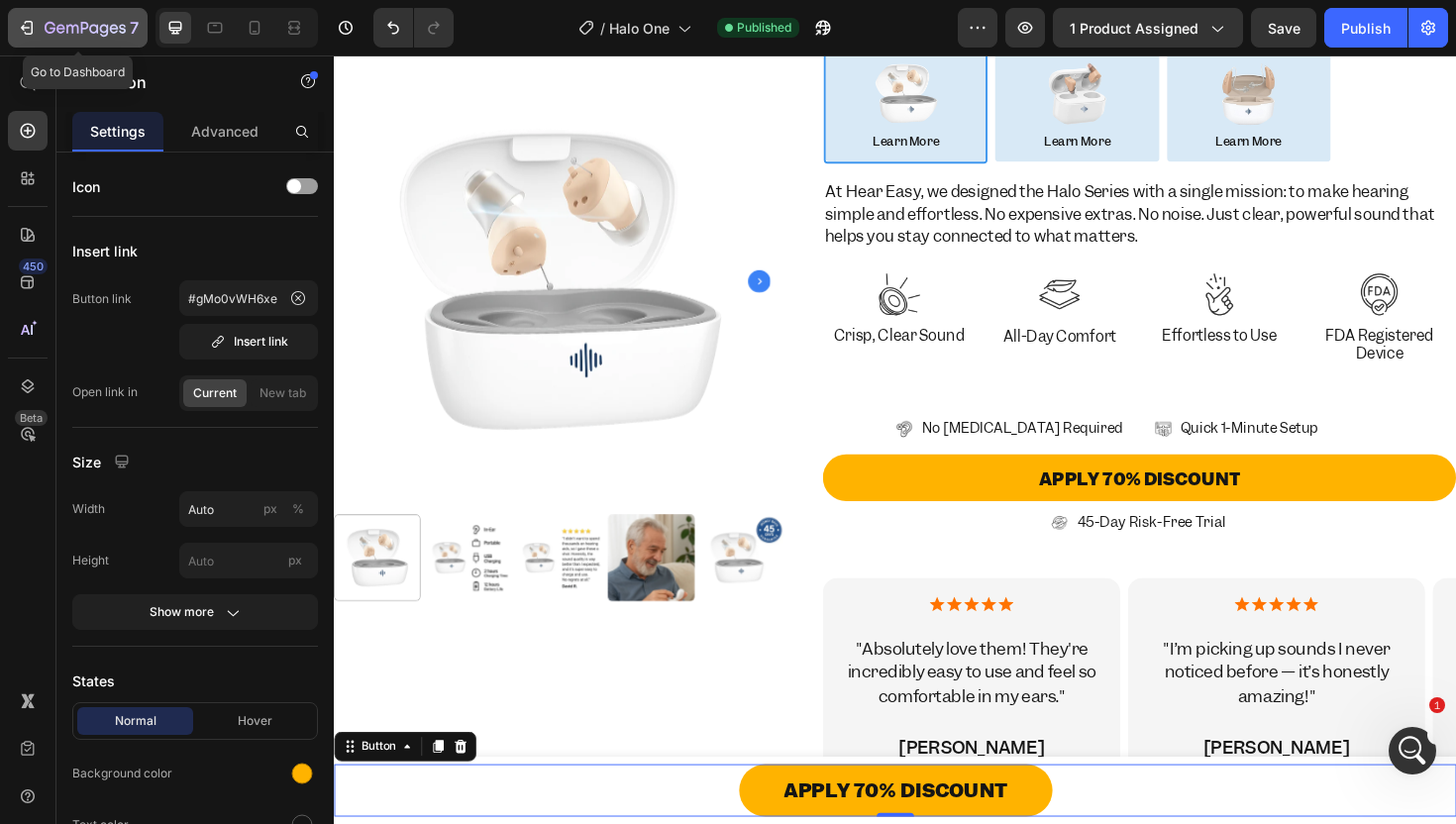 click on "7" 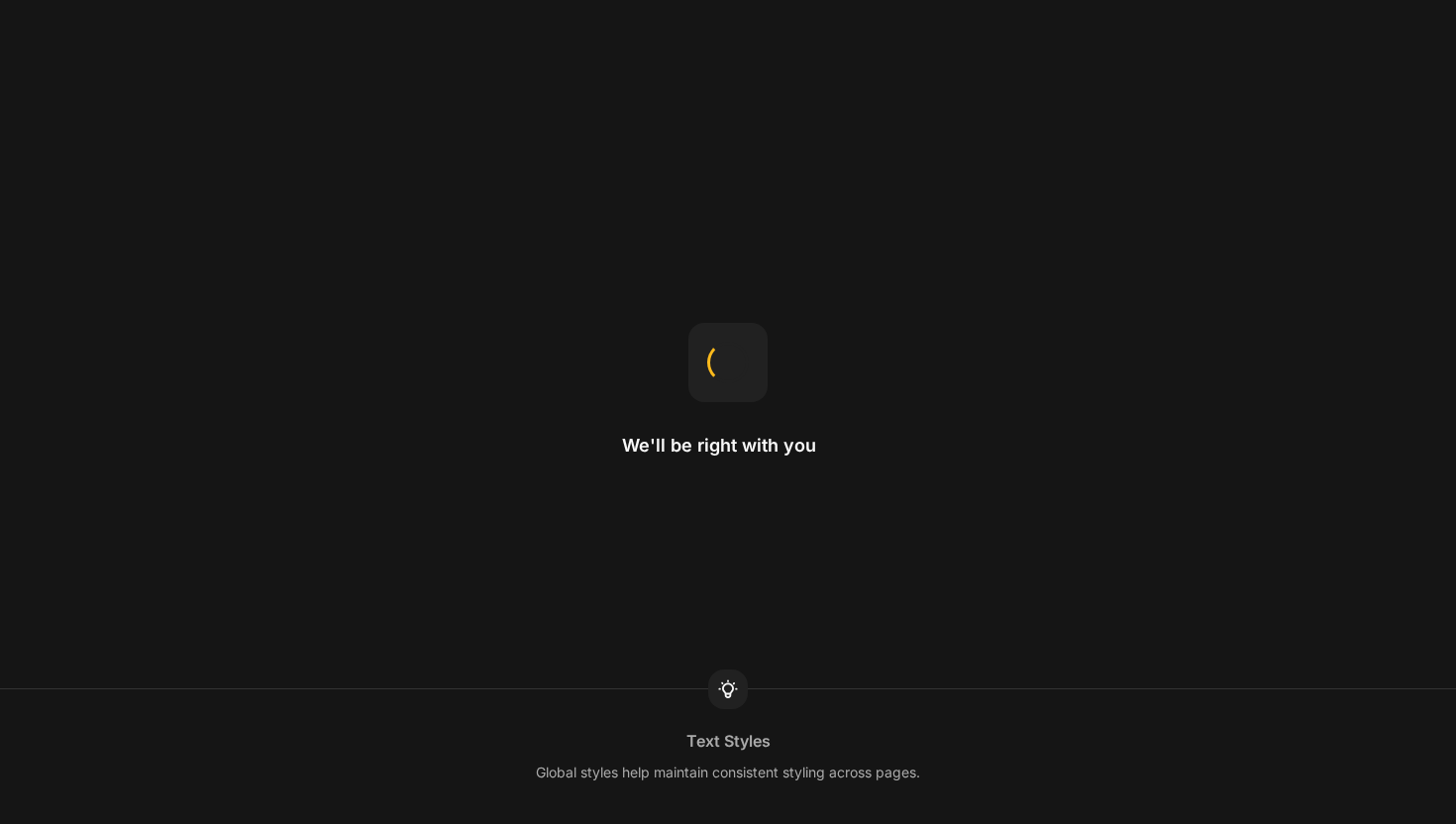 scroll, scrollTop: 0, scrollLeft: 0, axis: both 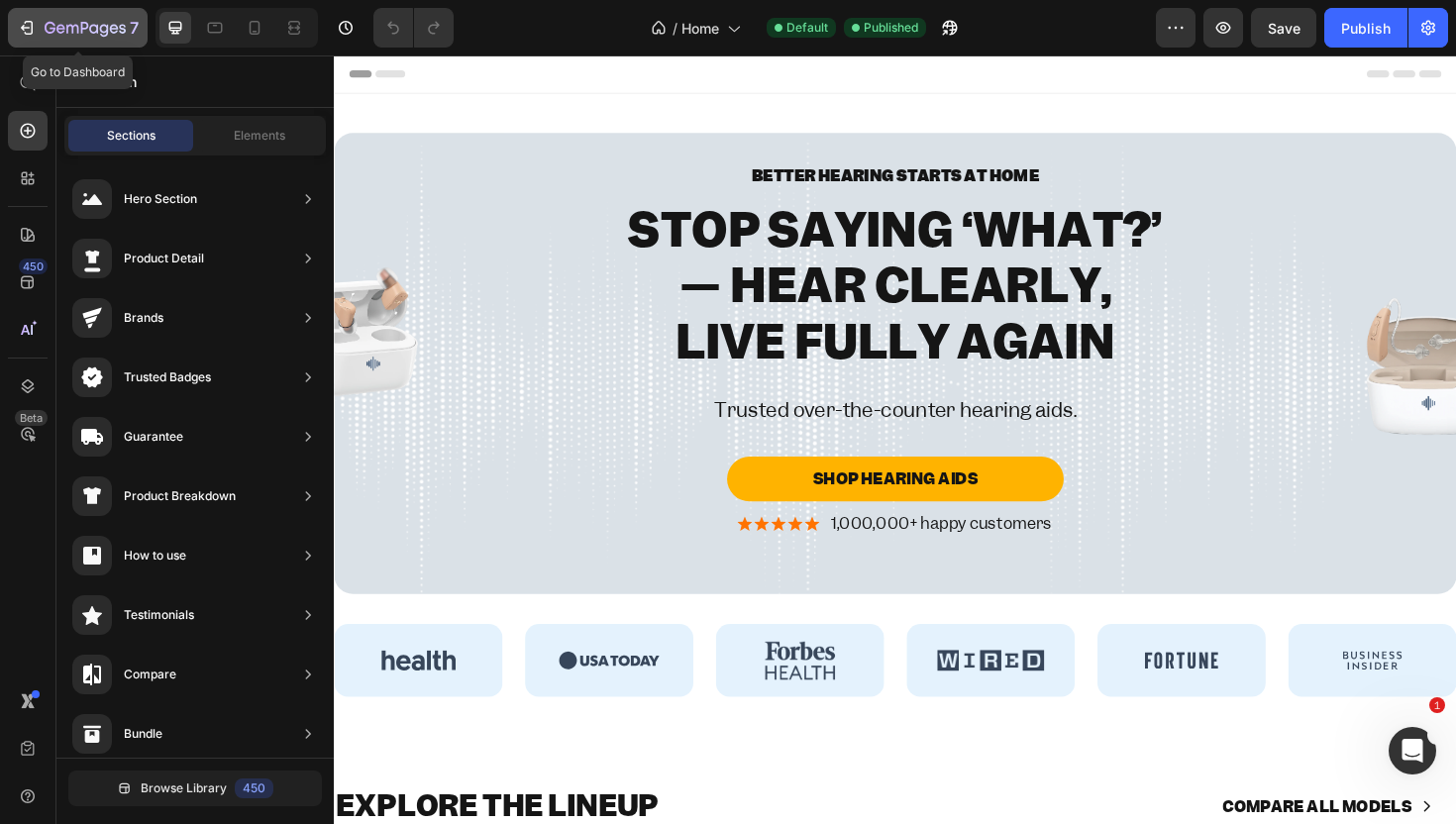 click 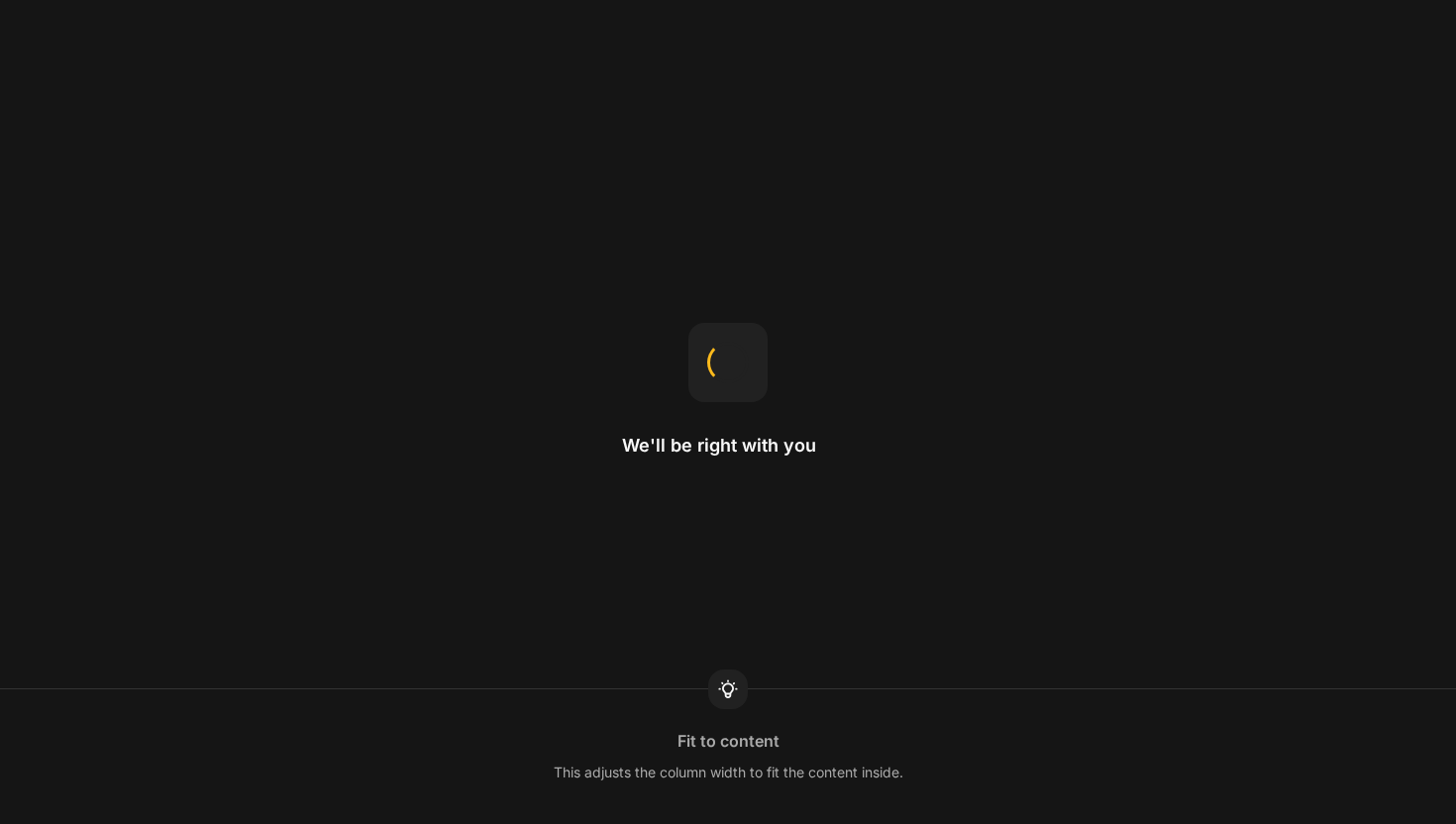 scroll, scrollTop: 0, scrollLeft: 0, axis: both 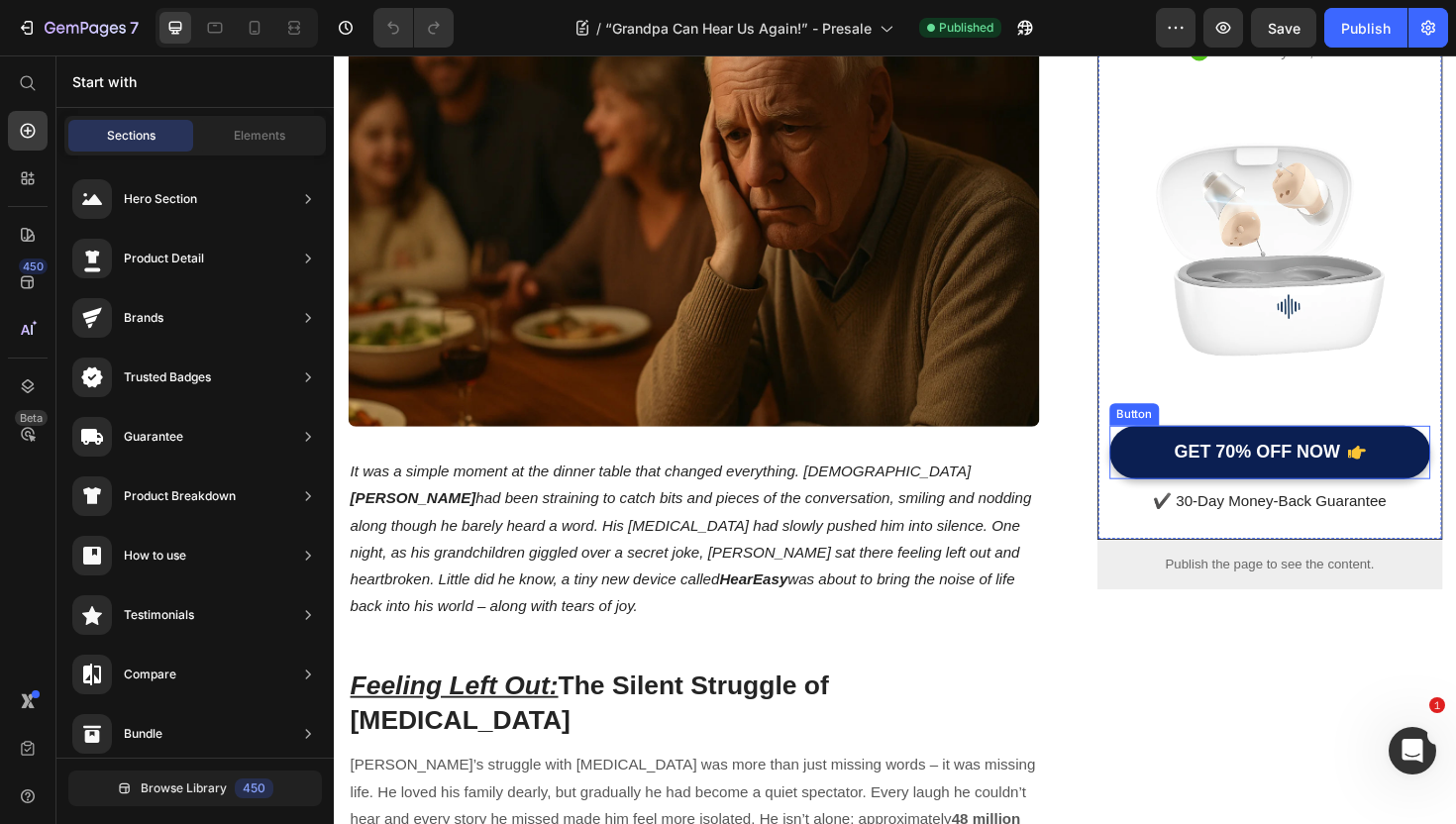 click on "GET 70% OFF NOW" at bounding box center [1324, 475] 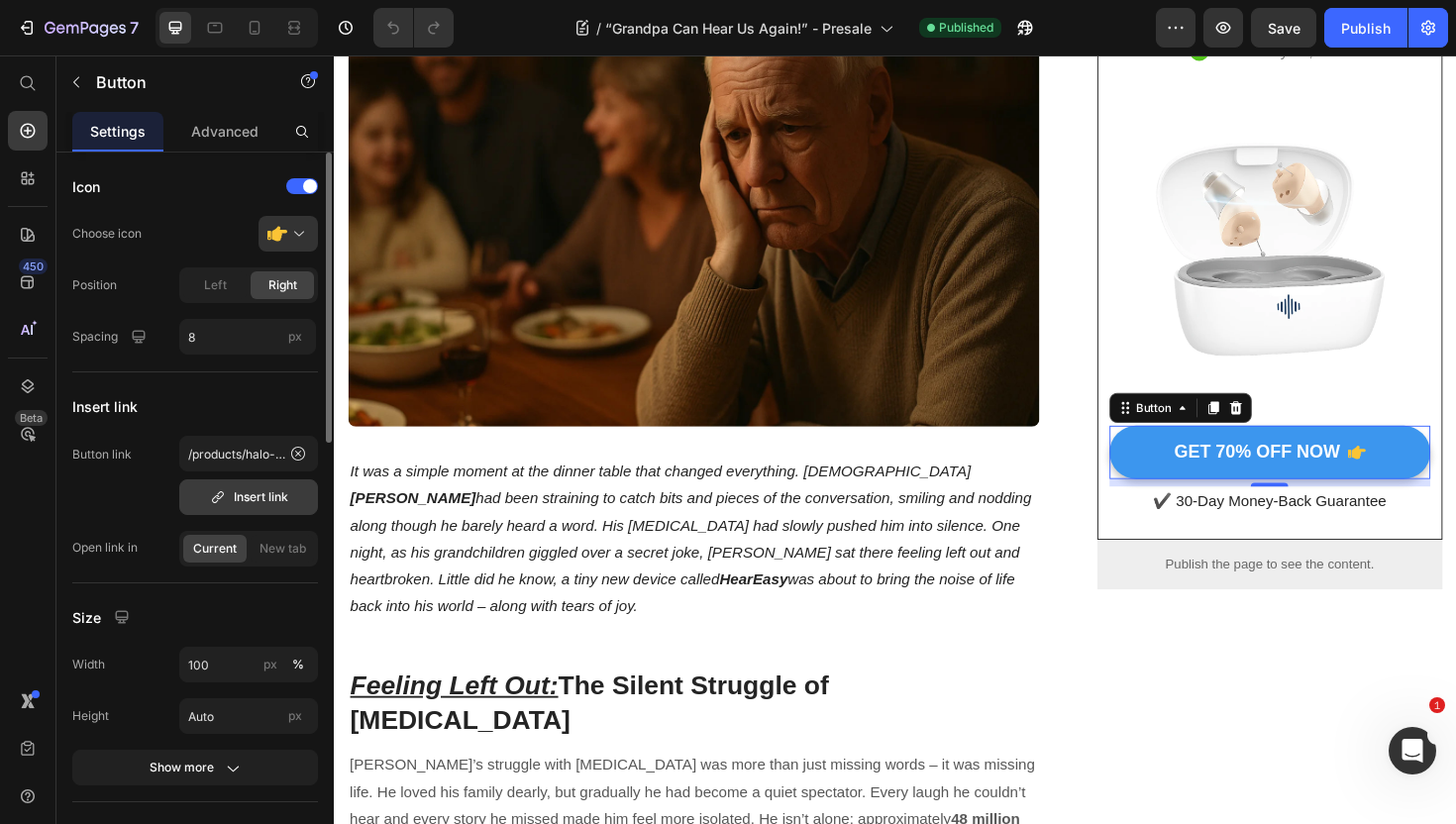 click 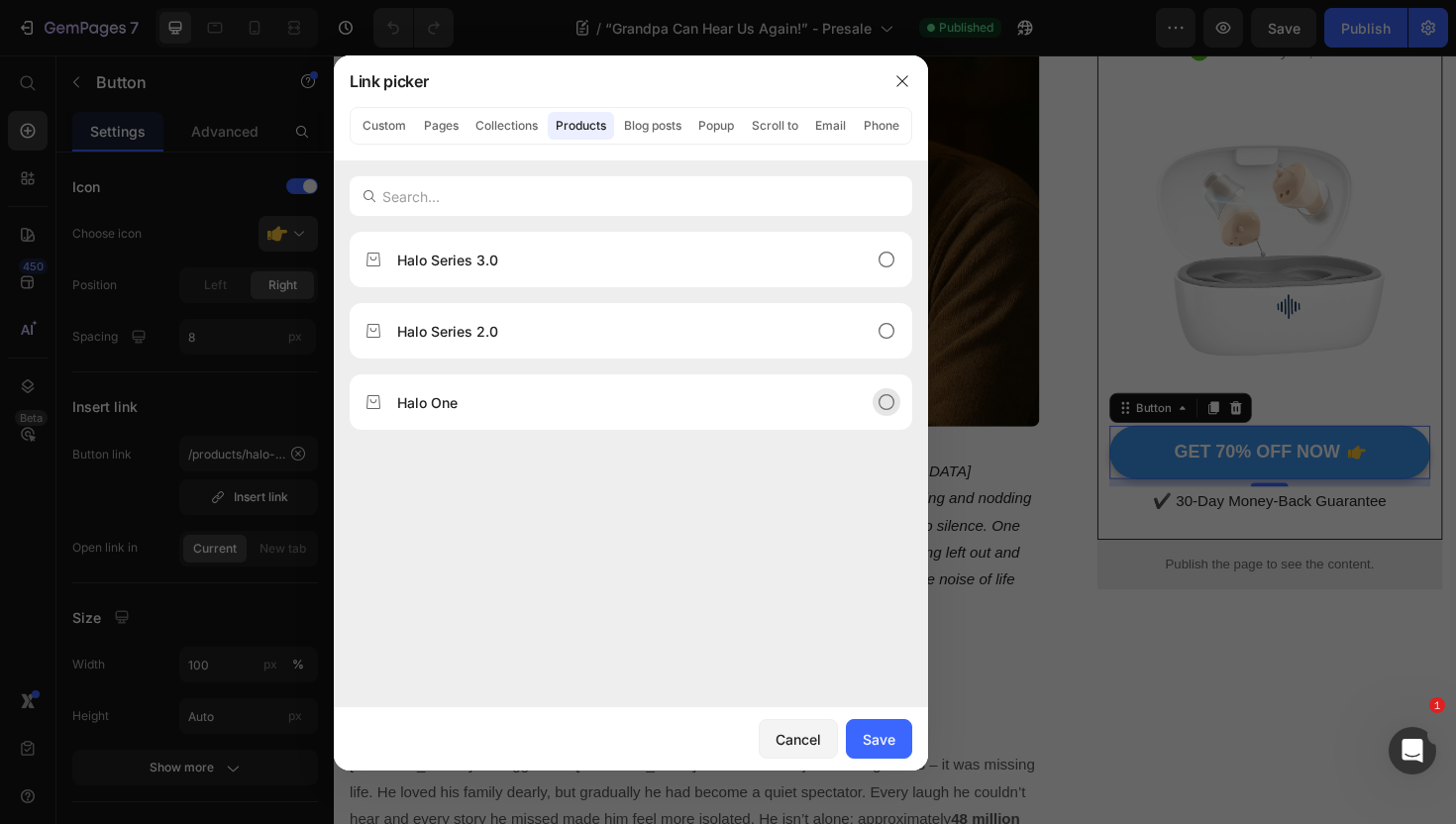 click on "Halo One" at bounding box center [615, 402] 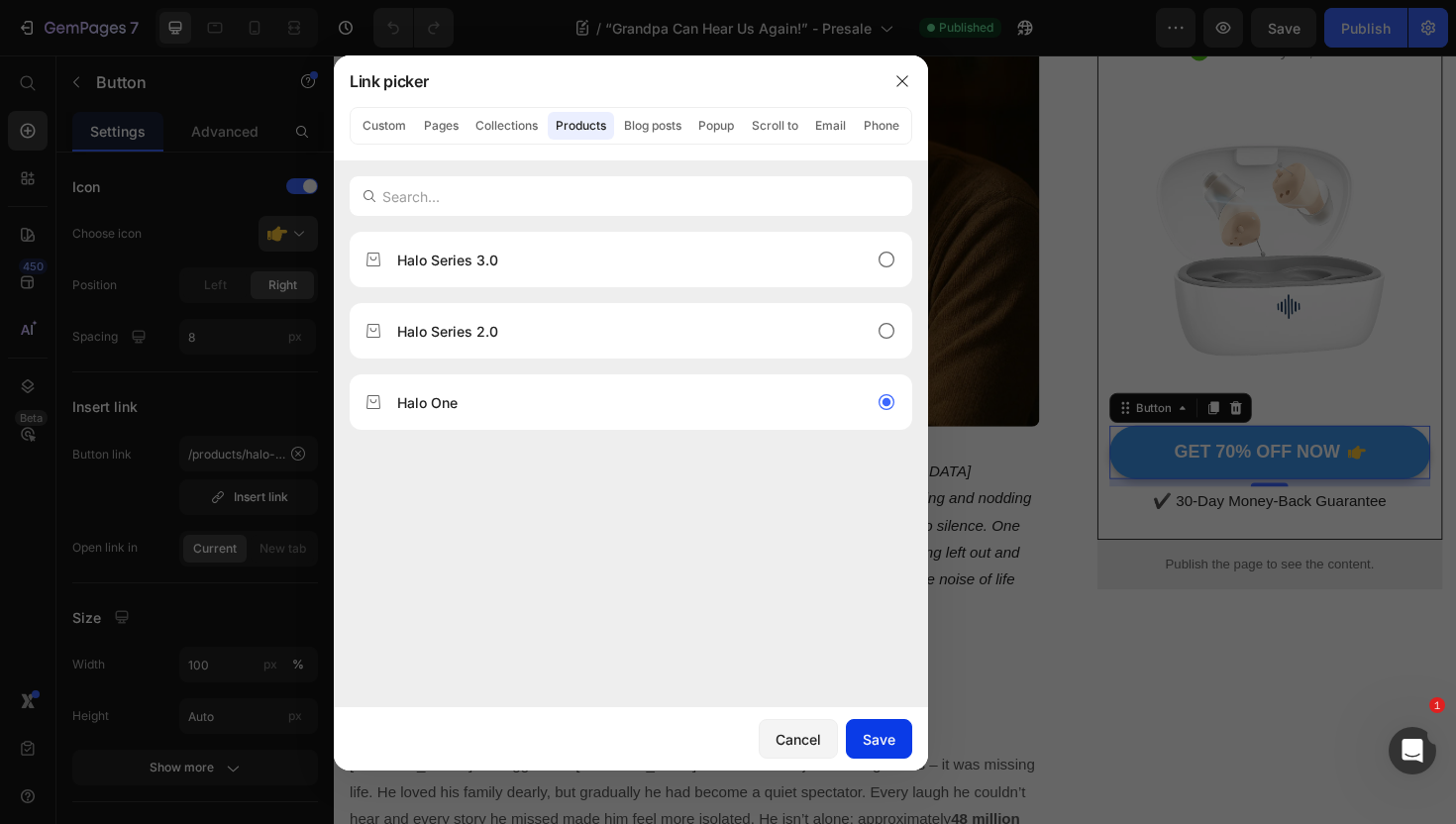 drag, startPoint x: 874, startPoint y: 739, endPoint x: 525, endPoint y: 621, distance: 368.40874 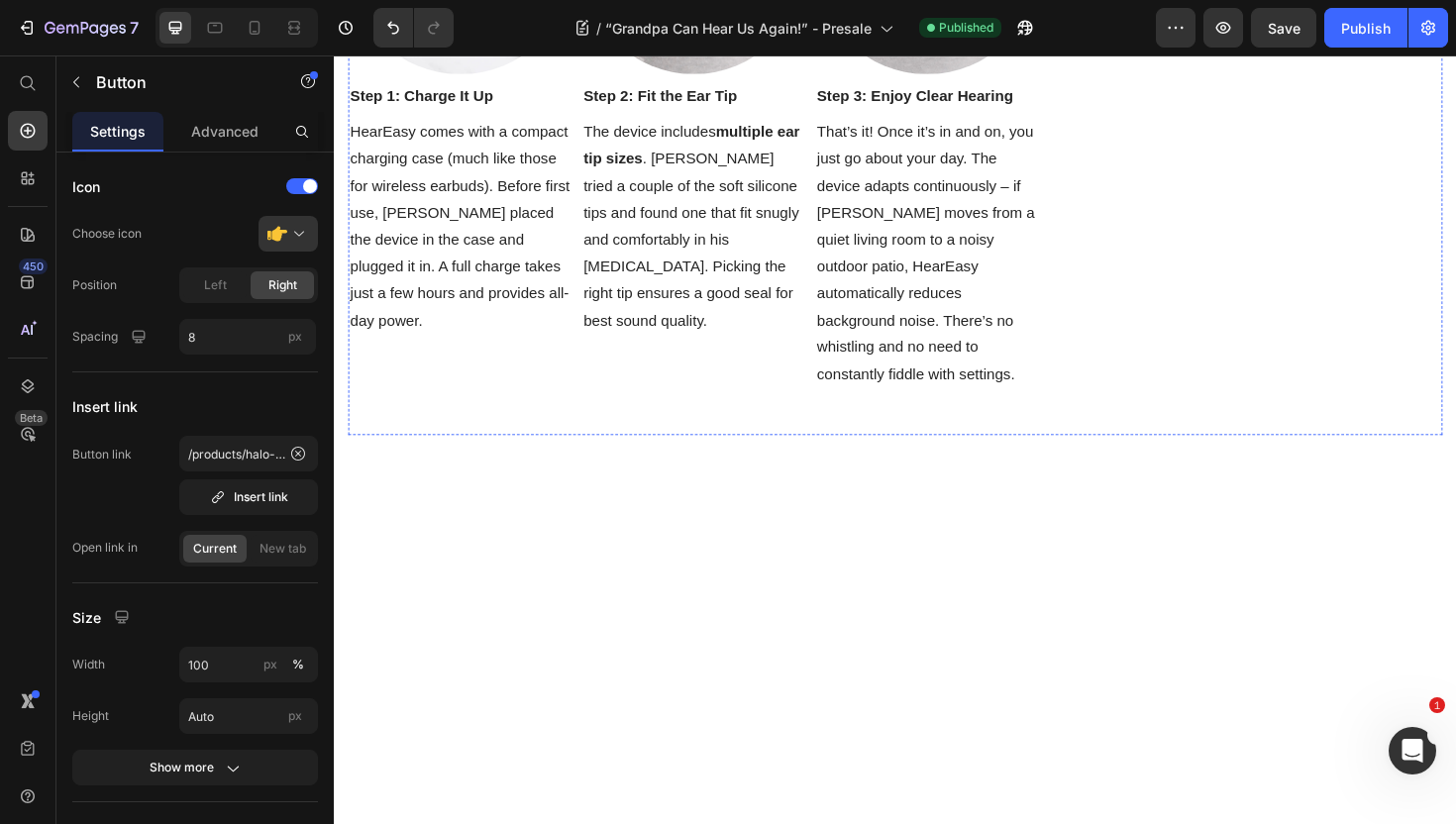 scroll, scrollTop: 7436, scrollLeft: 0, axis: vertical 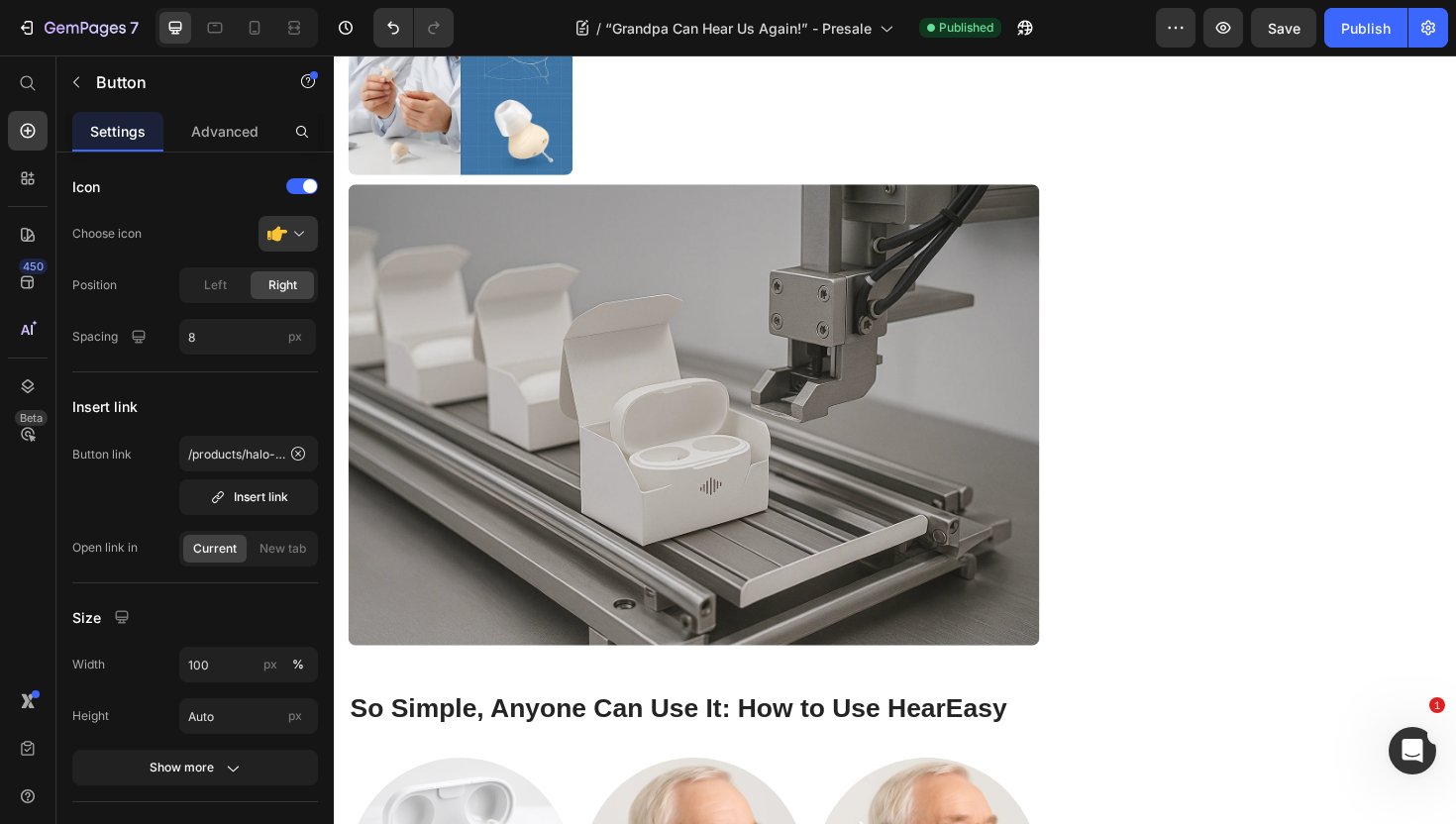 click on "GET 70% OFF NOW" at bounding box center [897, -416] 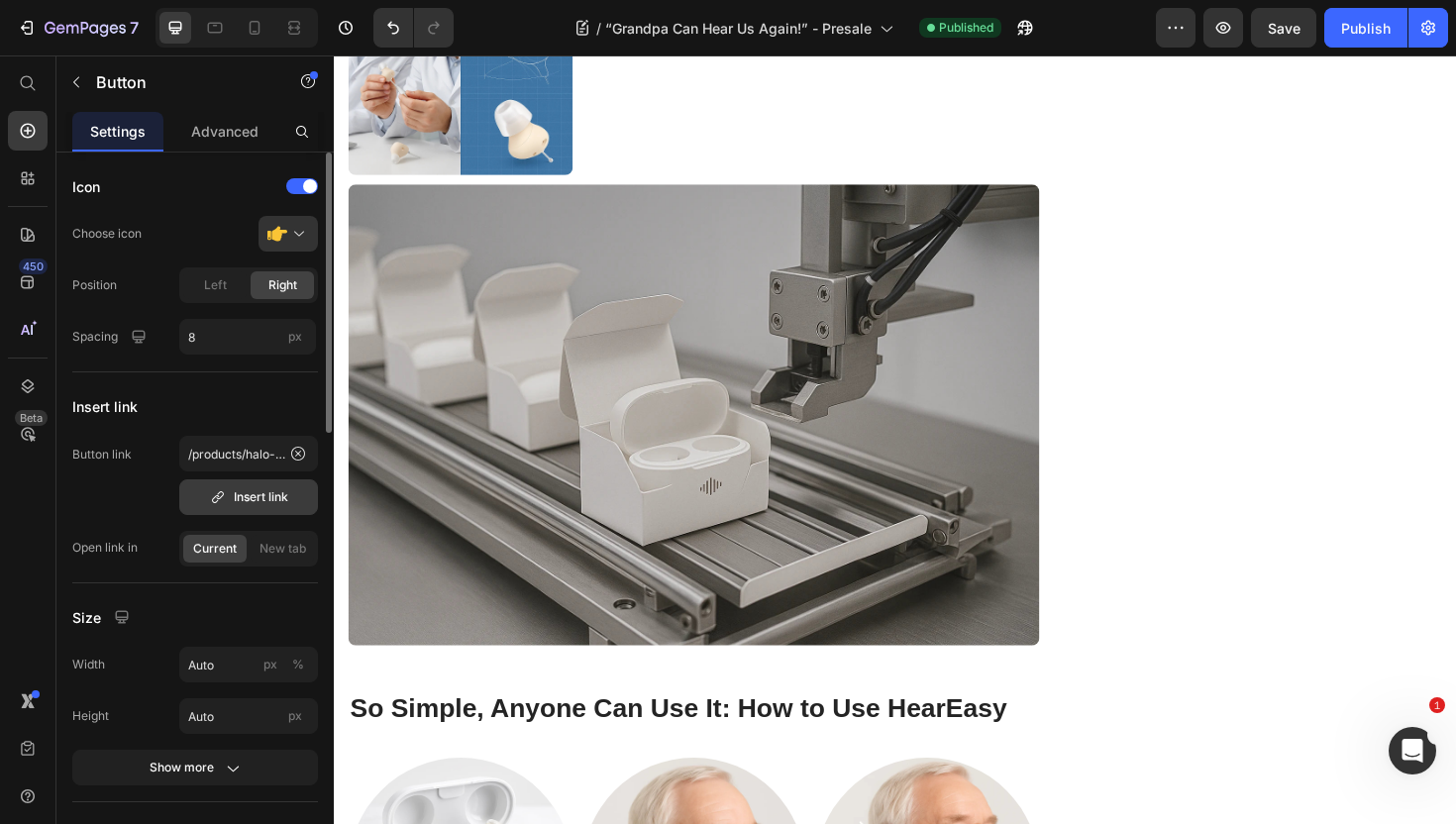 click on "Insert link" at bounding box center [249, 497] 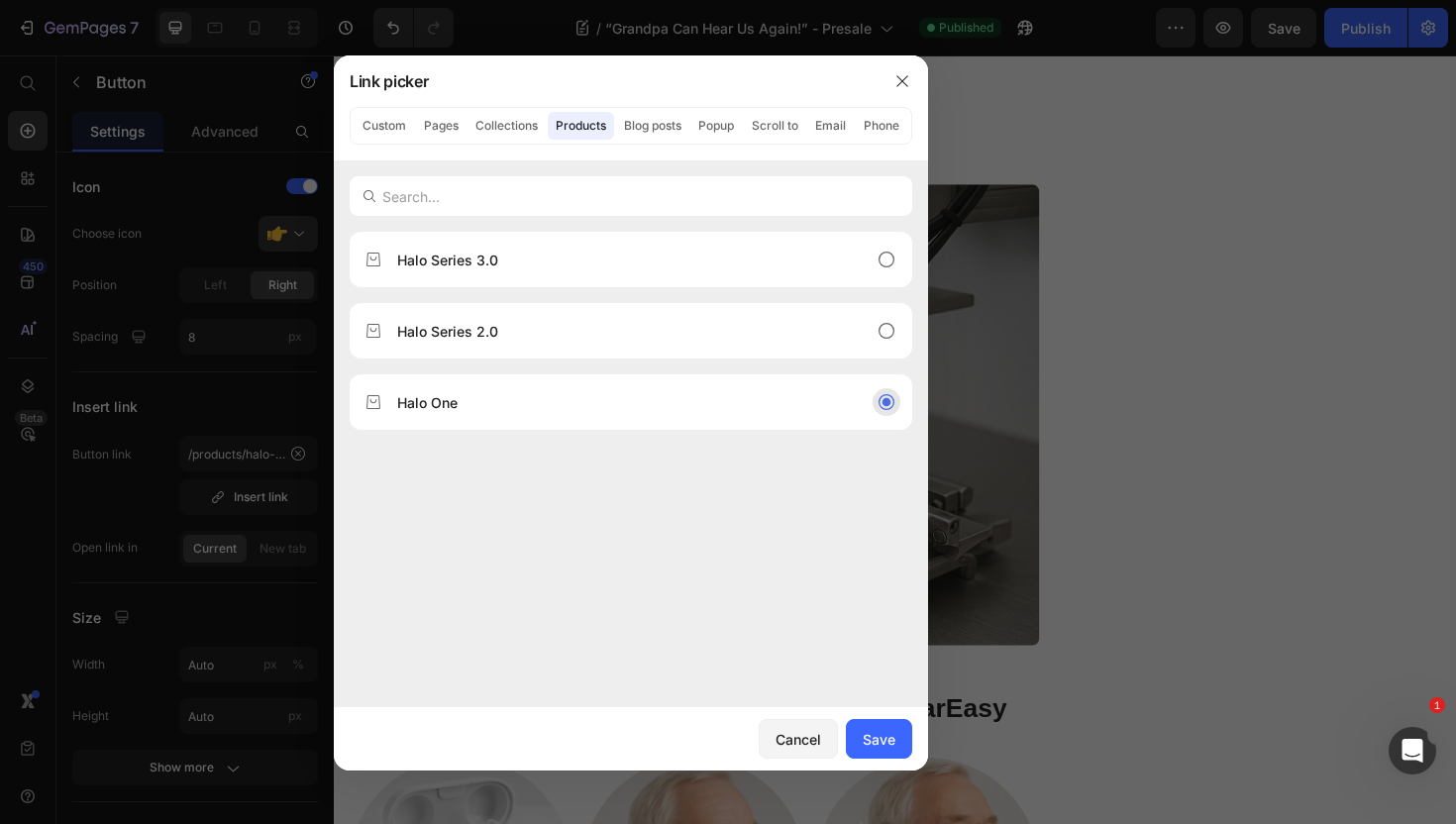 click on "Halo One" at bounding box center [615, 402] 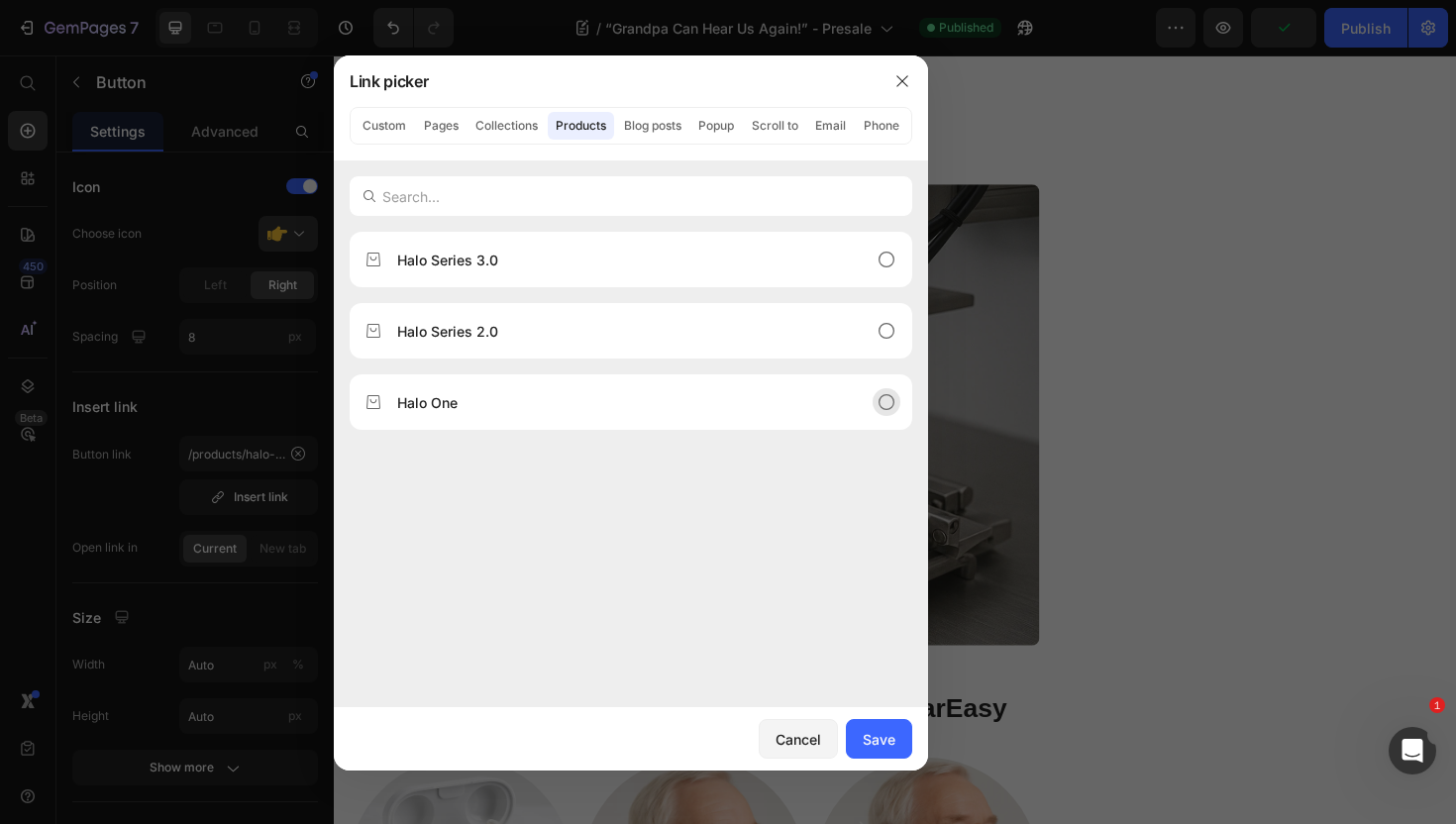 click on "Halo One" at bounding box center (615, 402) 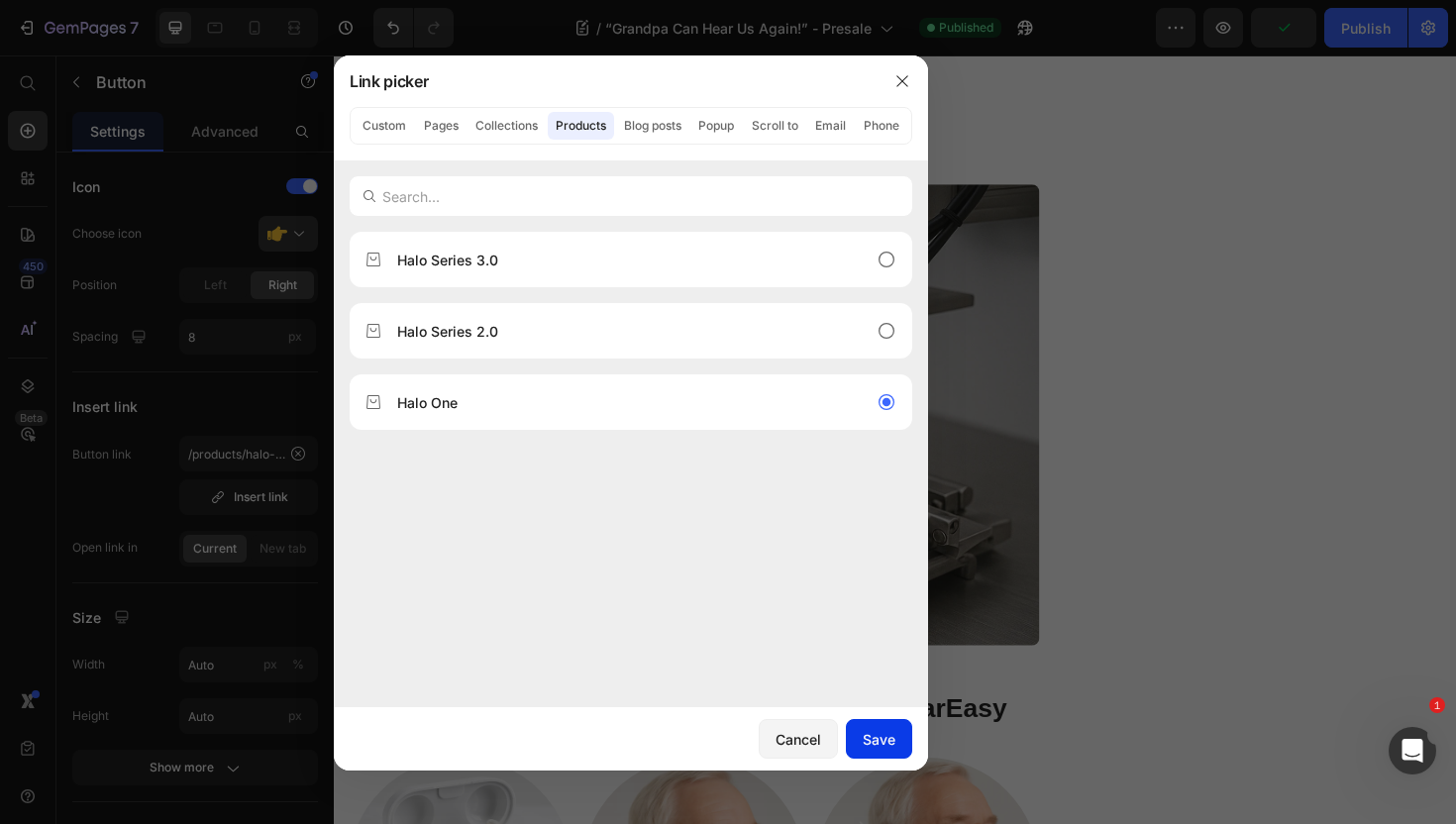click on "Save" at bounding box center (879, 739) 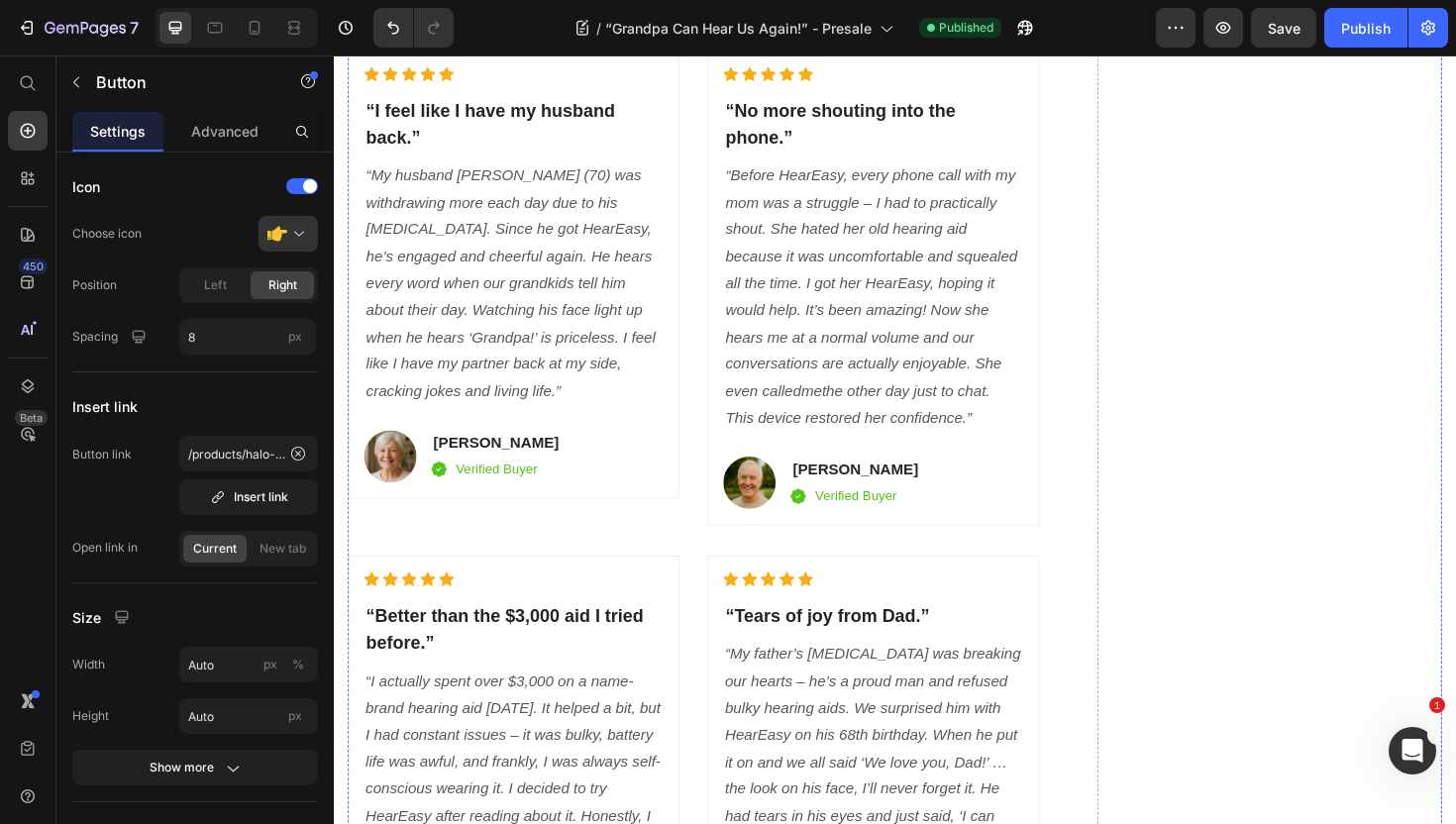 scroll, scrollTop: 10010, scrollLeft: 0, axis: vertical 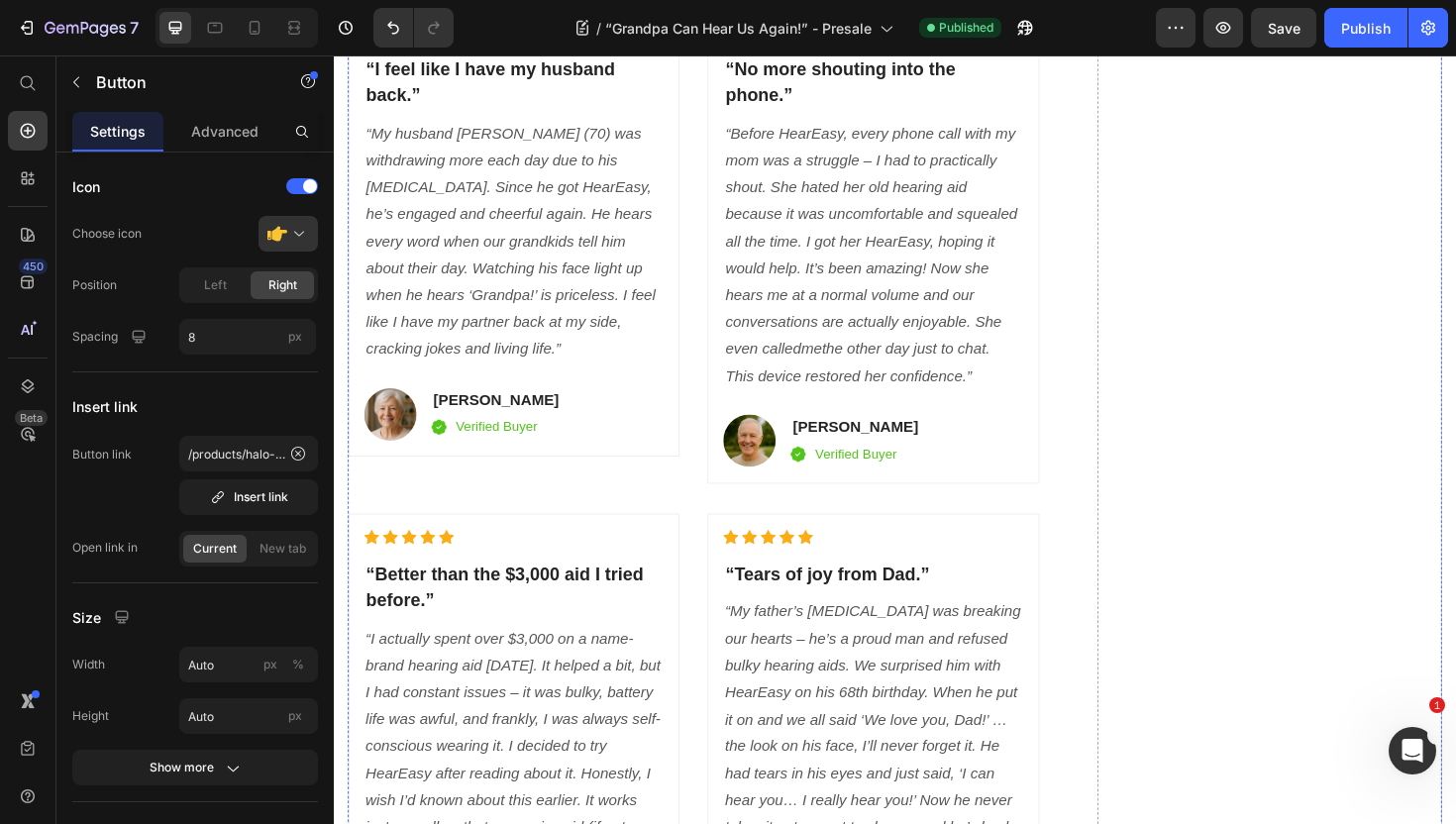 click on "AVAIL 70% OFF OFFER NOW" at bounding box center [714, -297] 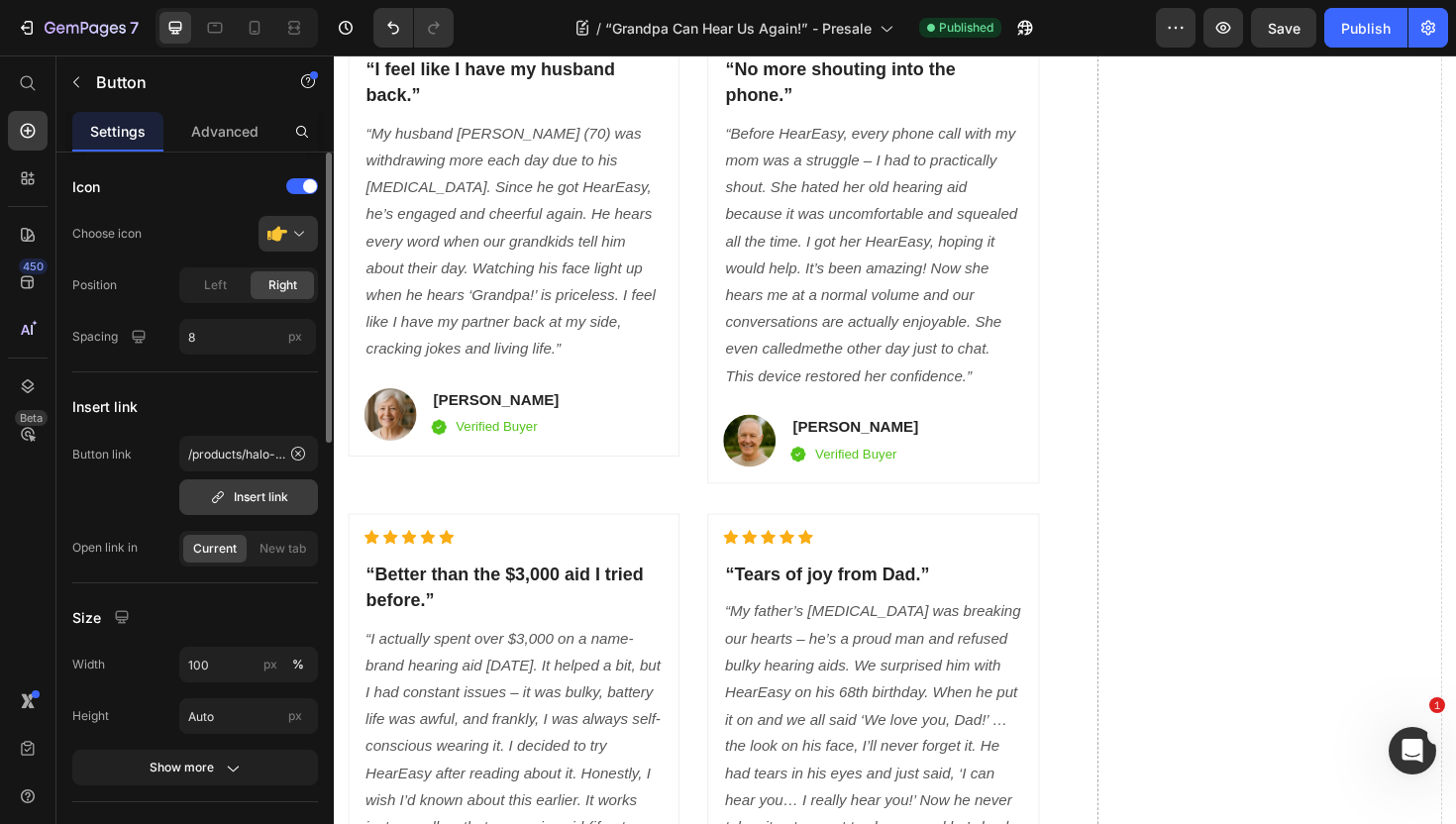 click on "Insert link" at bounding box center (249, 497) 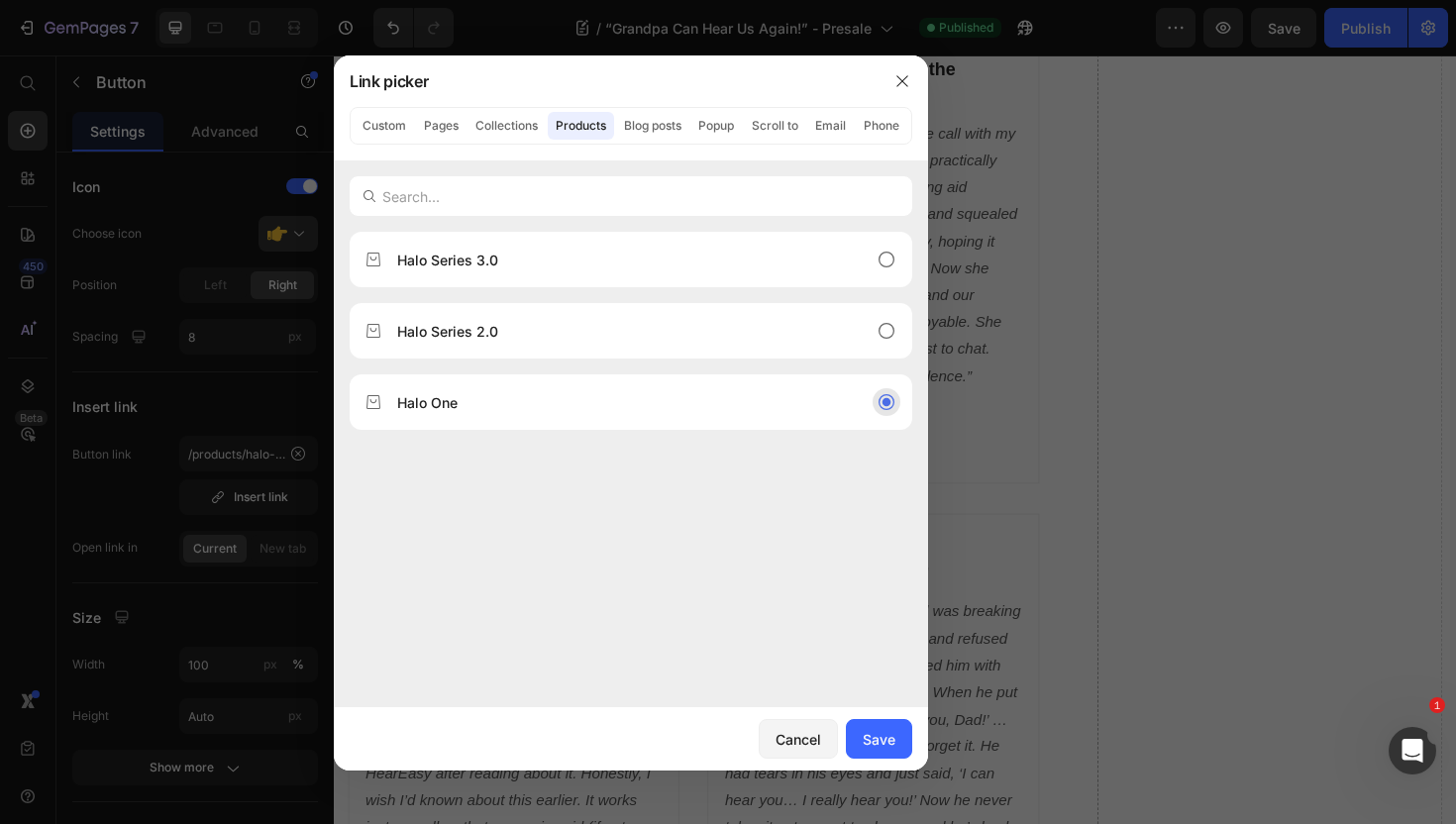 click on "Halo One" 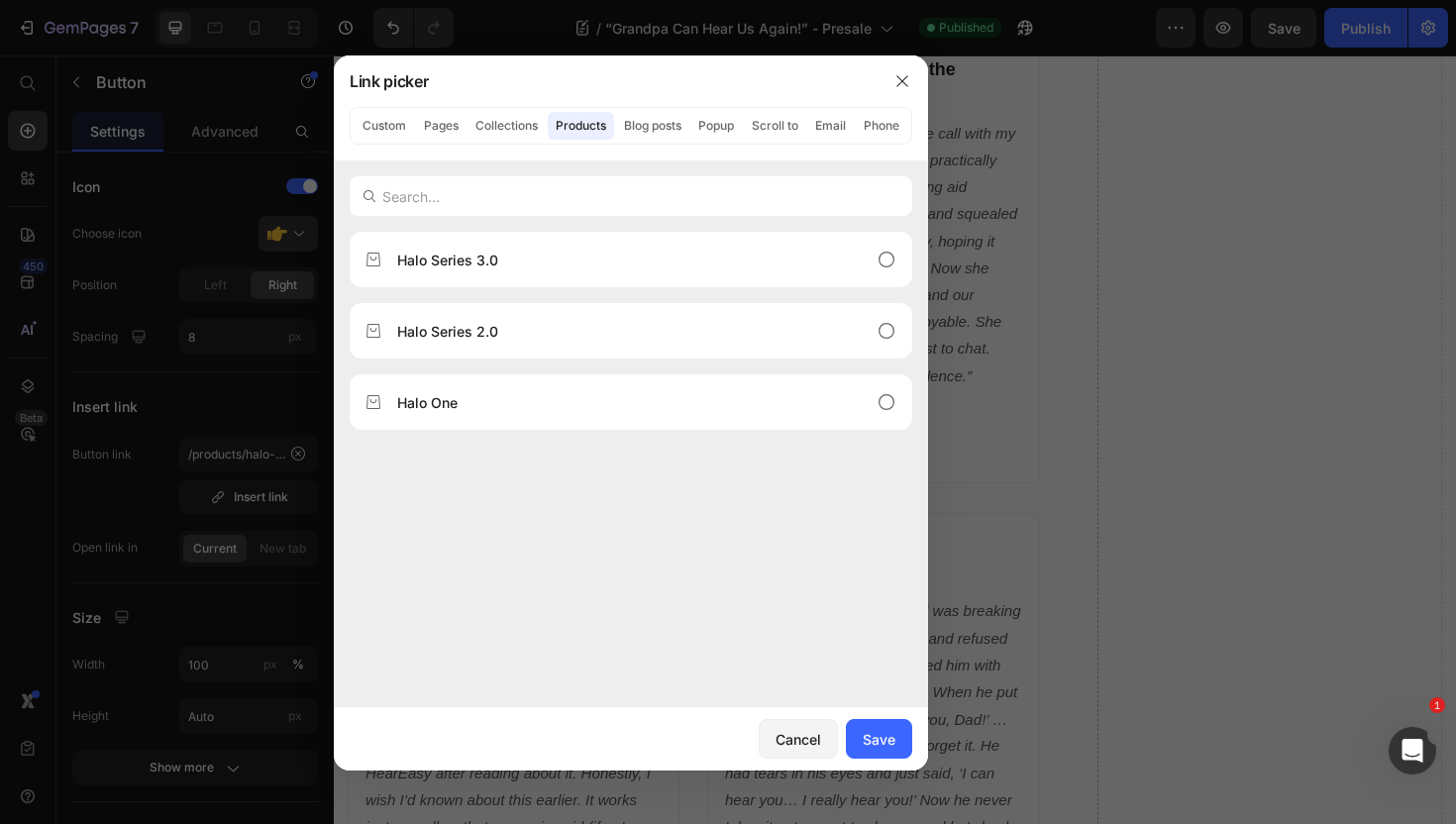 click on "Halo One" at bounding box center [615, 402] 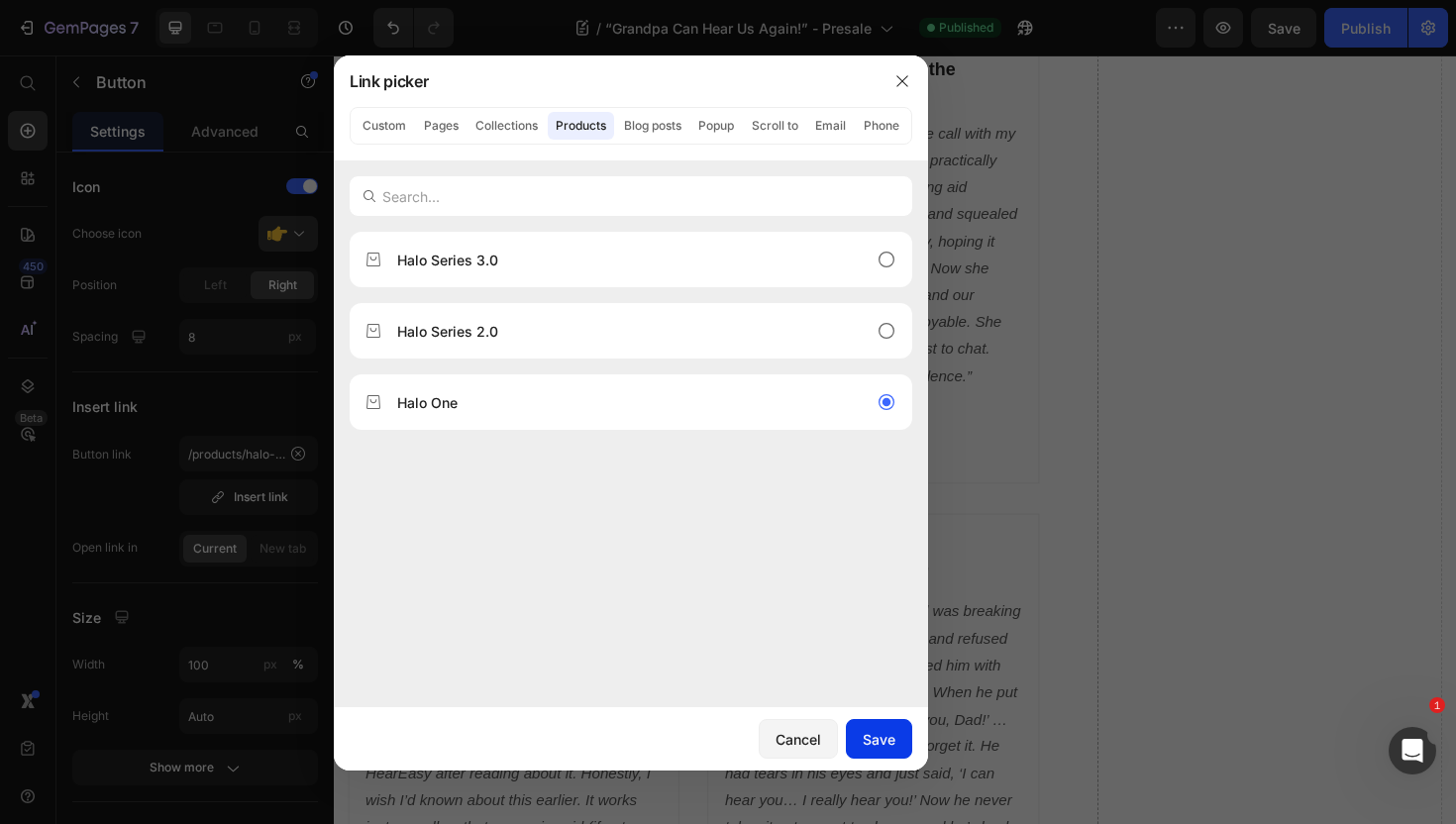 click on "Save" 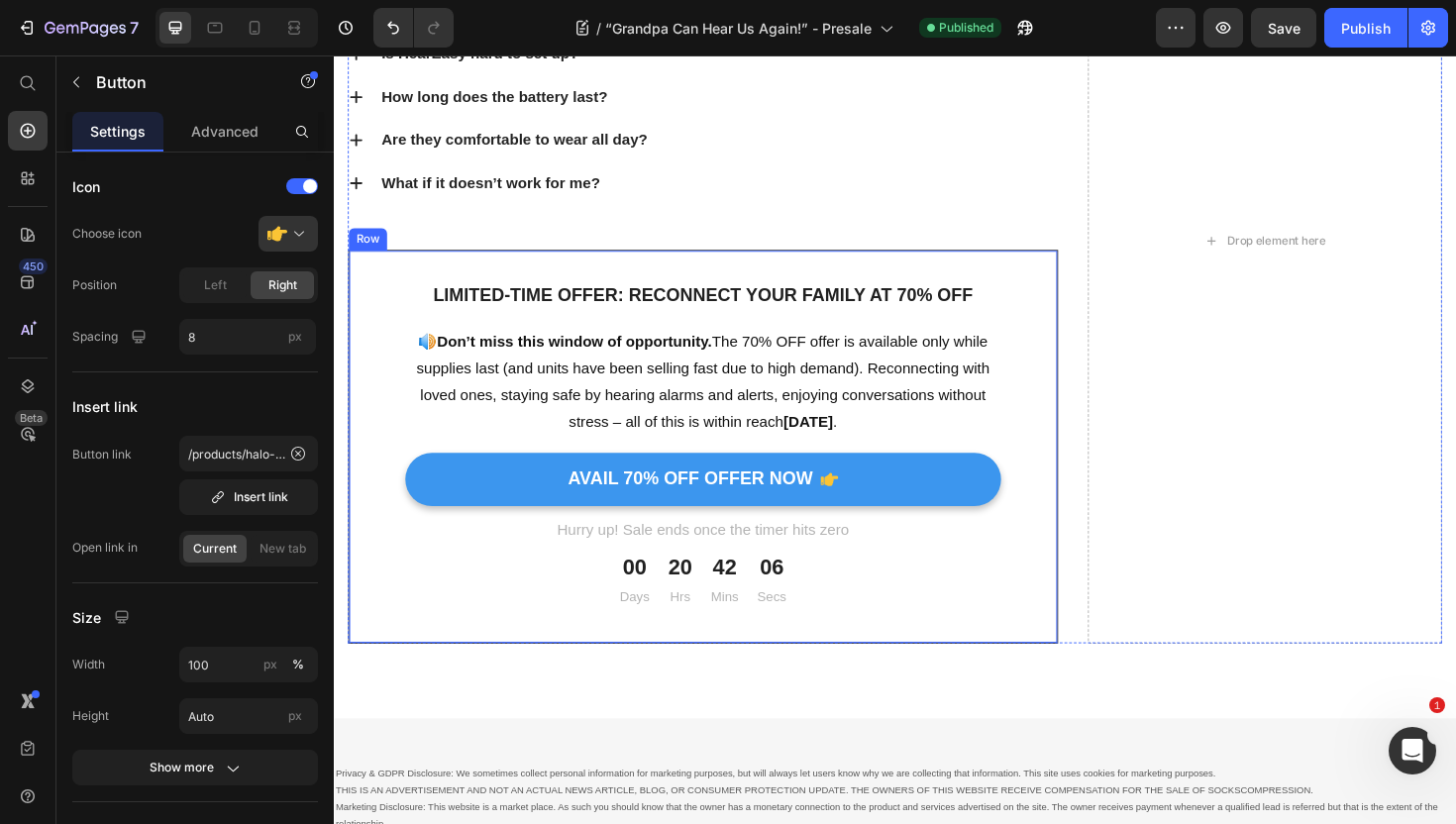 scroll, scrollTop: 12633, scrollLeft: 0, axis: vertical 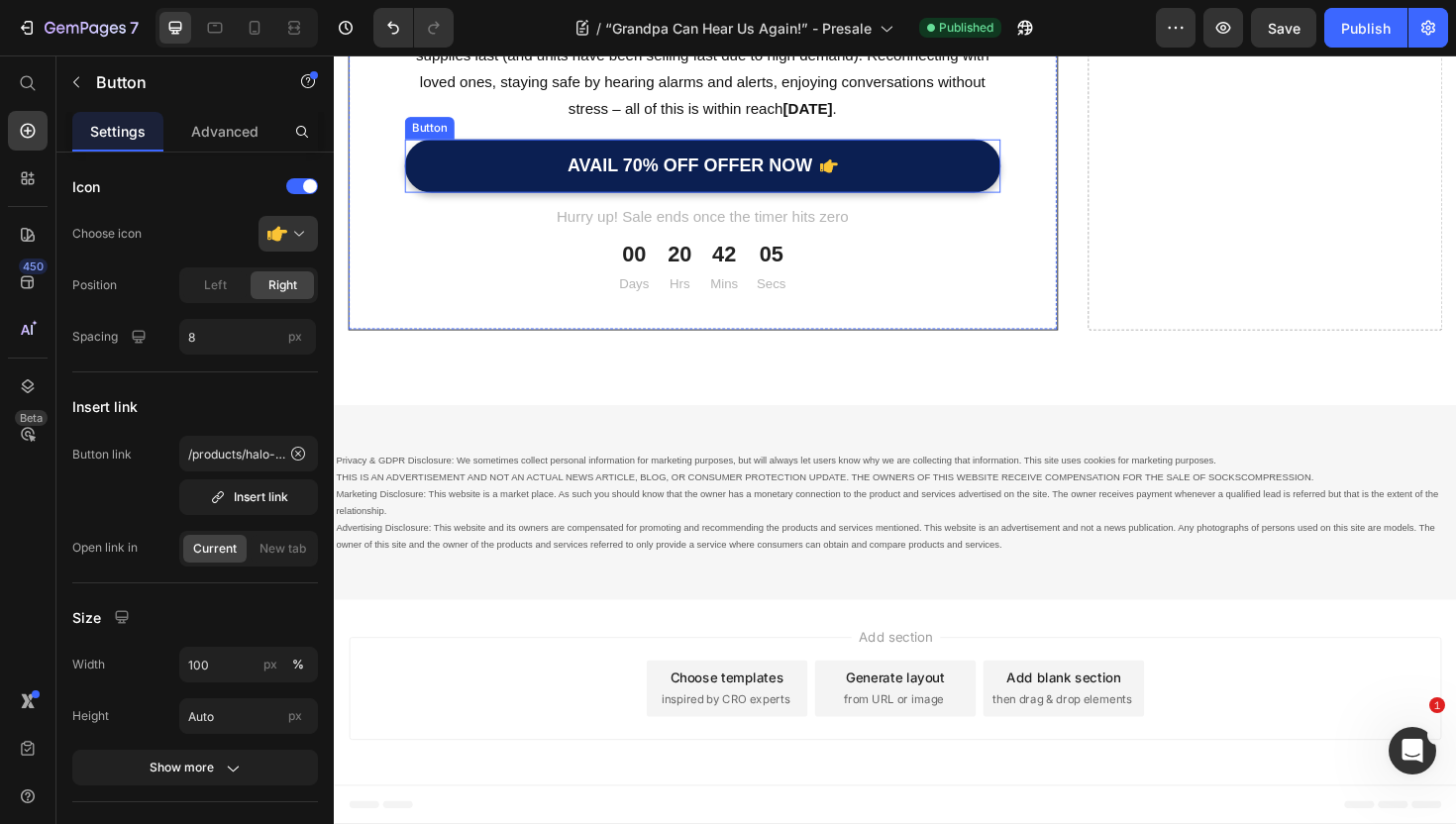 click on "AVAIL 70% OFF OFFER NOW" at bounding box center (724, 172) 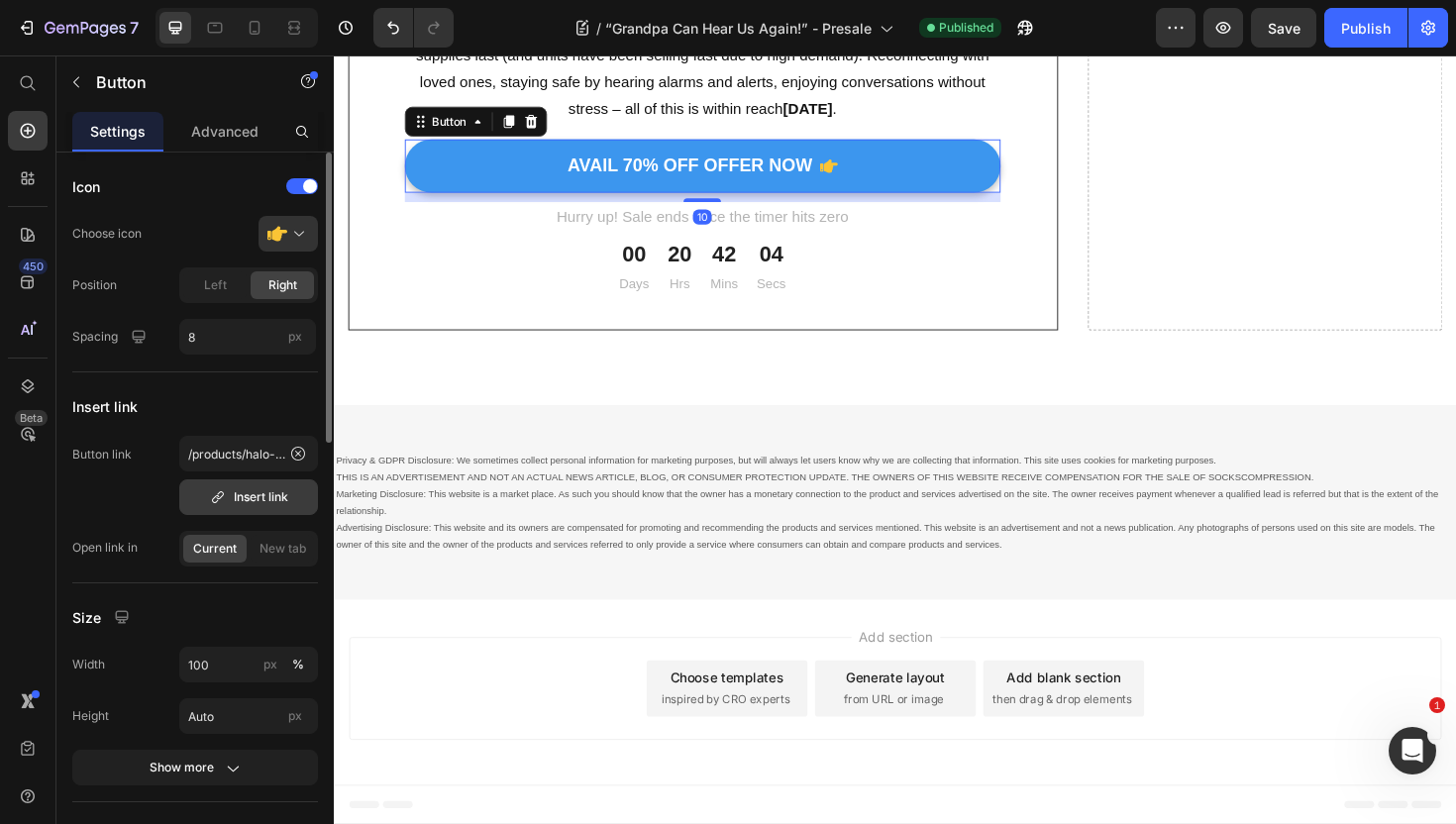 click on "Insert link" at bounding box center [249, 497] 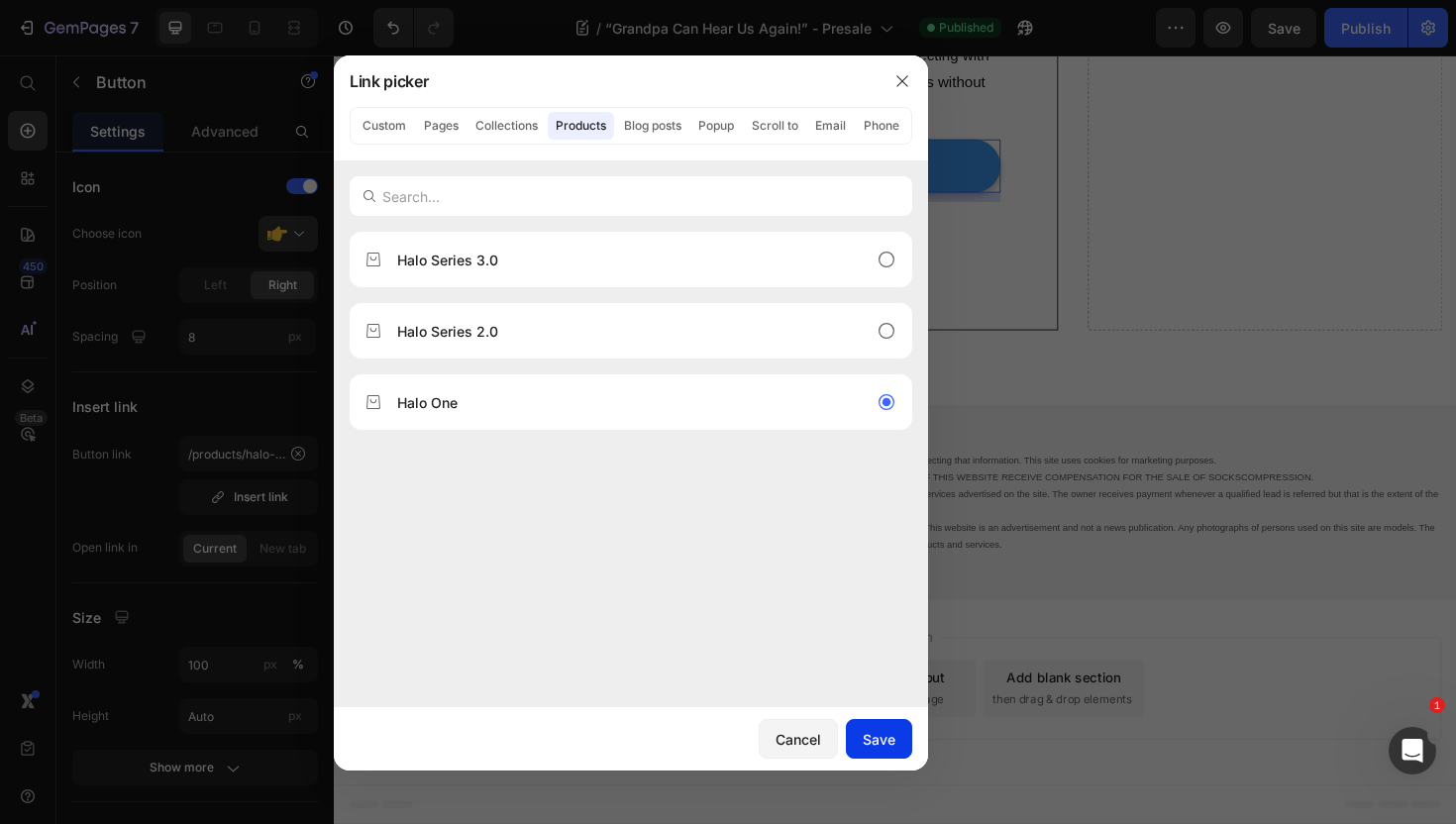 drag, startPoint x: 873, startPoint y: 742, endPoint x: 840, endPoint y: 458, distance: 285.911 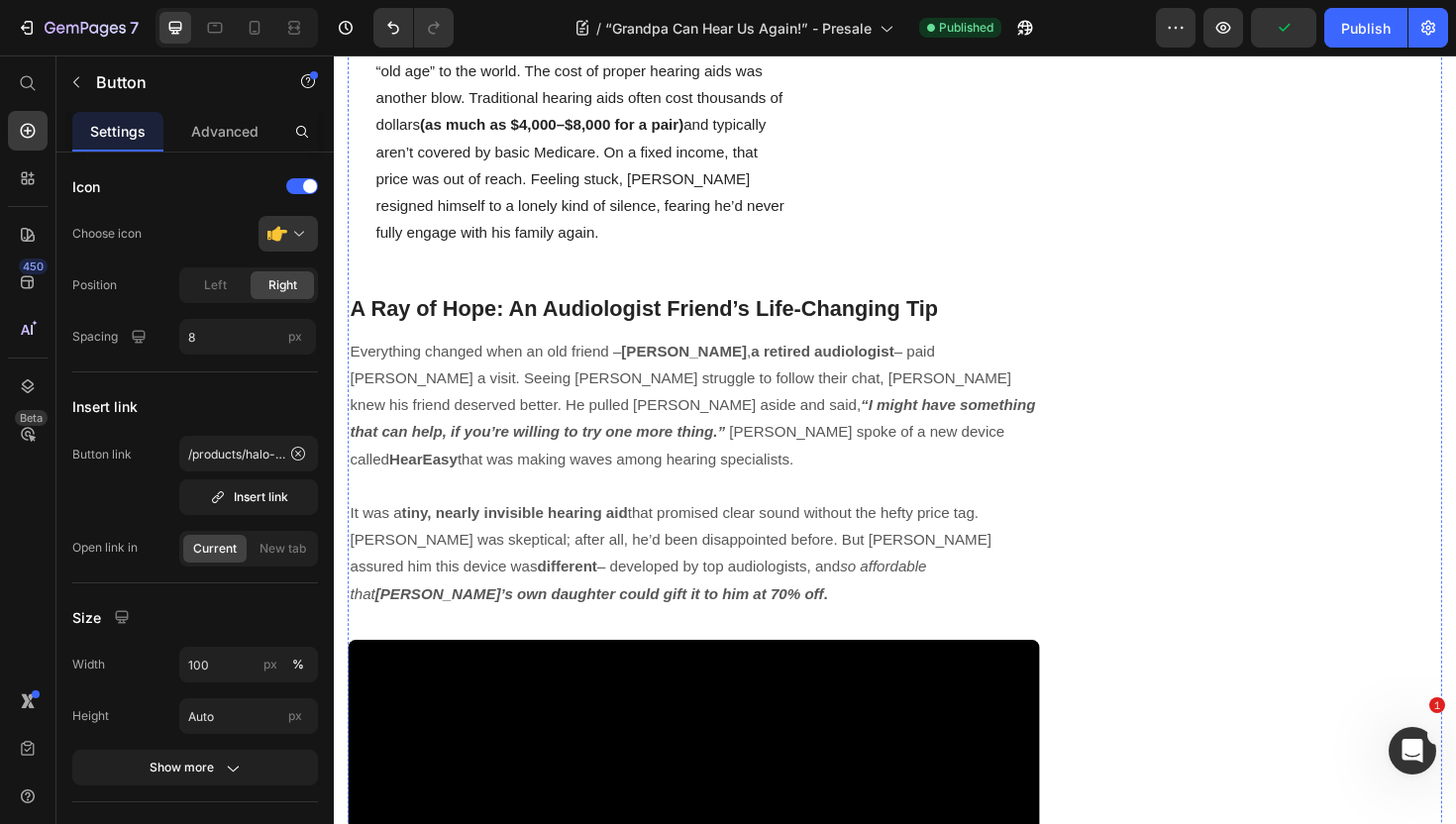 scroll, scrollTop: 1534, scrollLeft: 0, axis: vertical 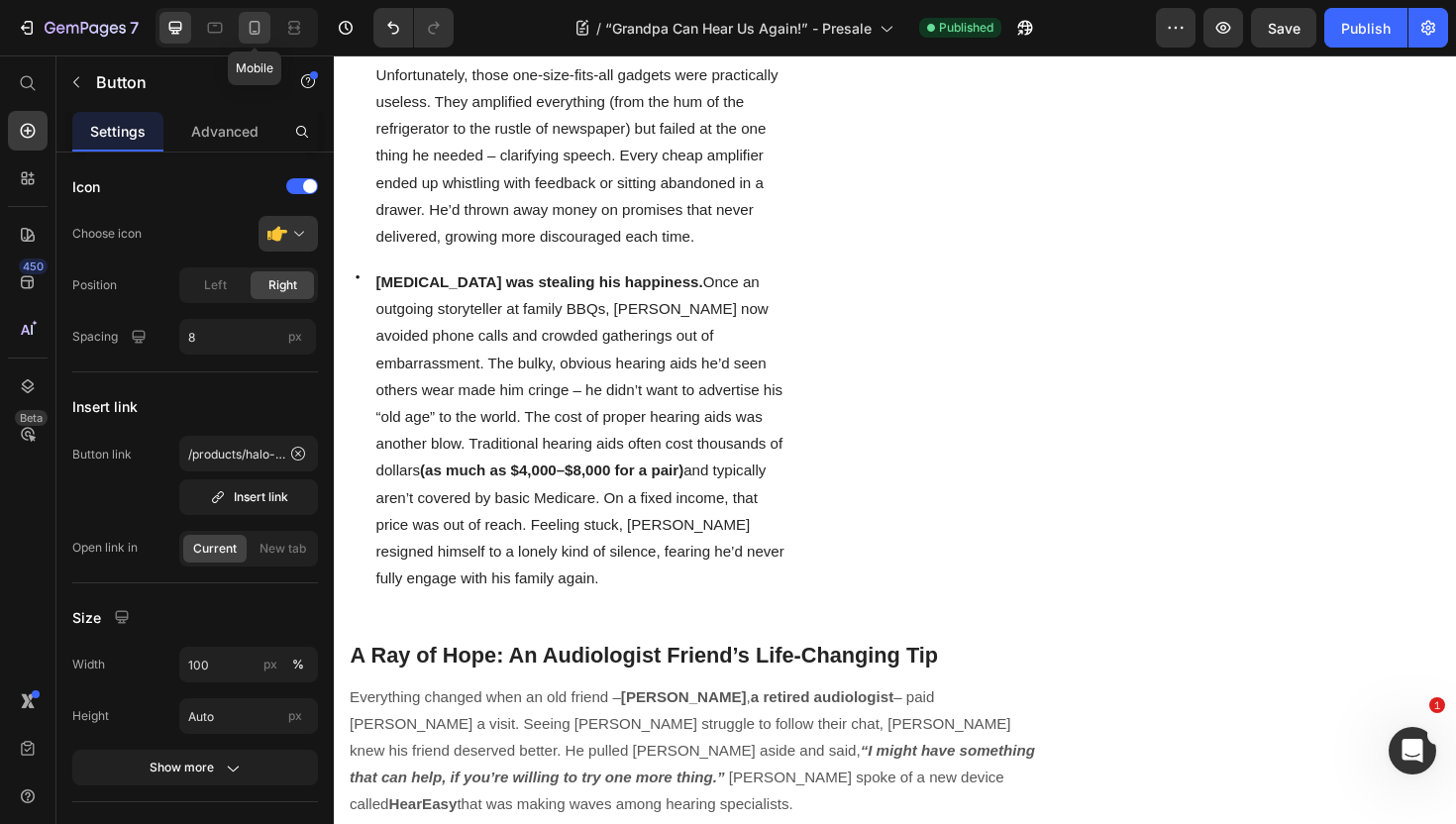 click 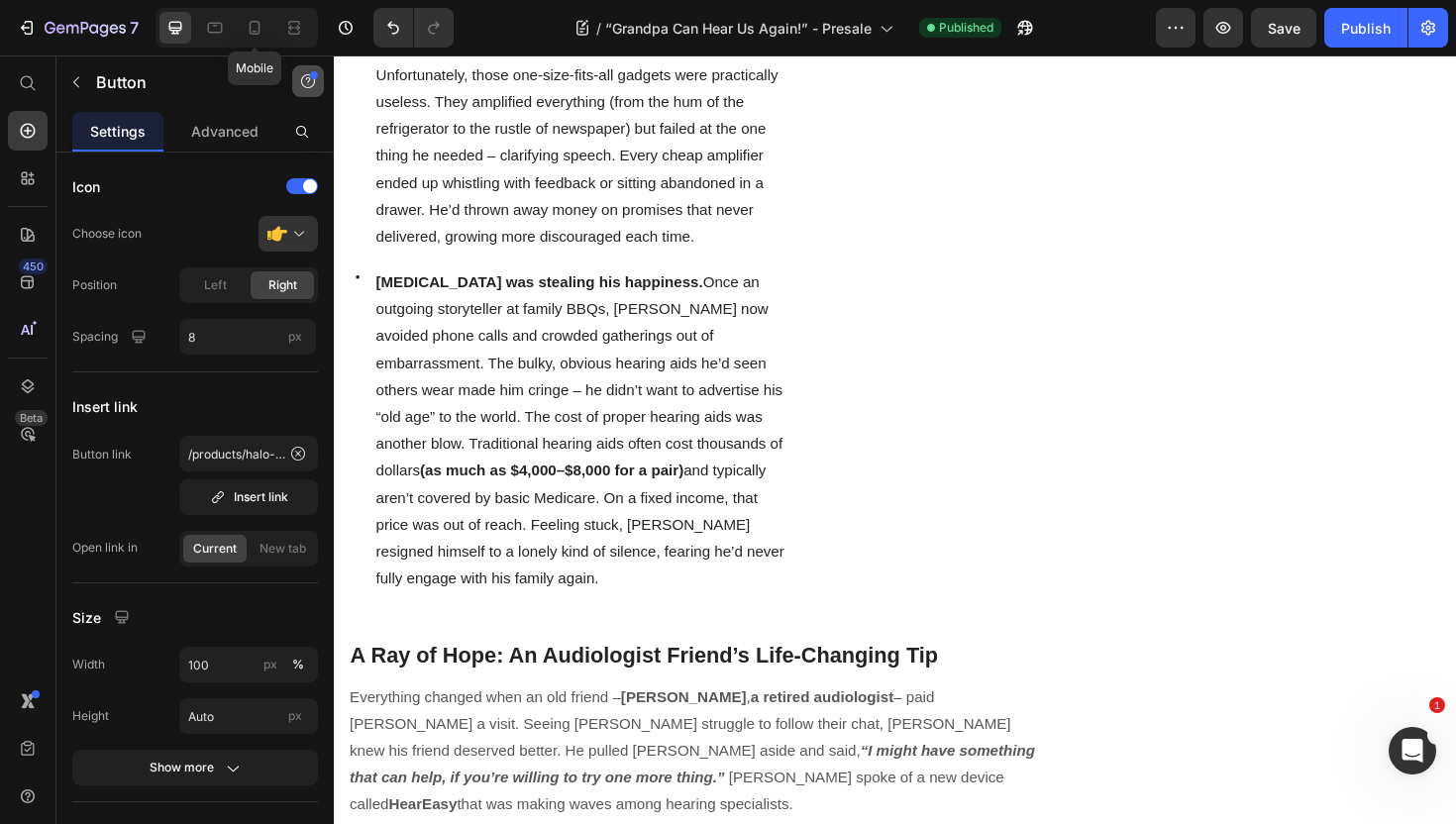 type on "14" 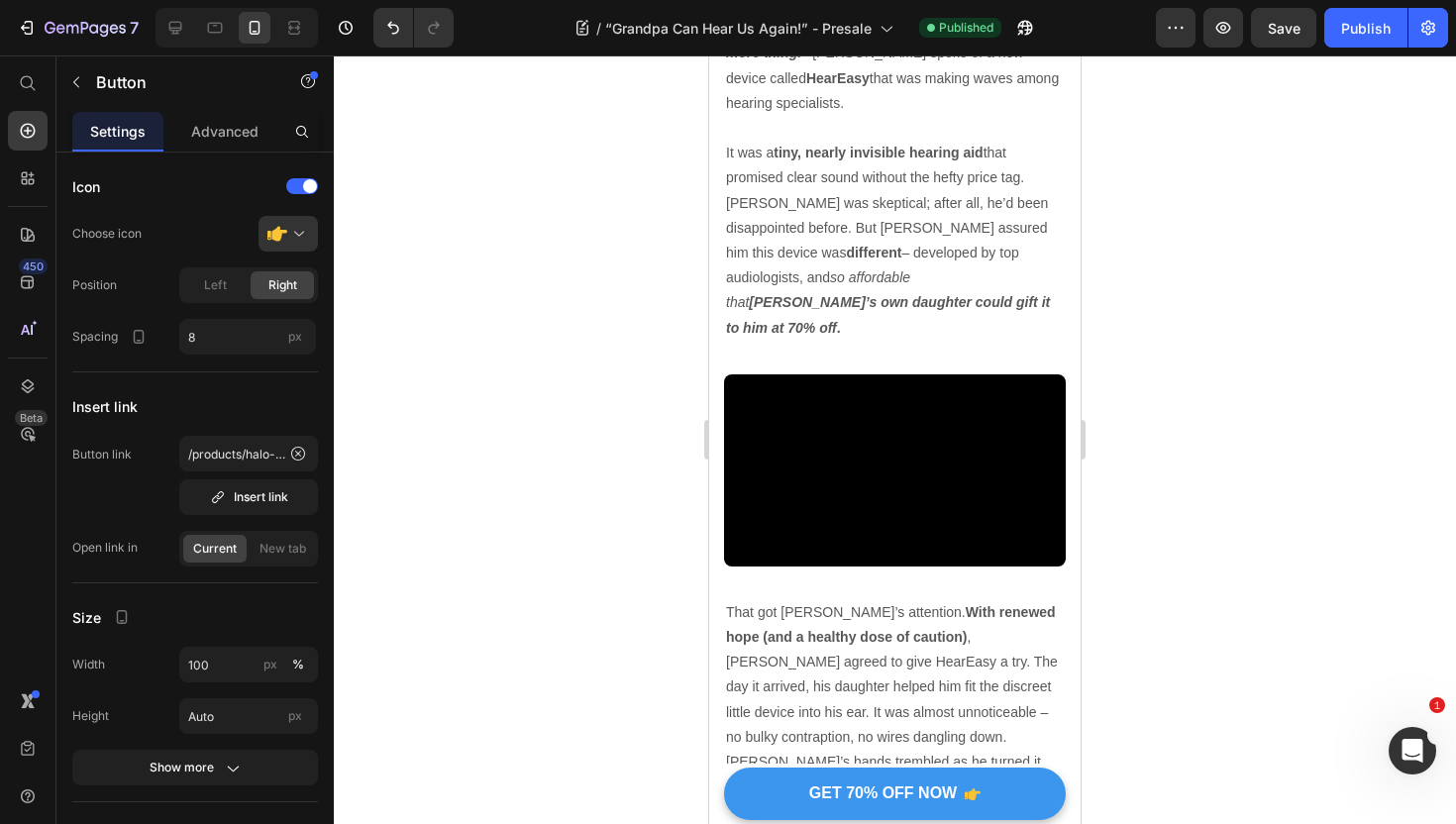 scroll, scrollTop: 2555, scrollLeft: 0, axis: vertical 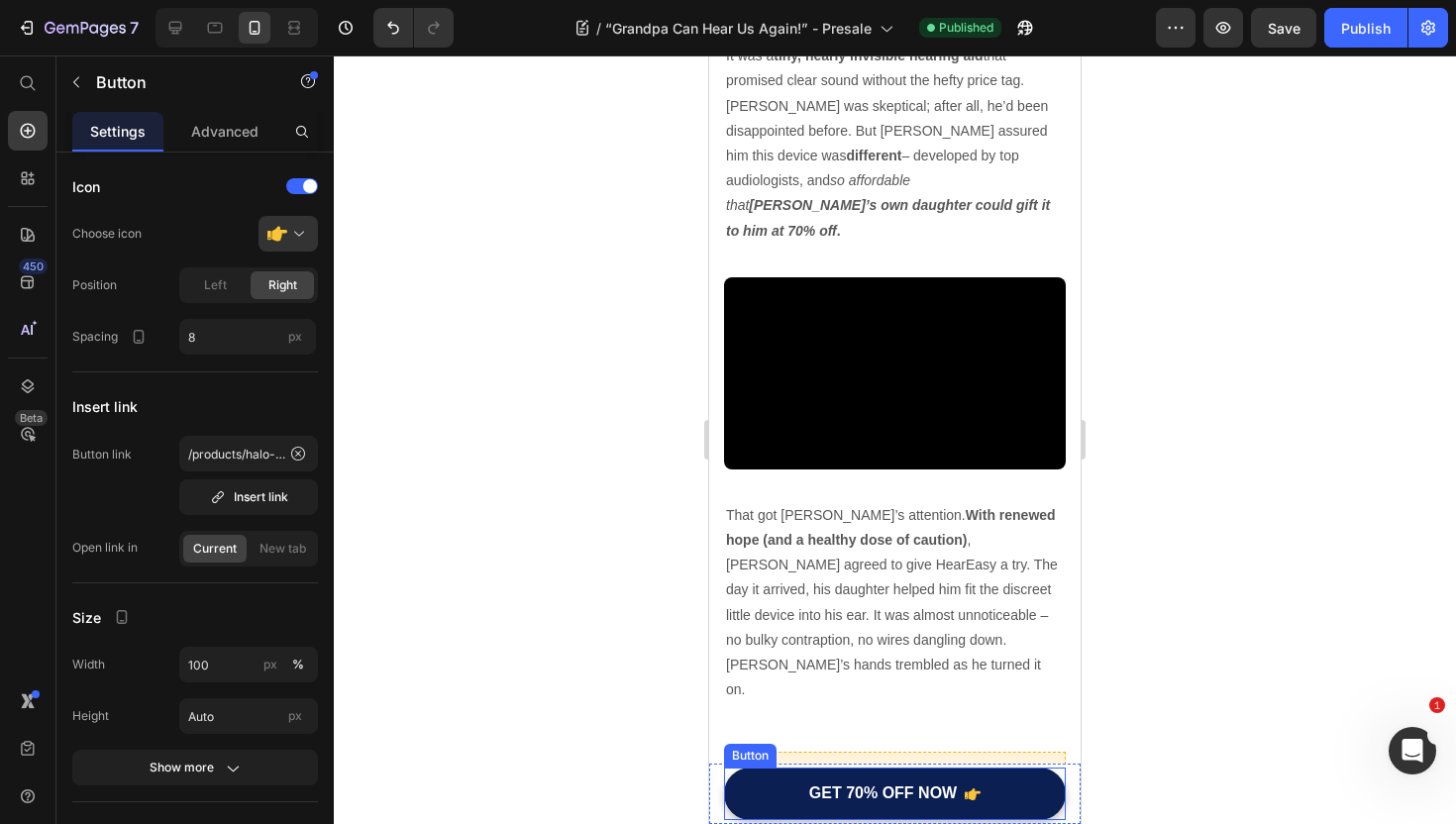 click on "GET 70% OFF NOW" at bounding box center [894, 793] 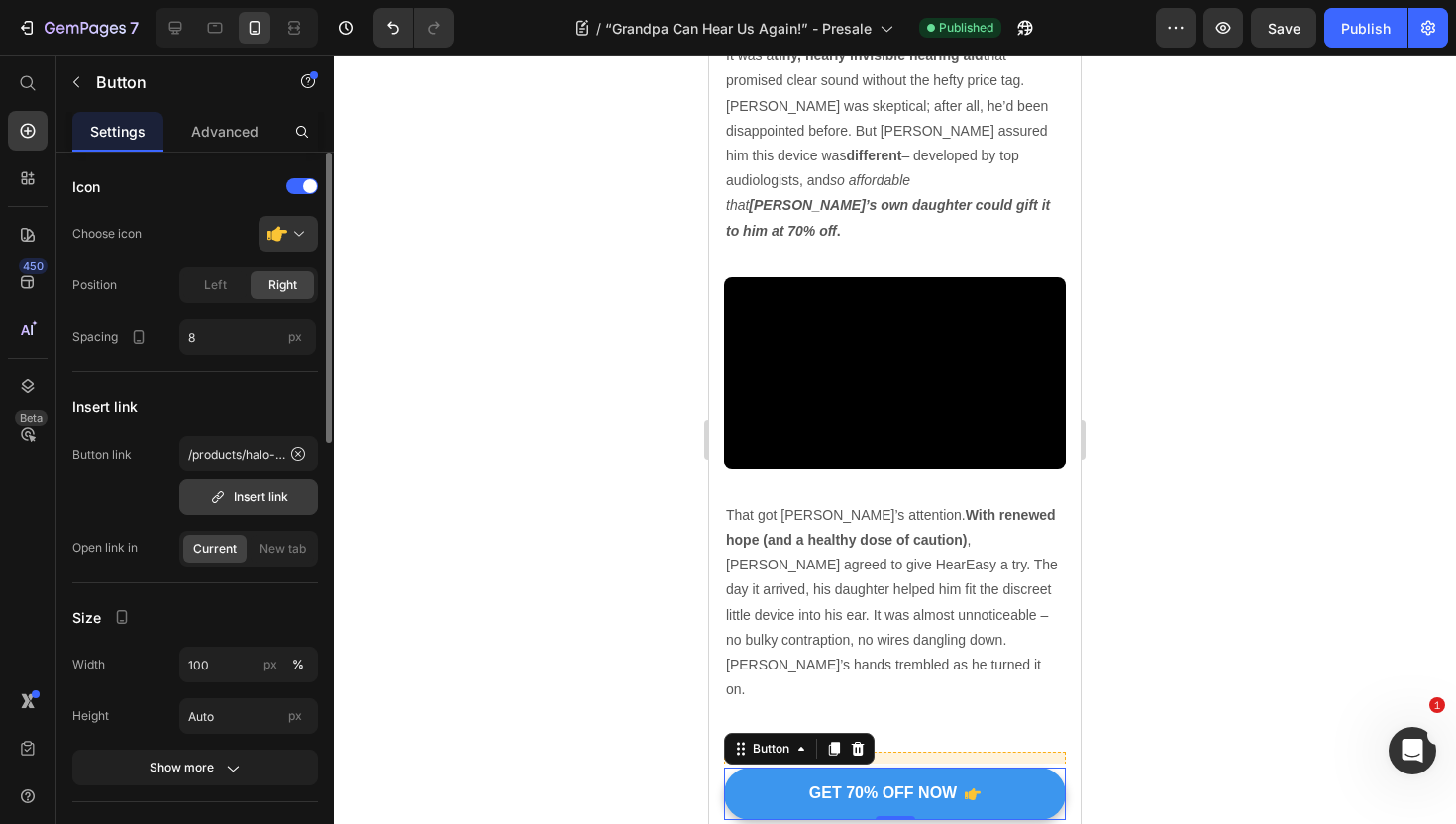 click on "Insert link" at bounding box center [249, 497] 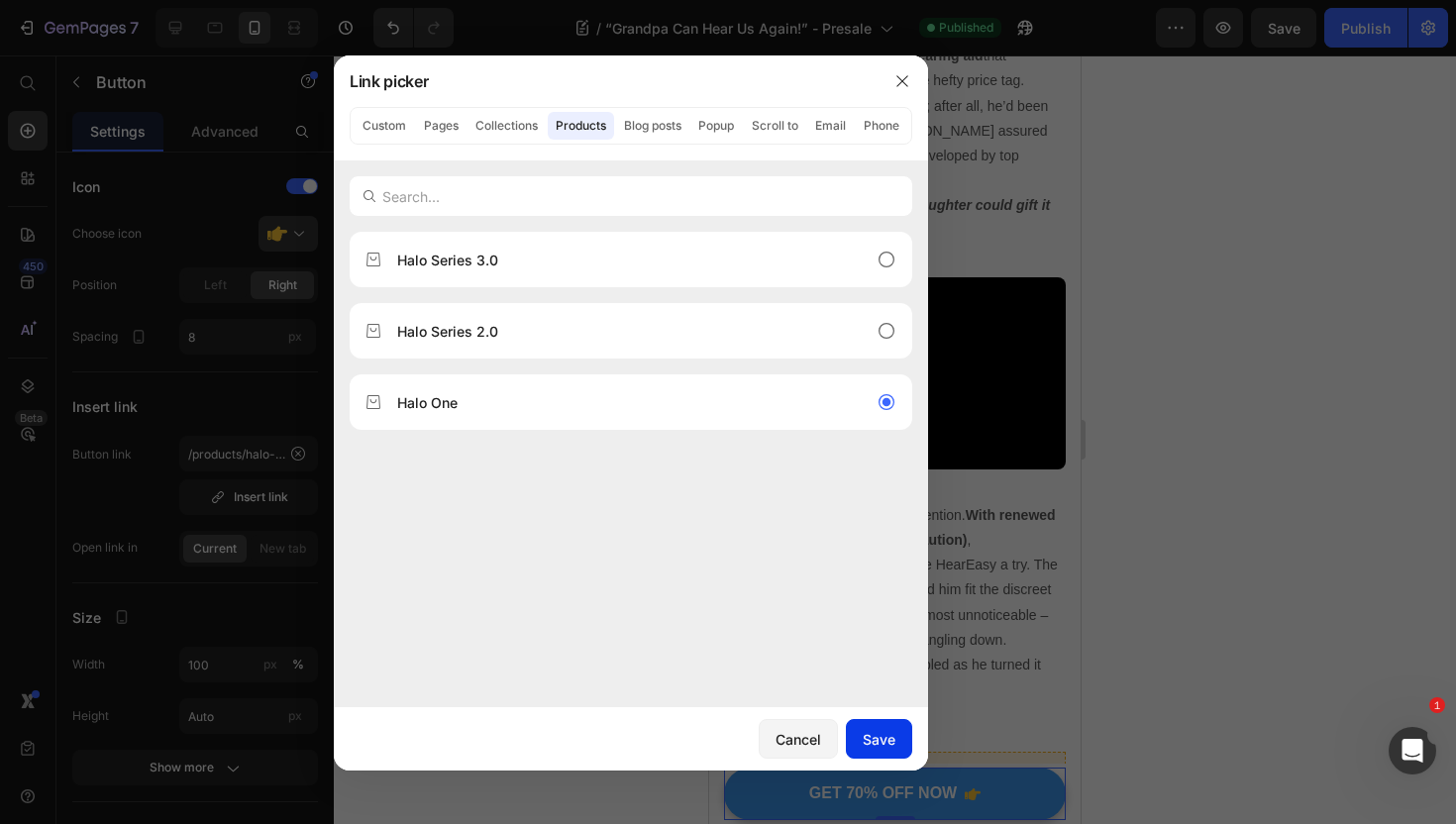 click on "Save" 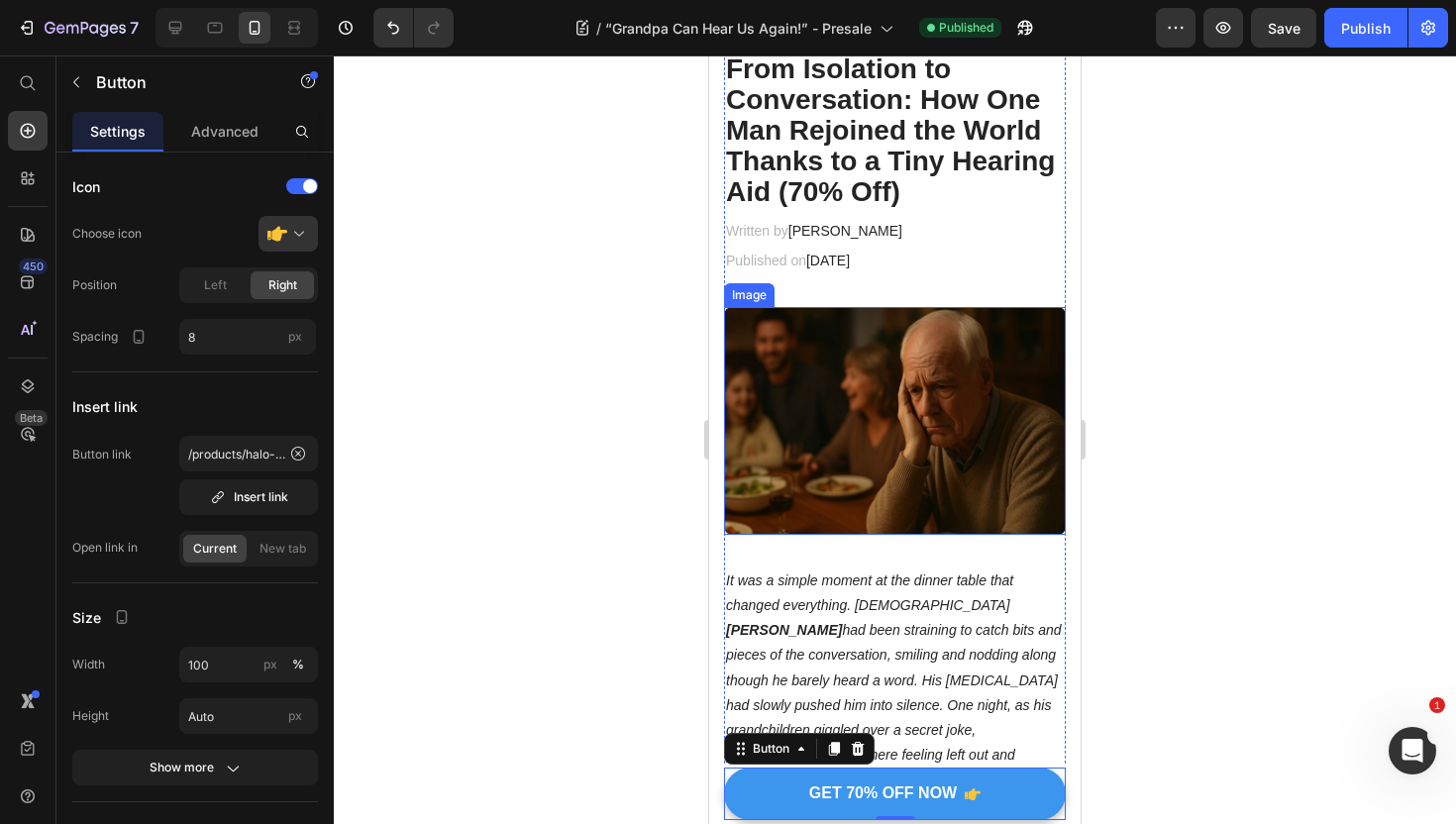 scroll, scrollTop: 0, scrollLeft: 0, axis: both 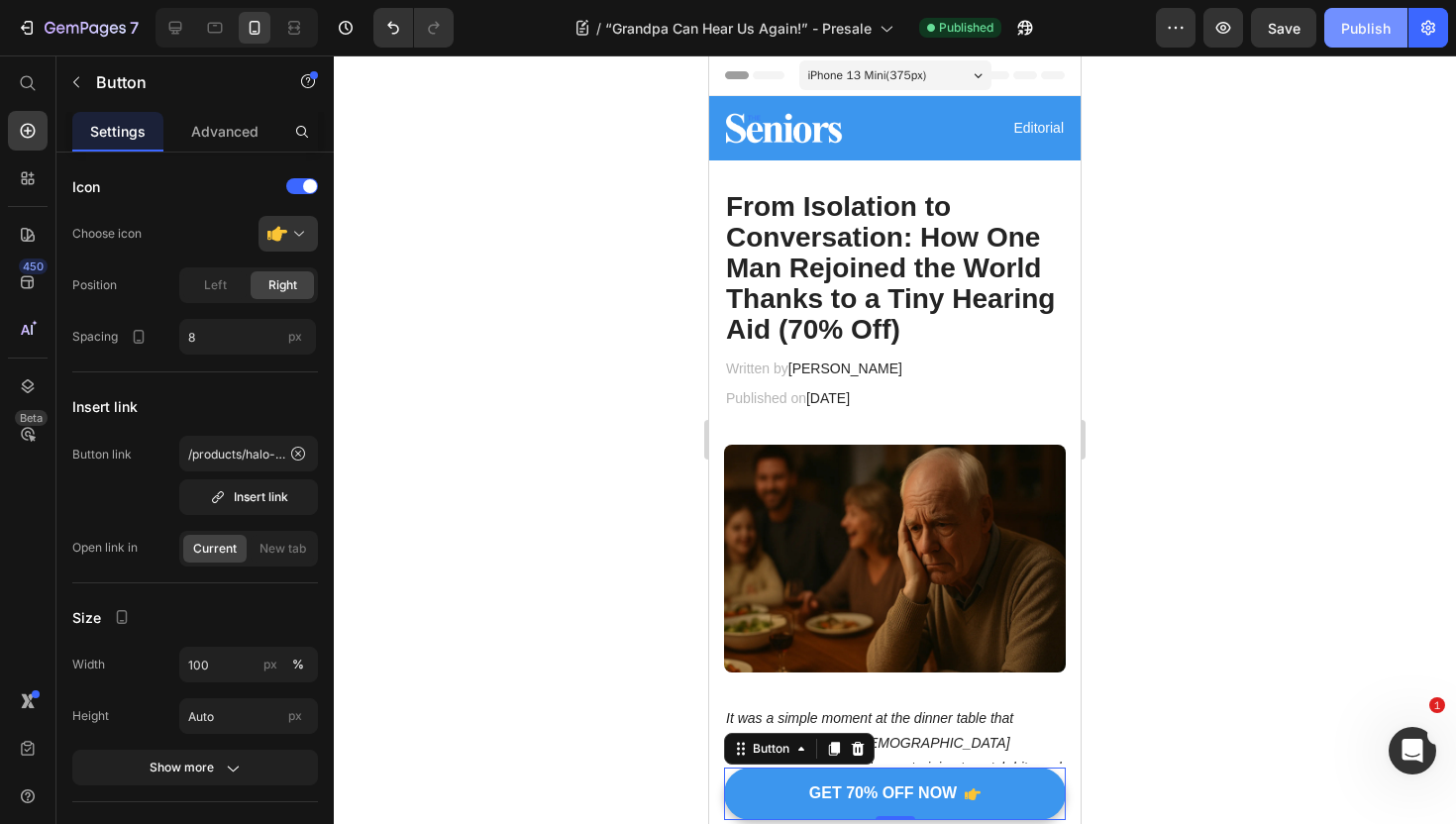 click on "Publish" 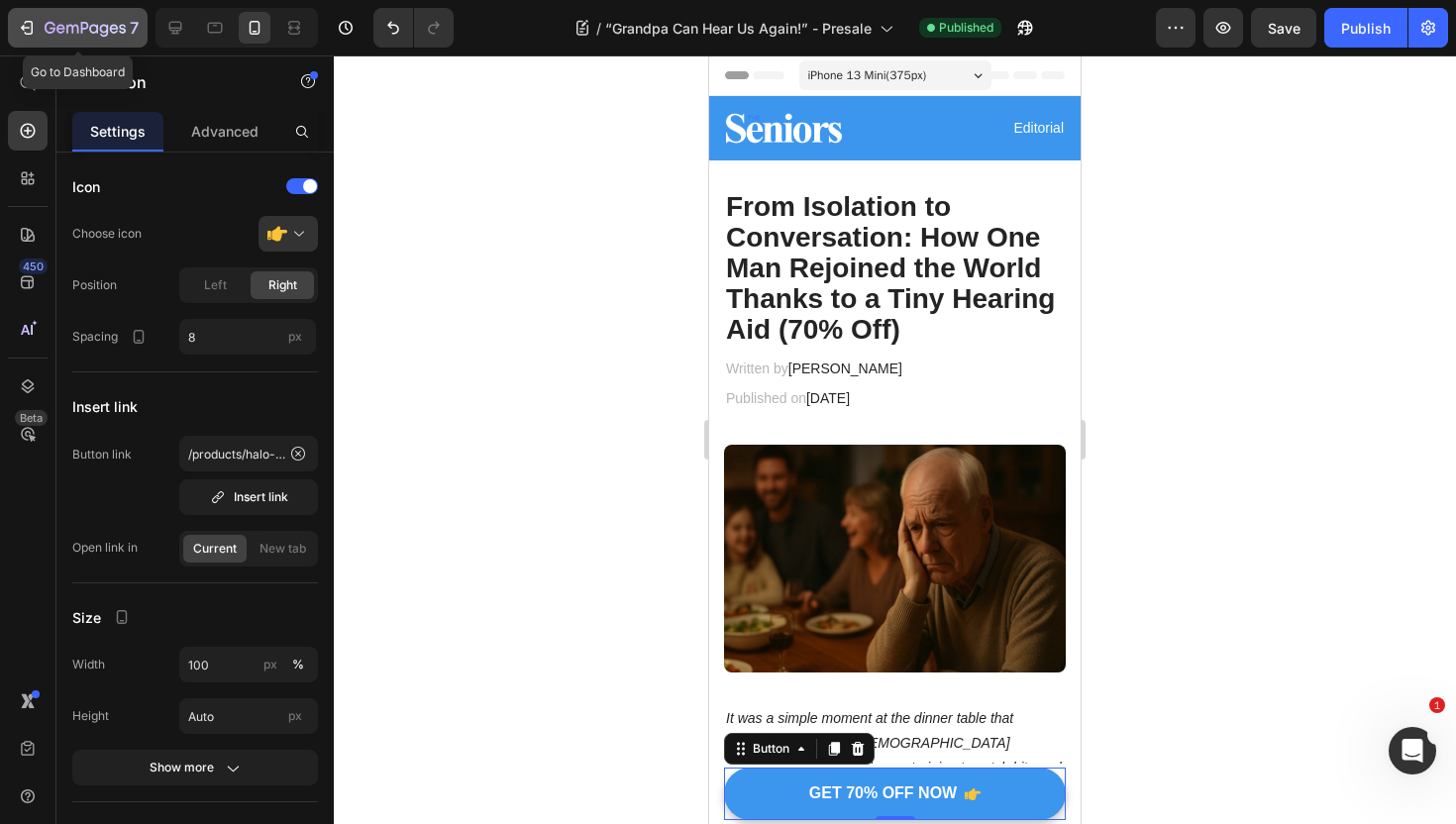 click 